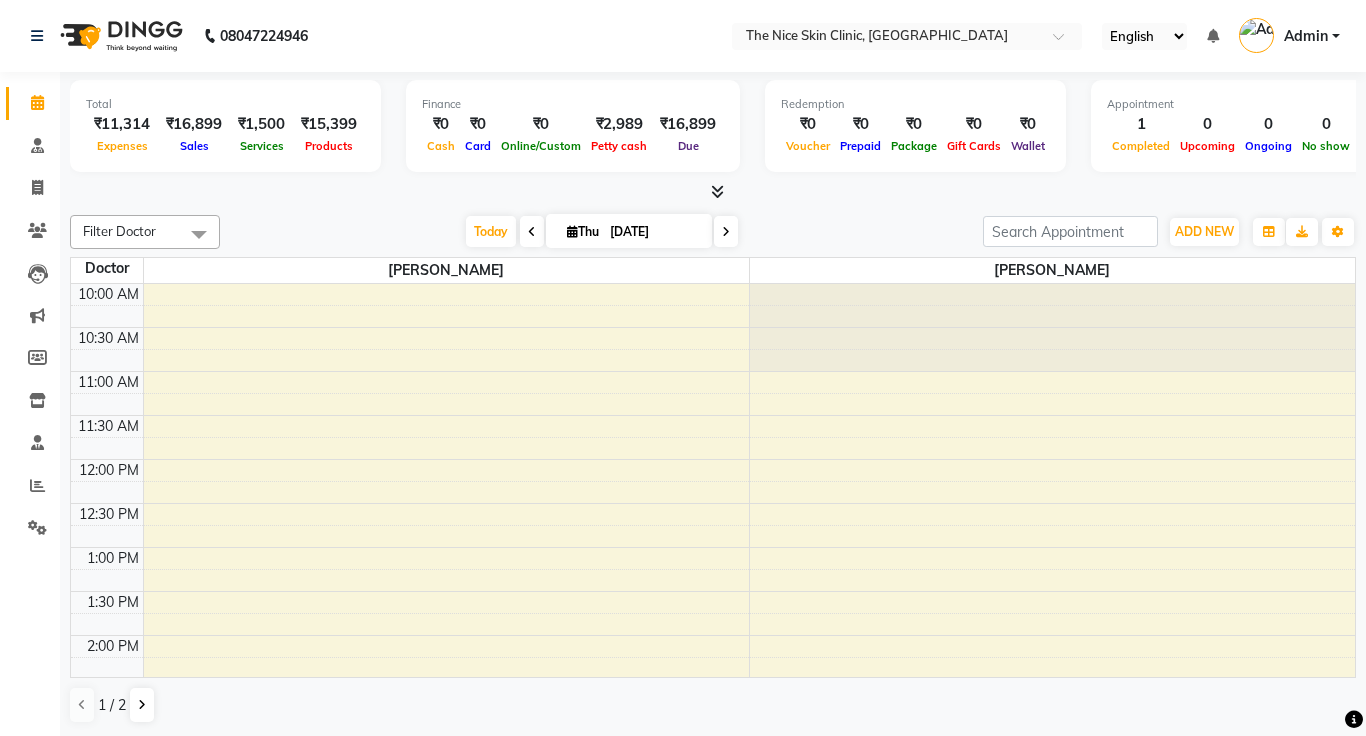 scroll, scrollTop: 0, scrollLeft: 0, axis: both 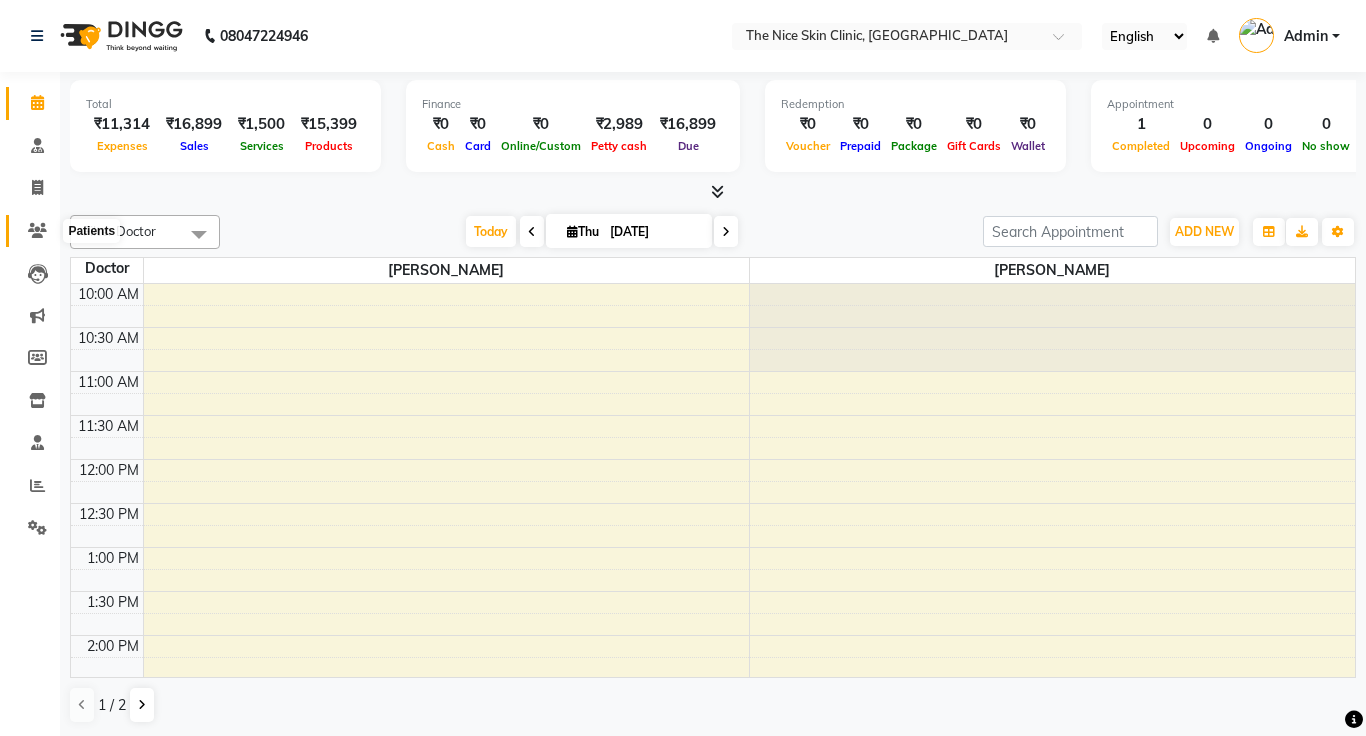click 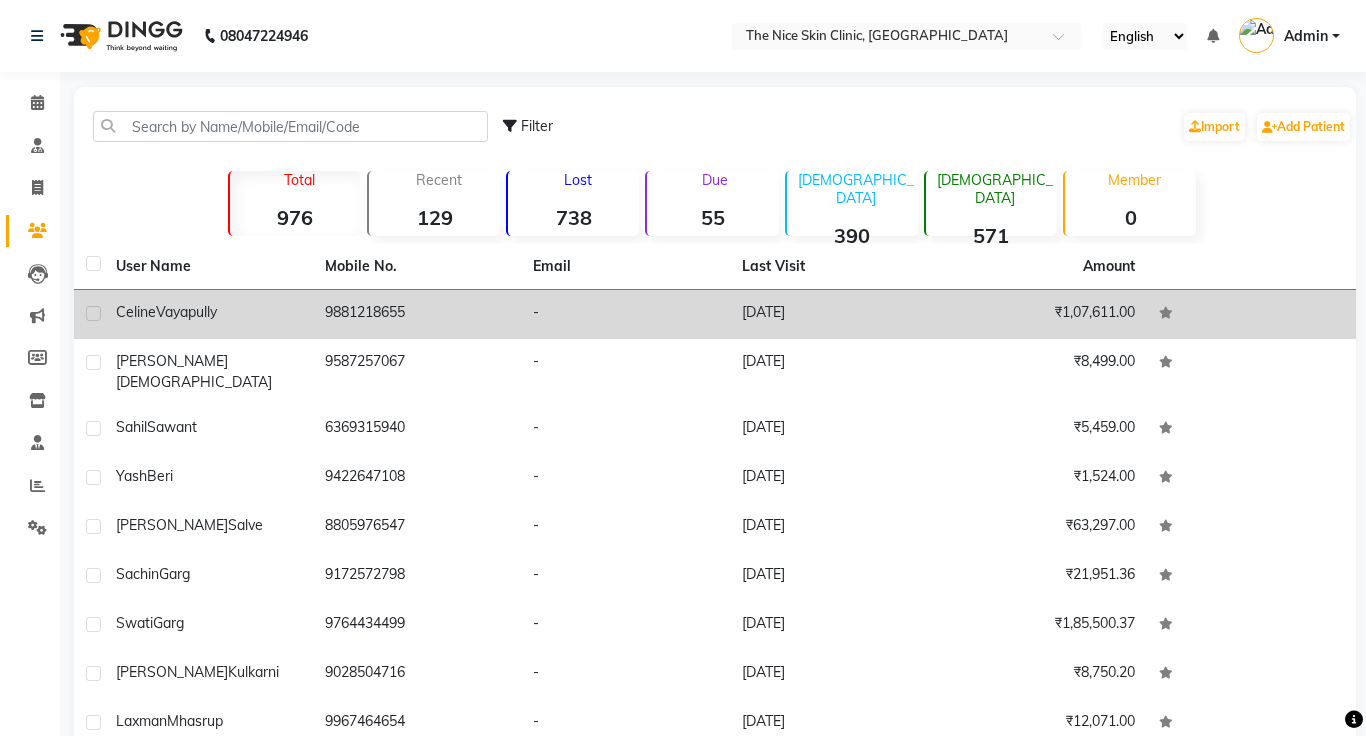 click on "9881218655" 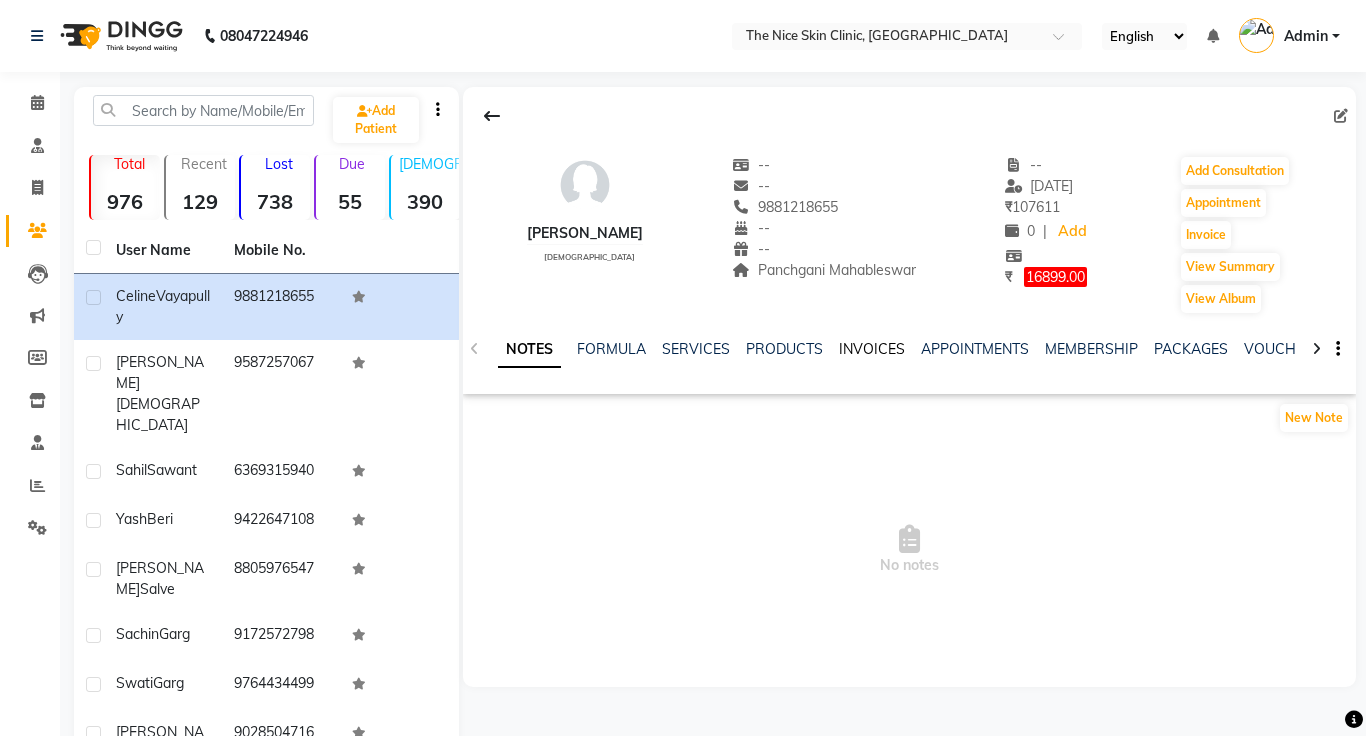click on "INVOICES" 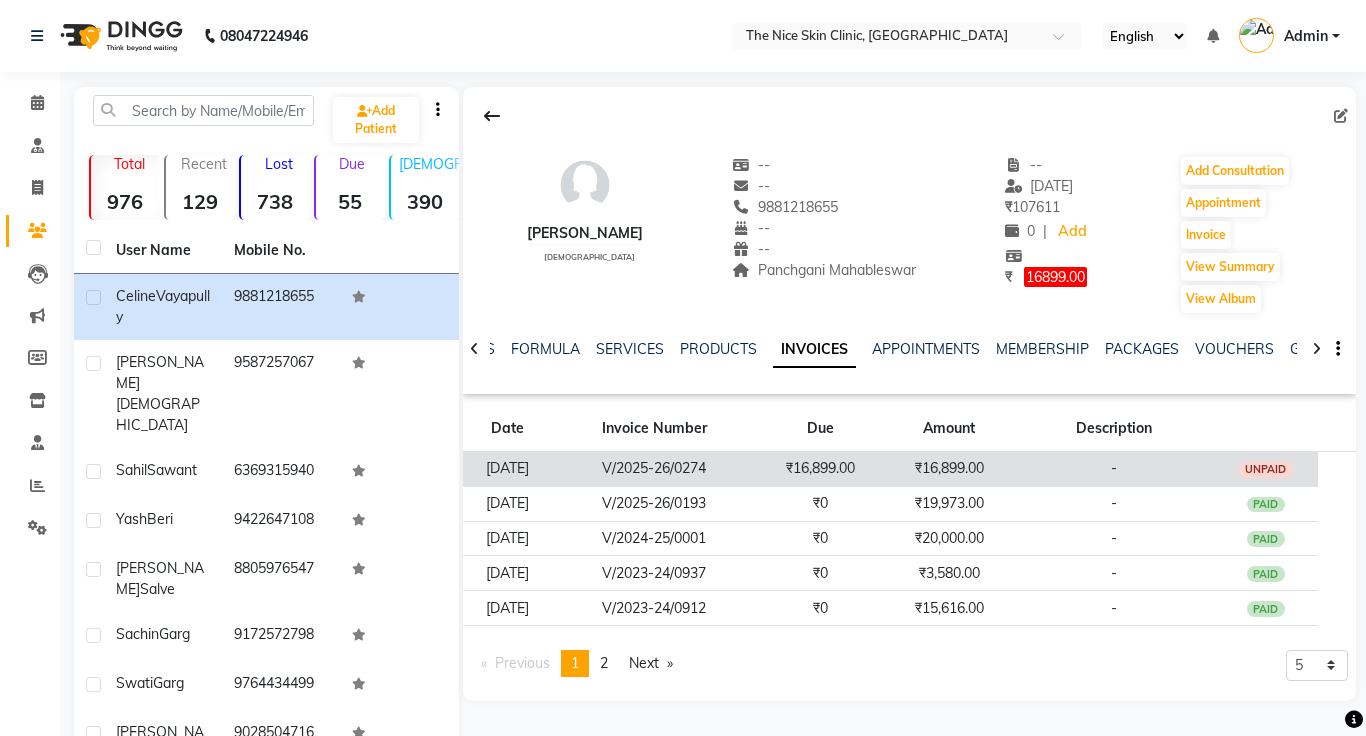 click on "₹16,899.00" 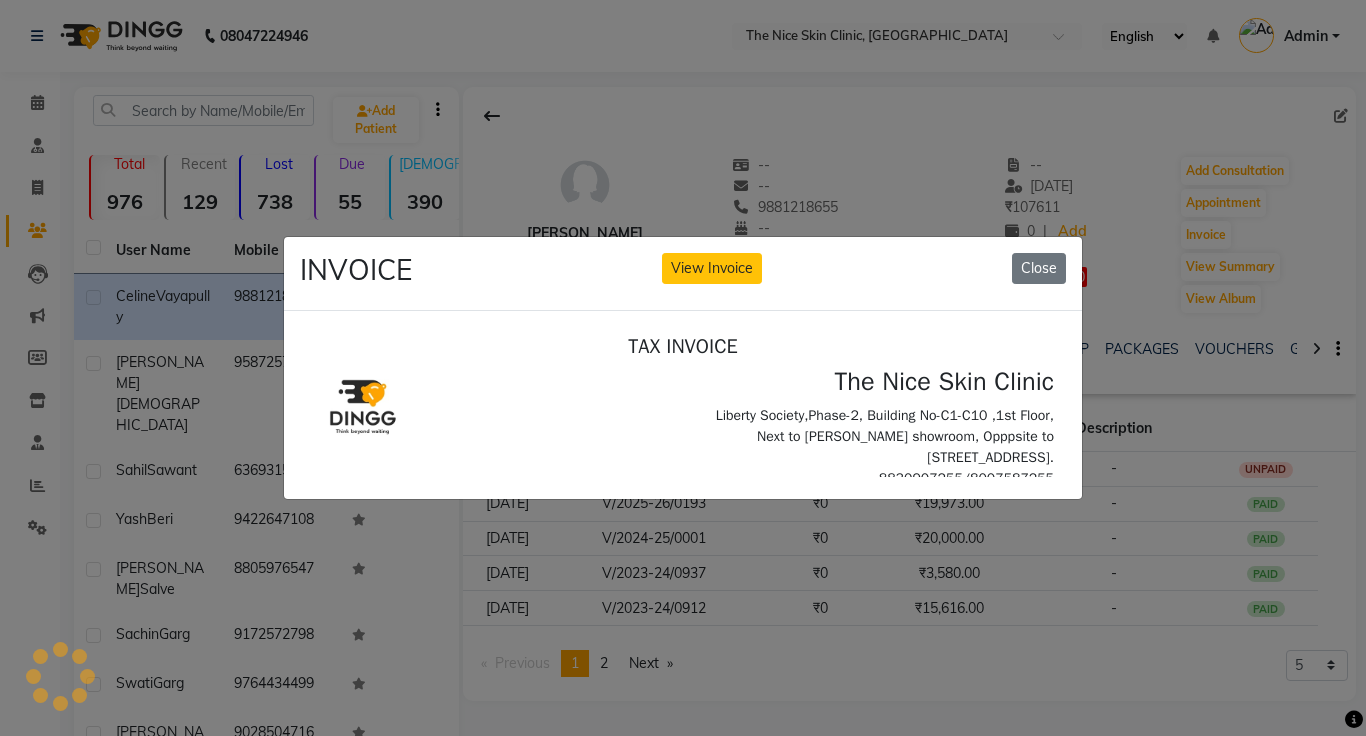 scroll, scrollTop: 0, scrollLeft: 0, axis: both 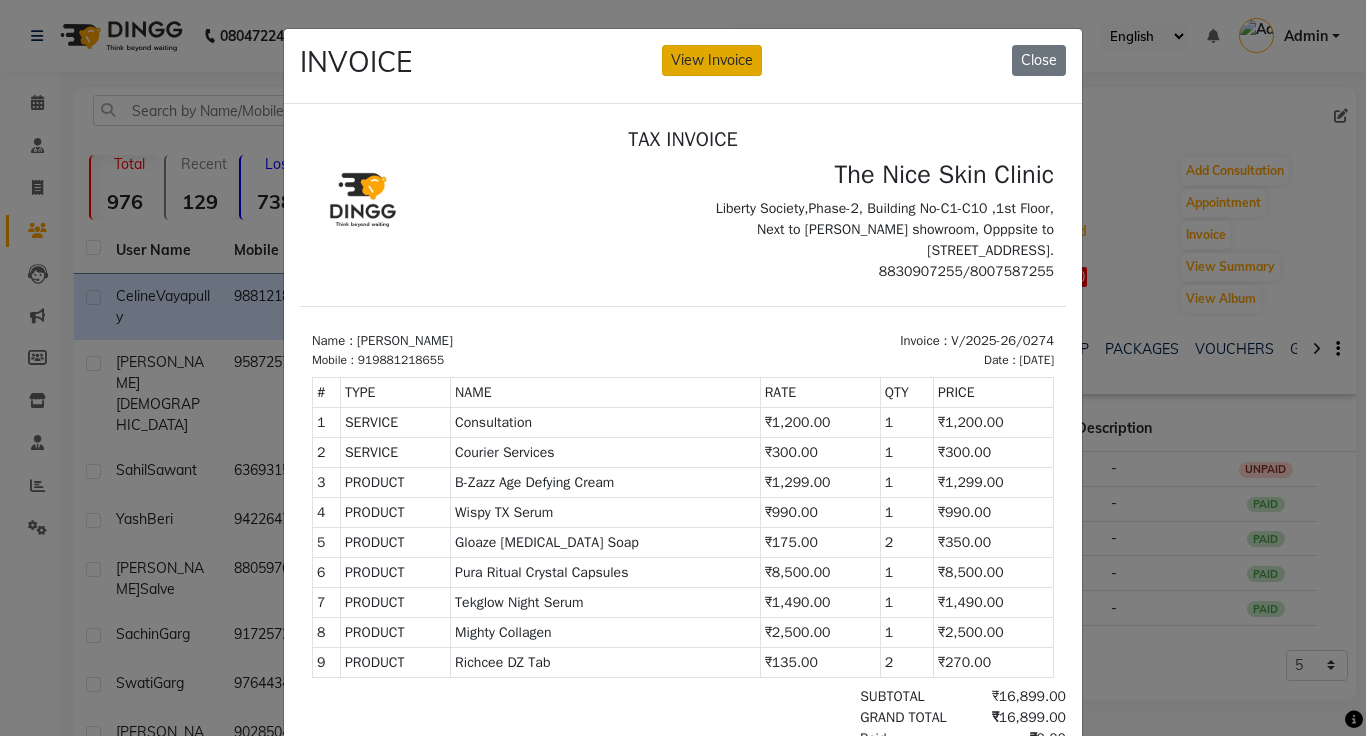click on "View Invoice" 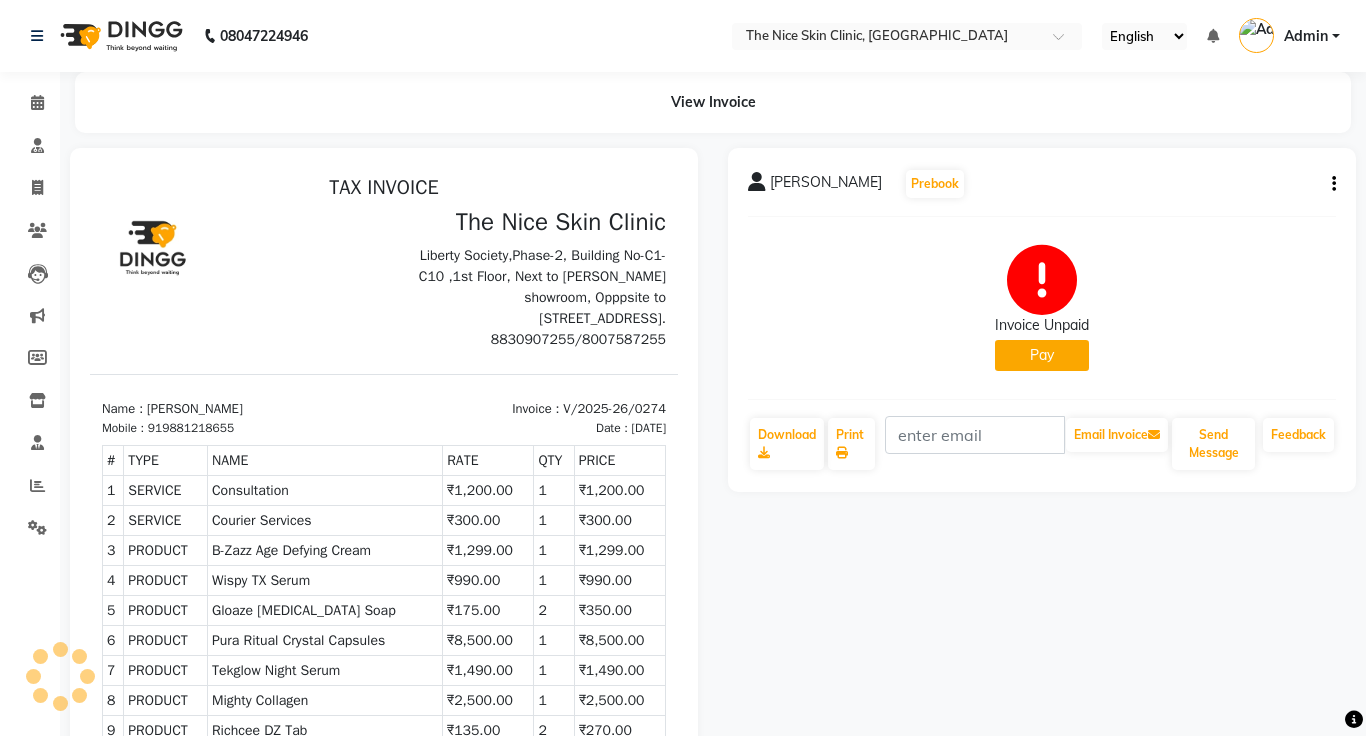 scroll, scrollTop: 0, scrollLeft: 0, axis: both 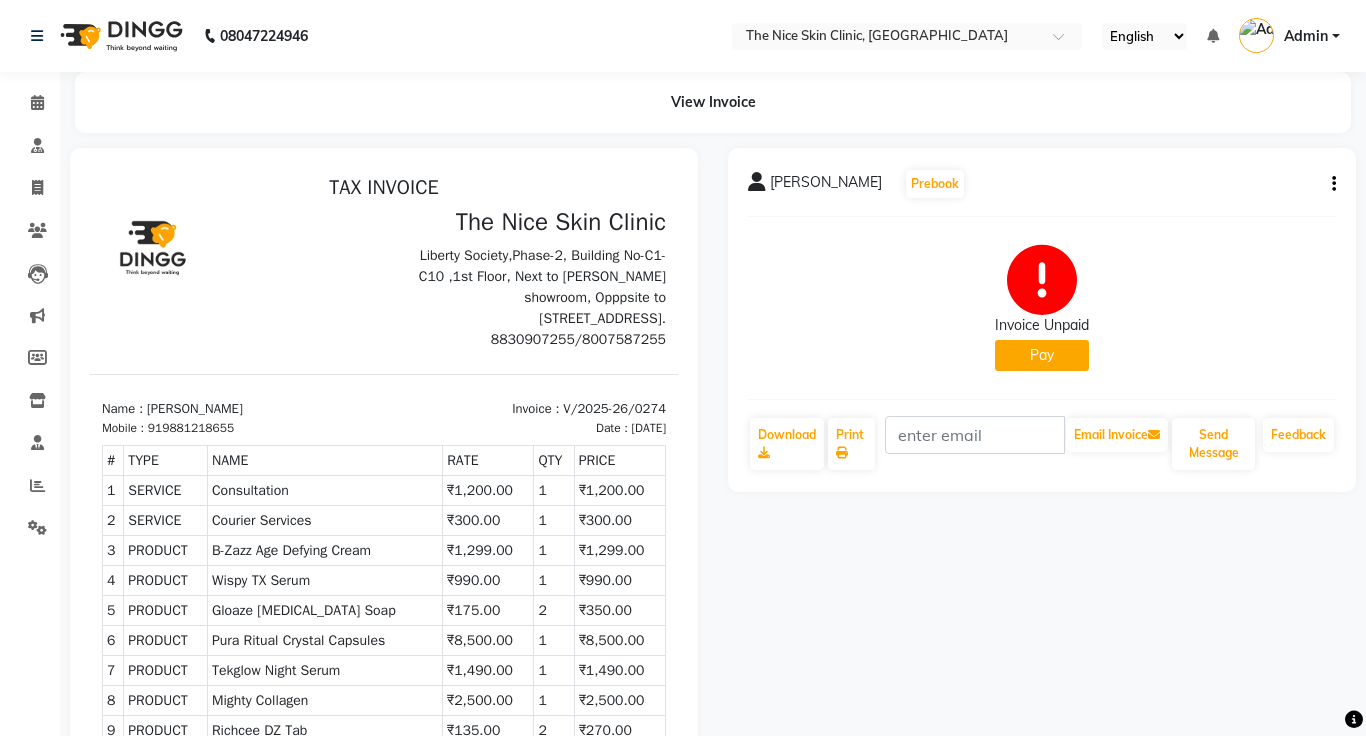 click 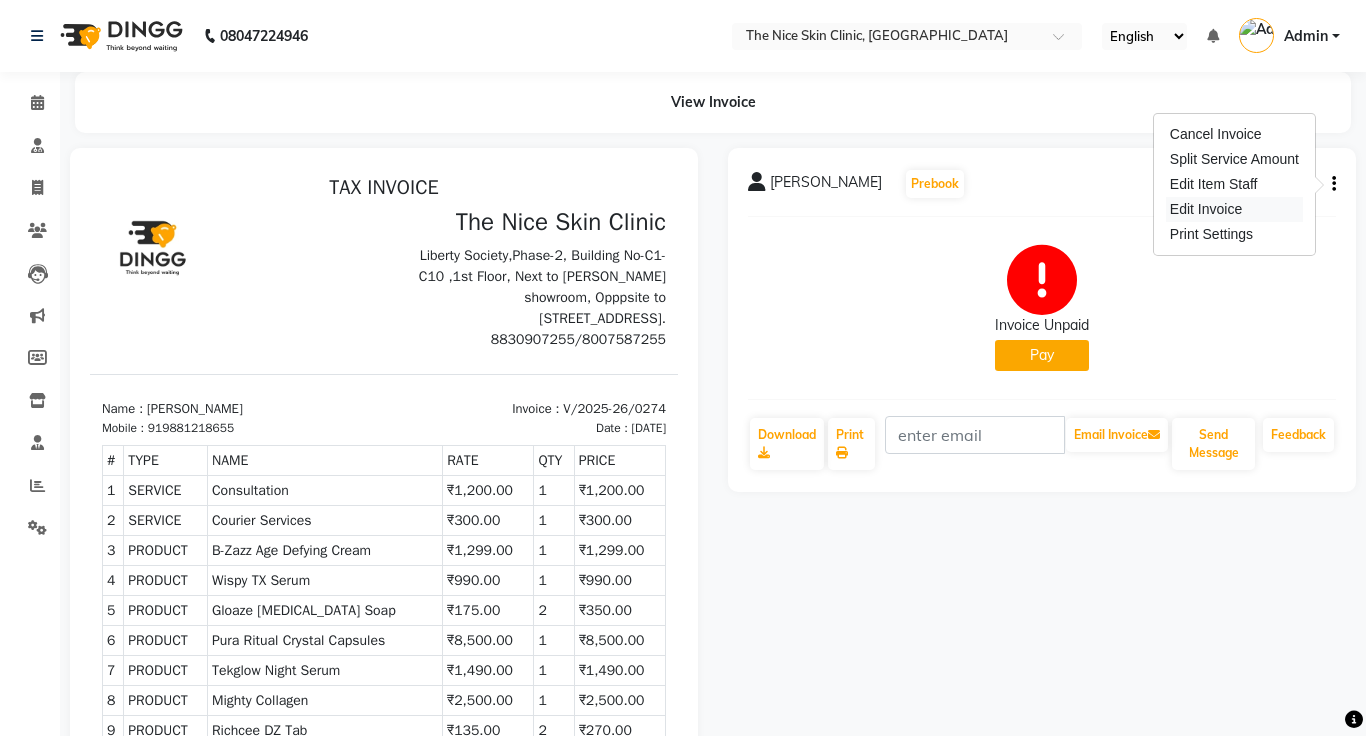 click on "Edit Invoice" at bounding box center (1234, 209) 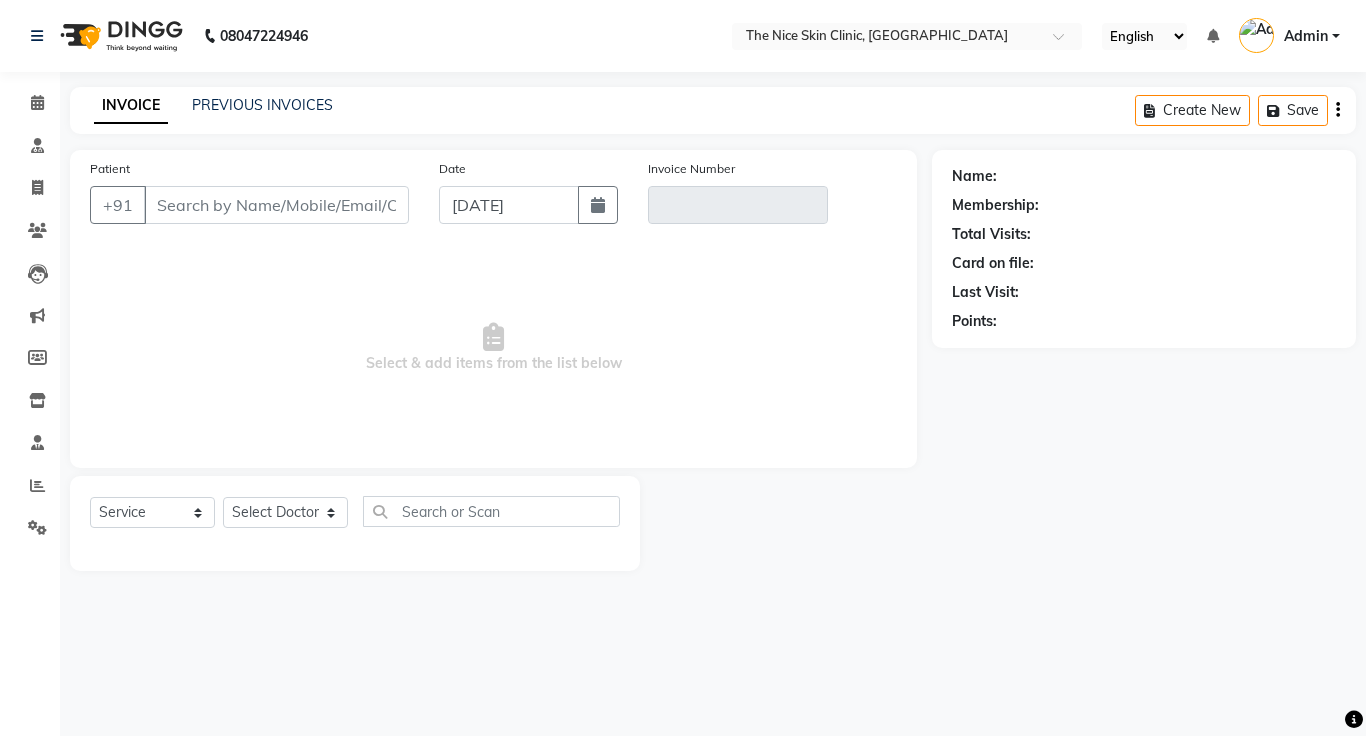click 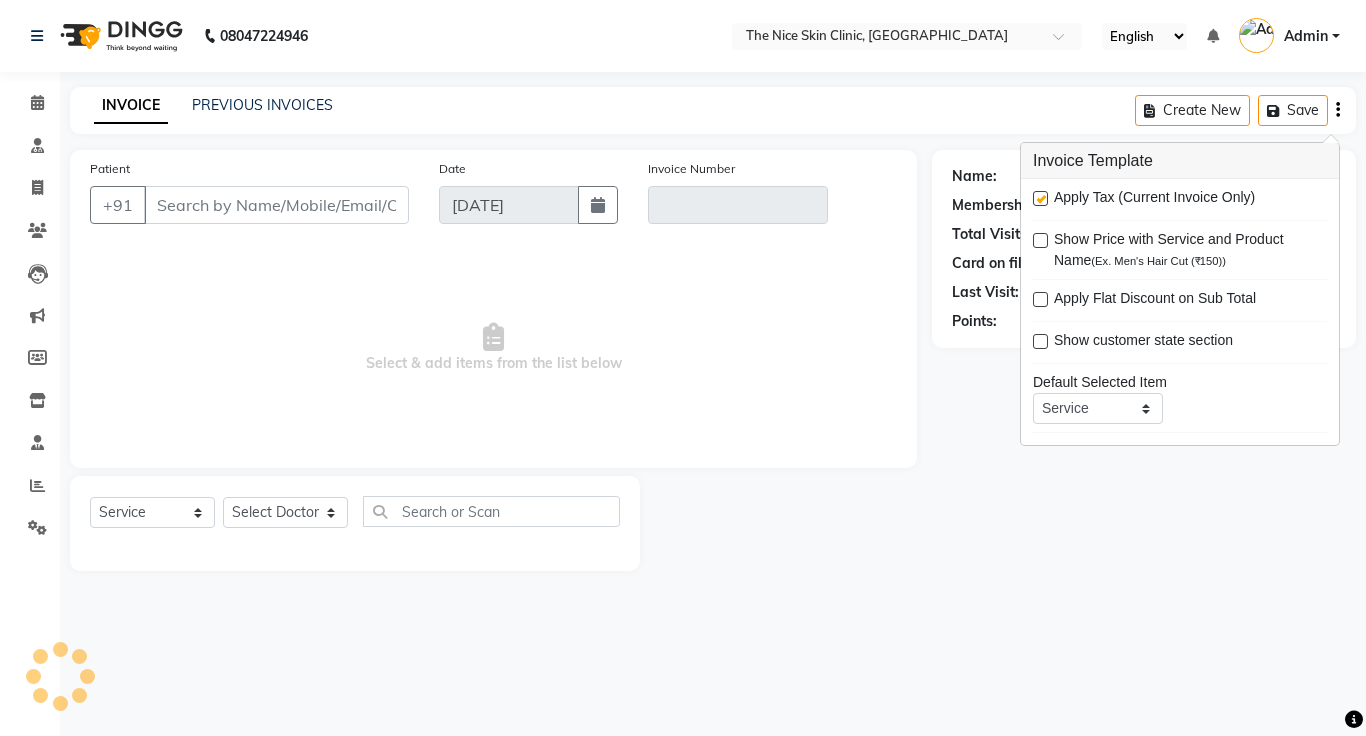 type on "9881218655" 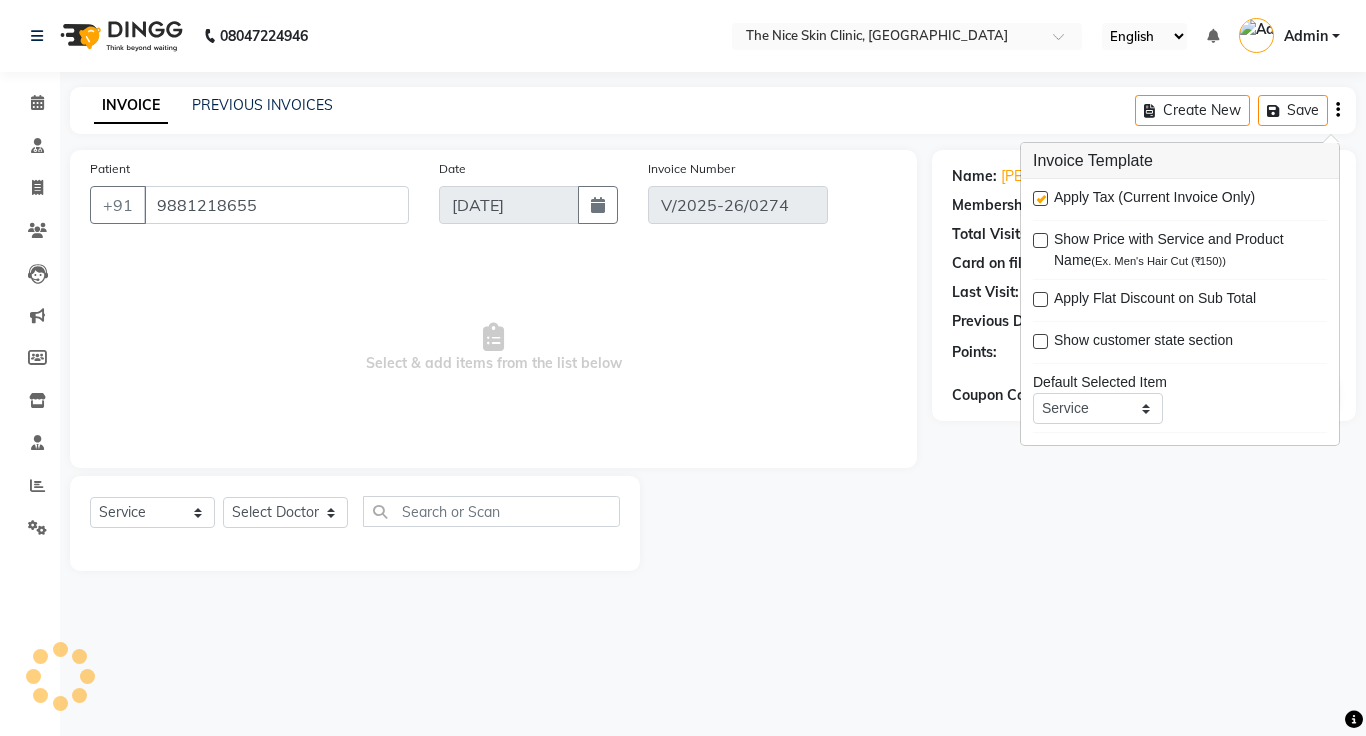 click at bounding box center (1040, 198) 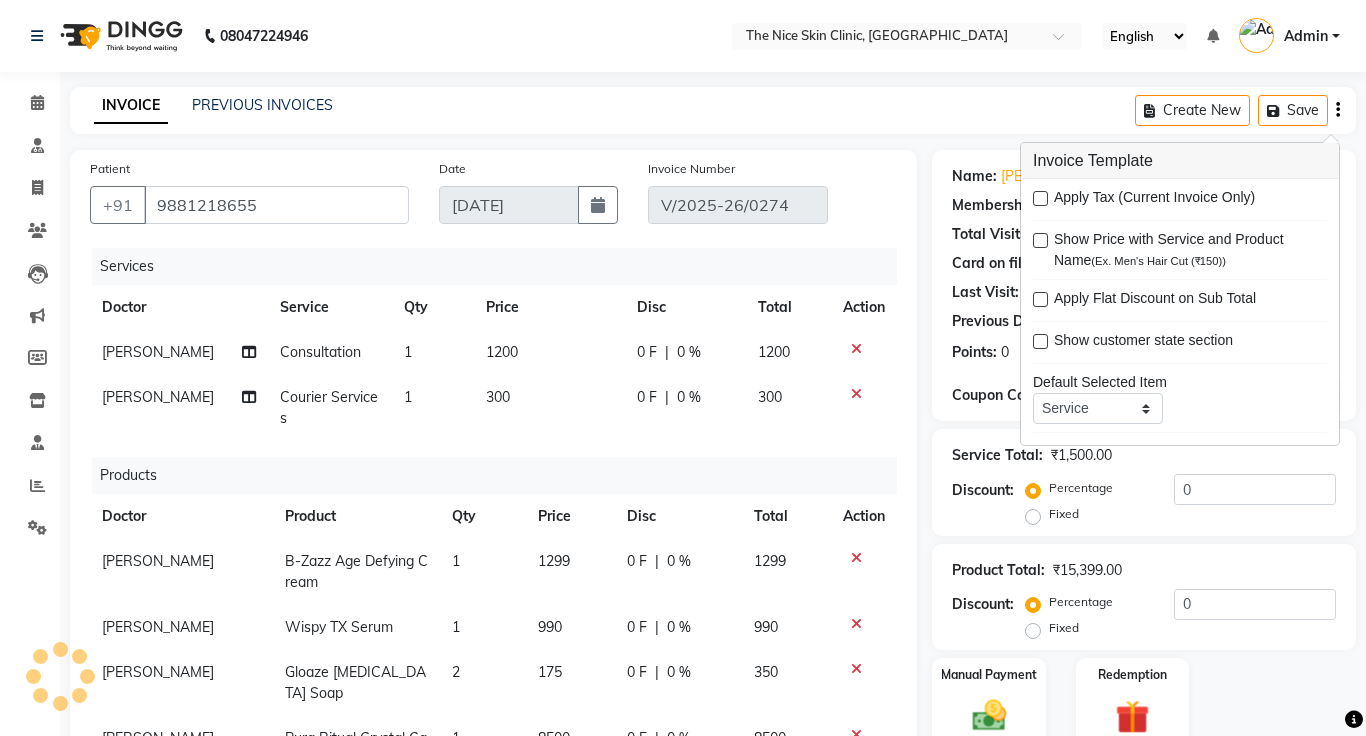 select on "select" 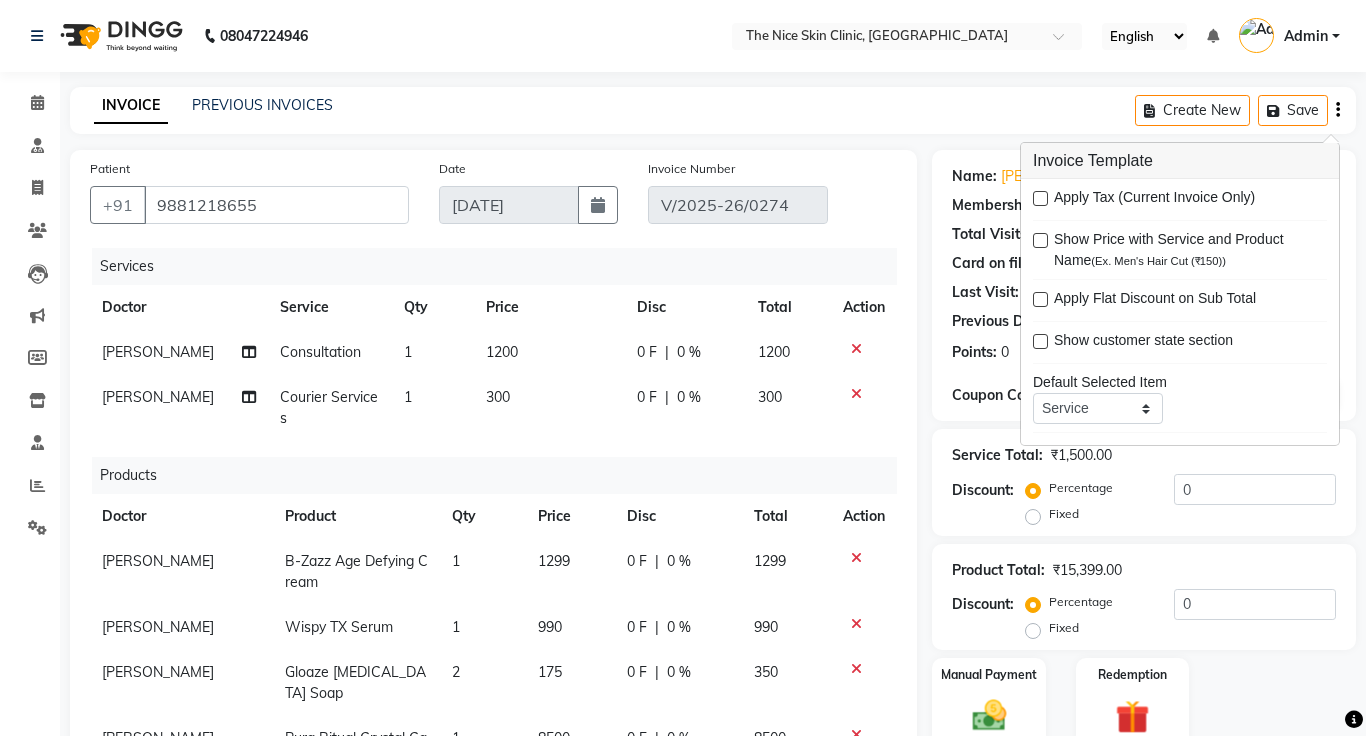 click on "INVOICE PREVIOUS INVOICES Create New   Save" 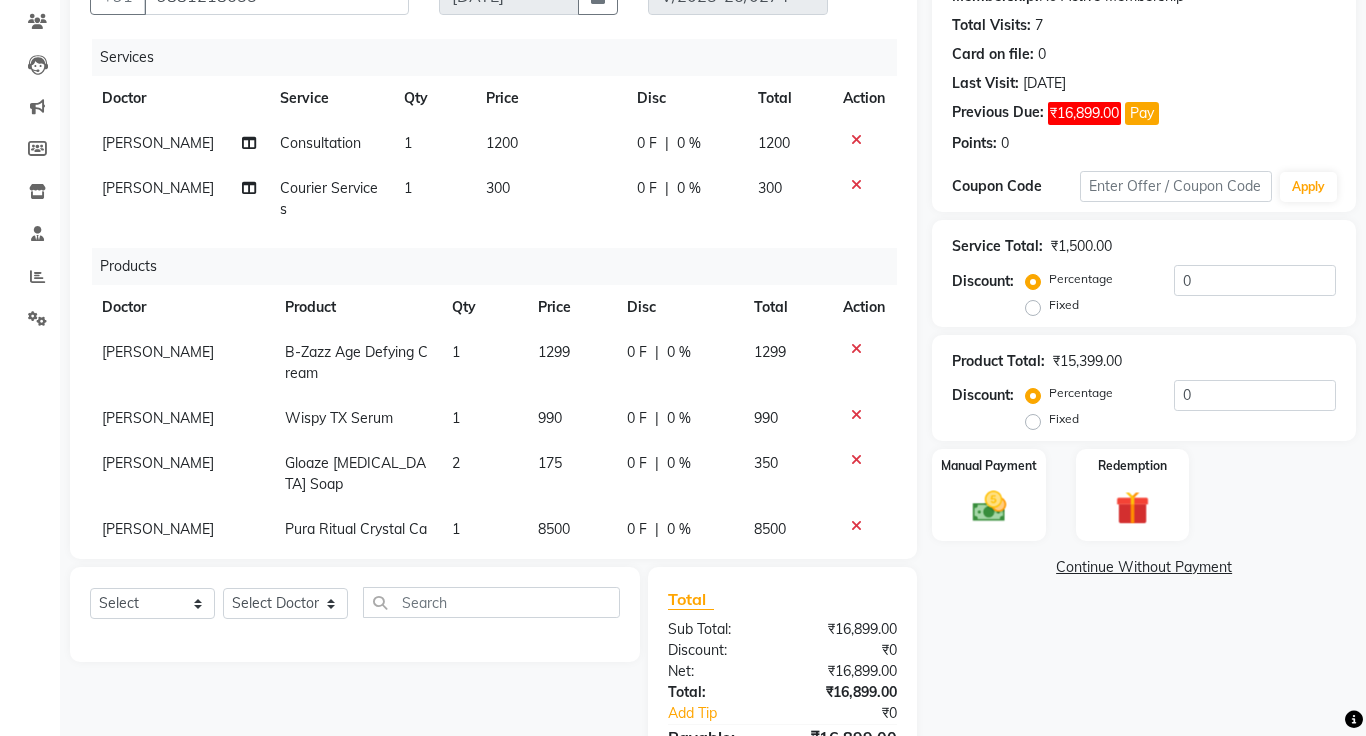 scroll, scrollTop: 219, scrollLeft: 0, axis: vertical 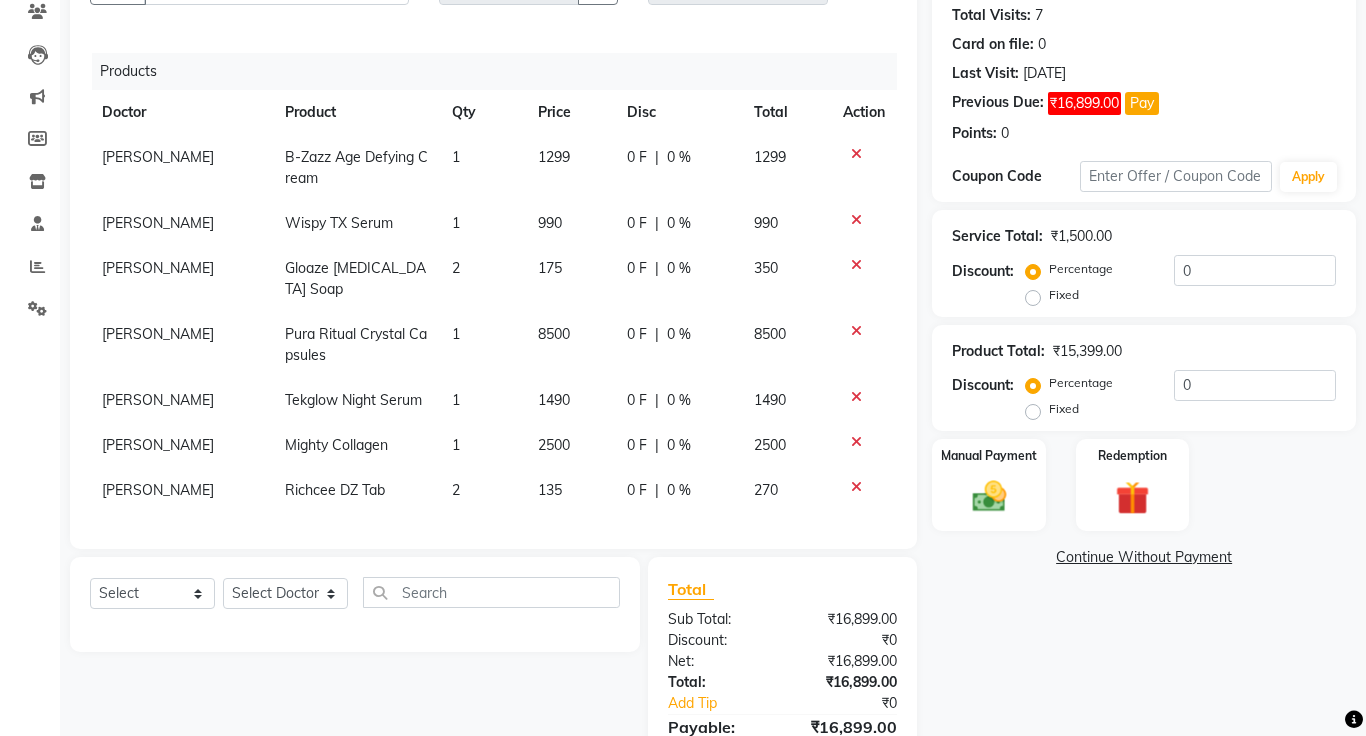 click 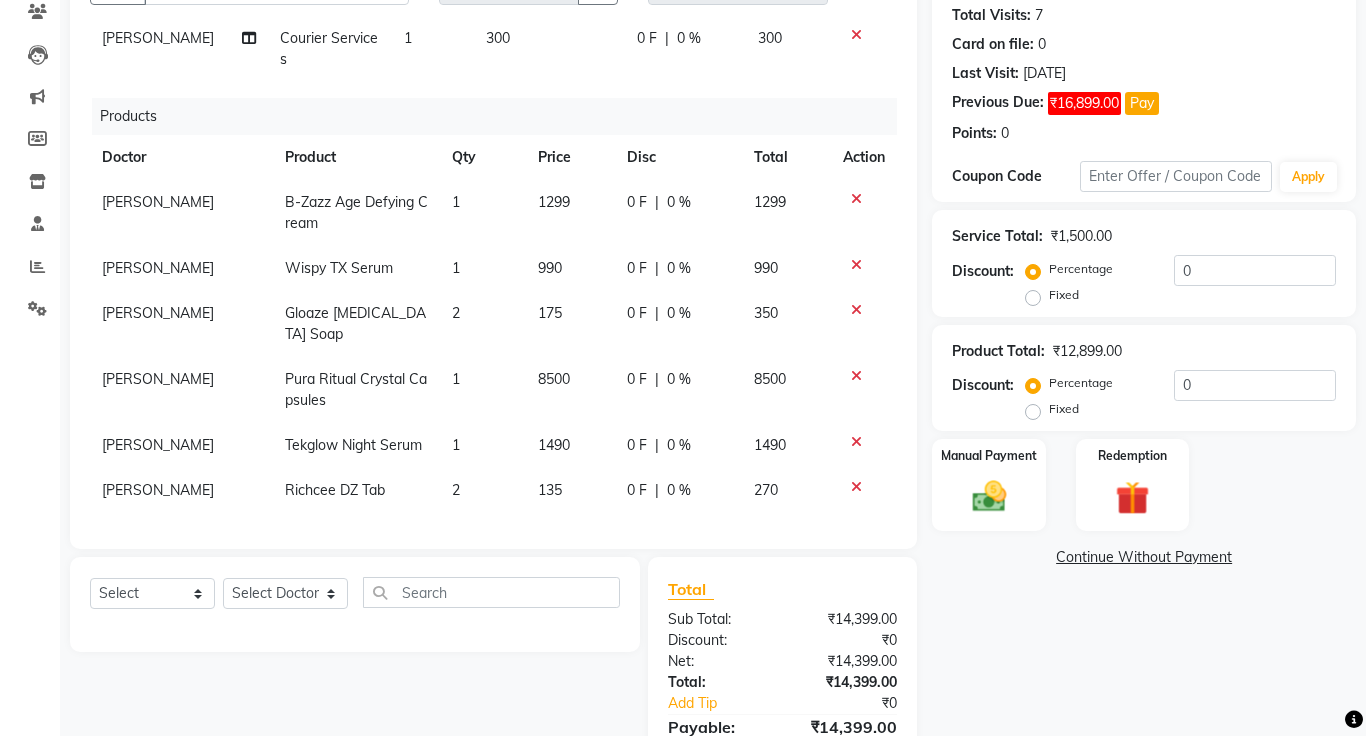 click on "Continue Without Payment" 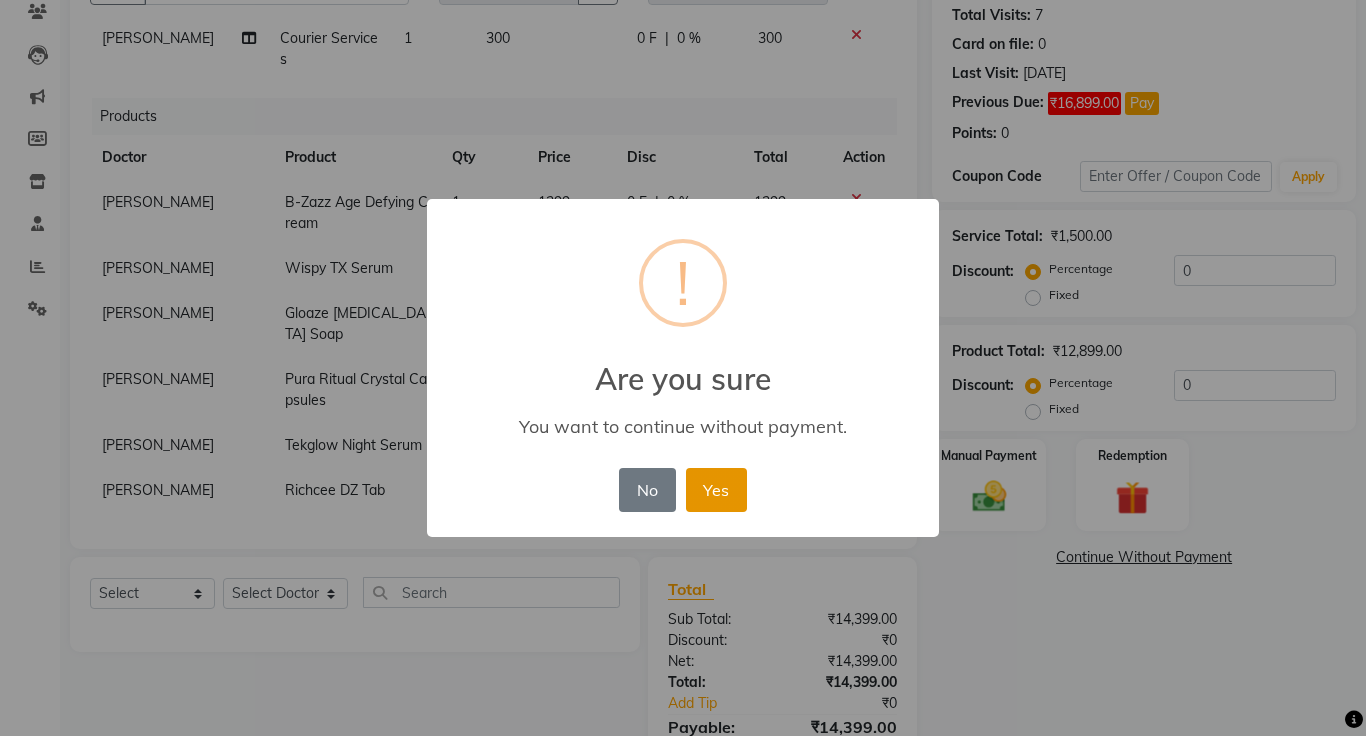 click on "Yes" at bounding box center [716, 490] 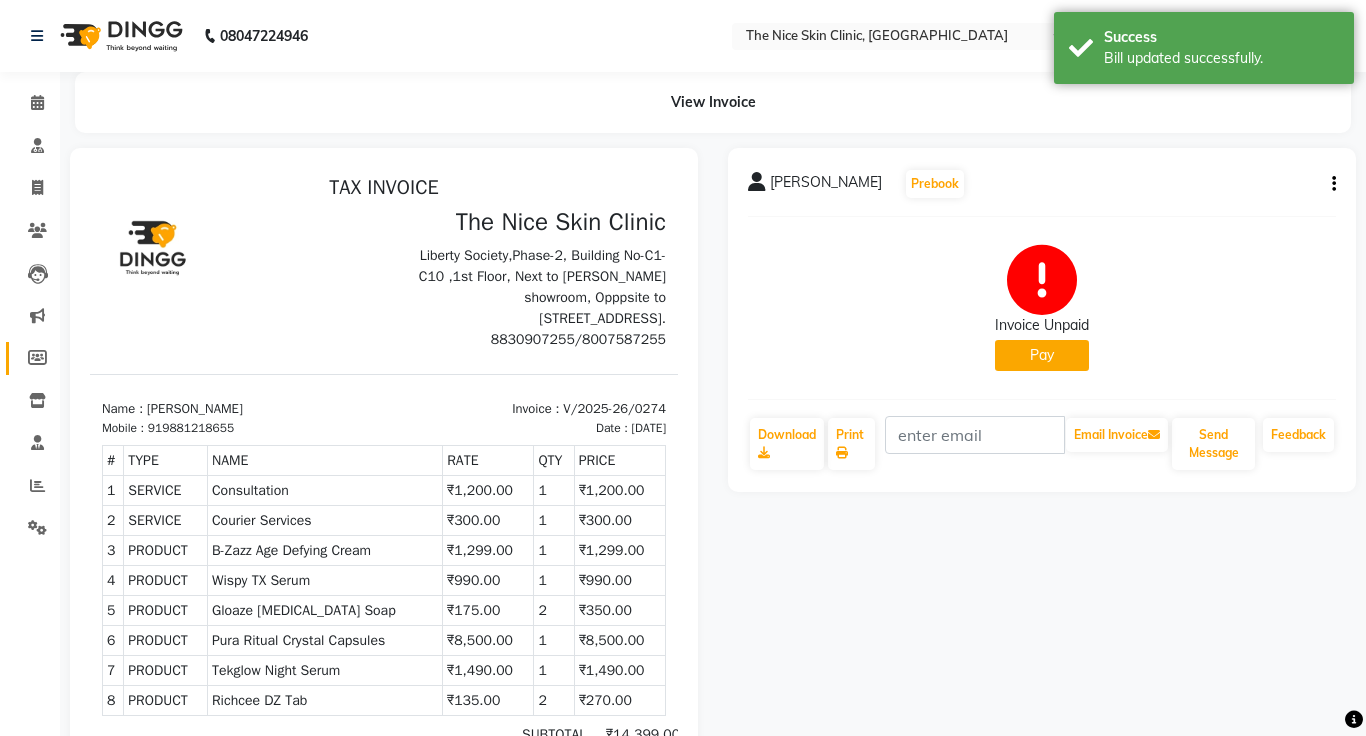 scroll, scrollTop: 0, scrollLeft: 0, axis: both 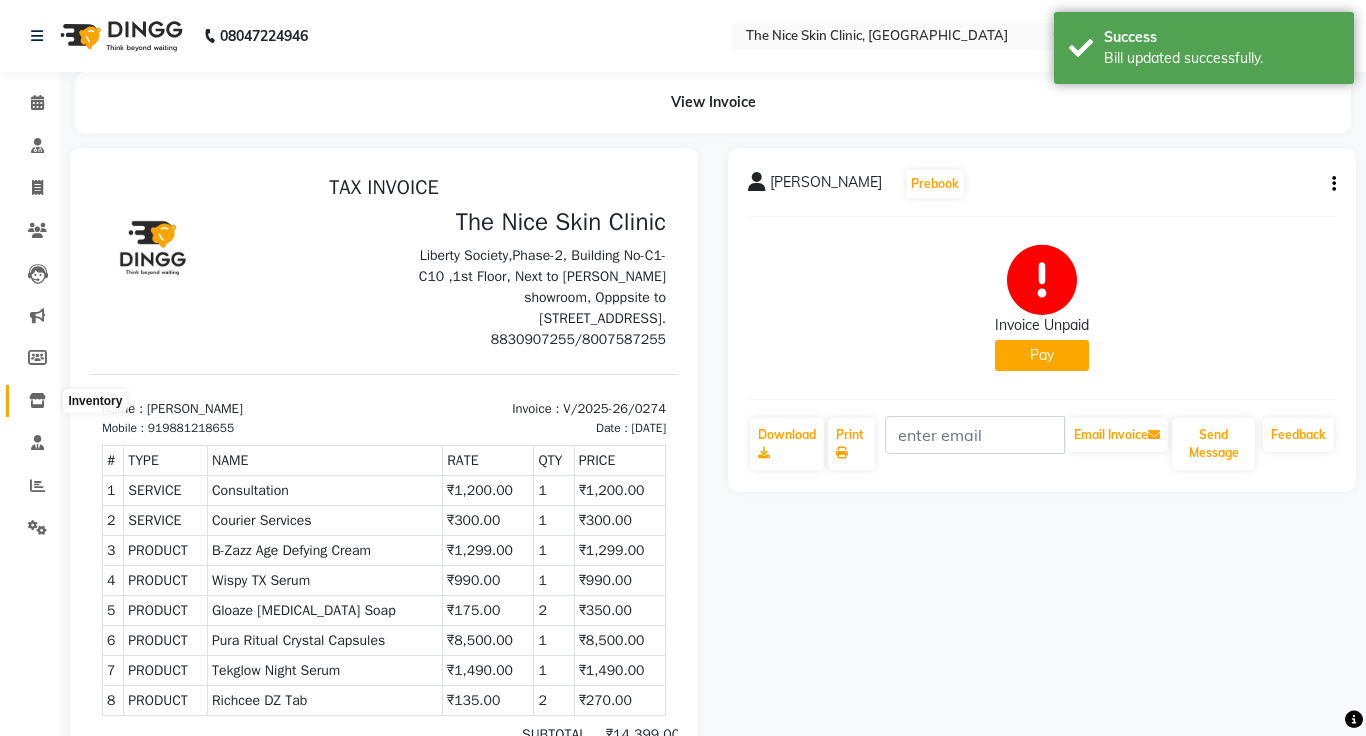 click 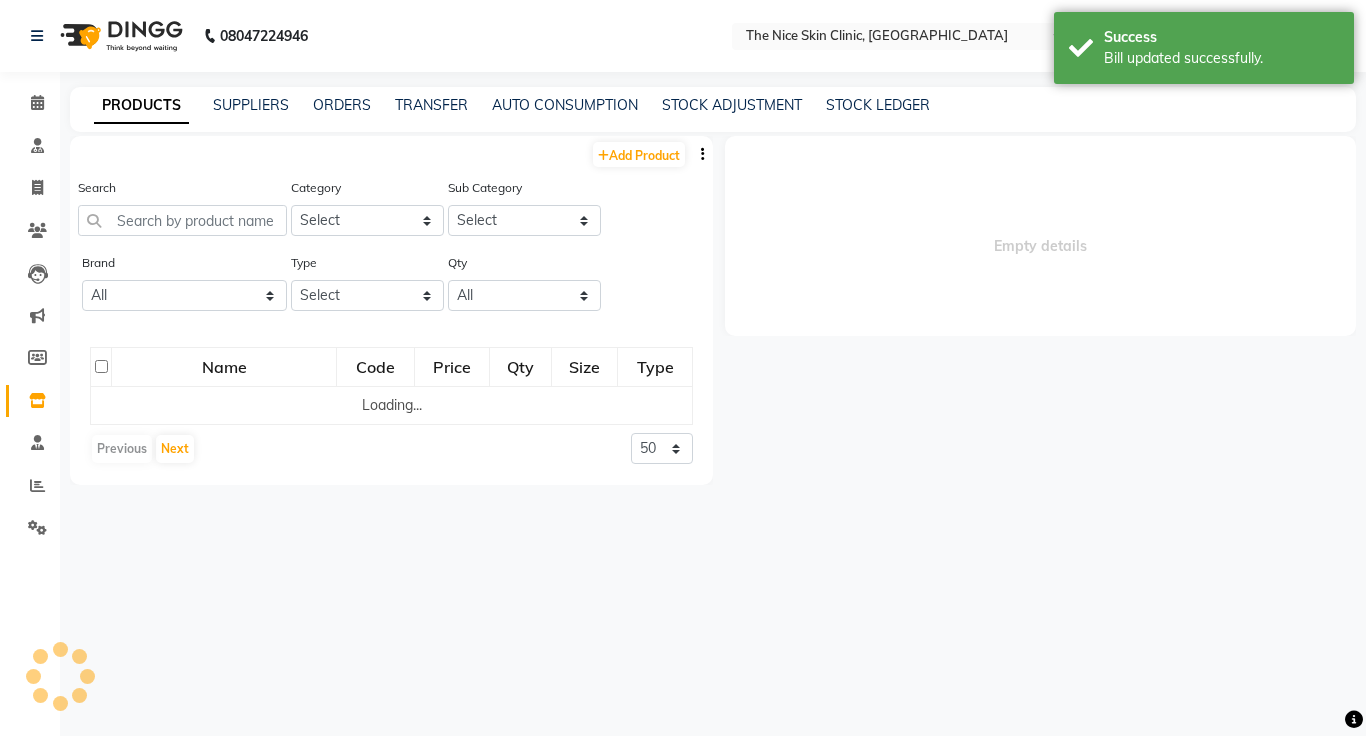 click 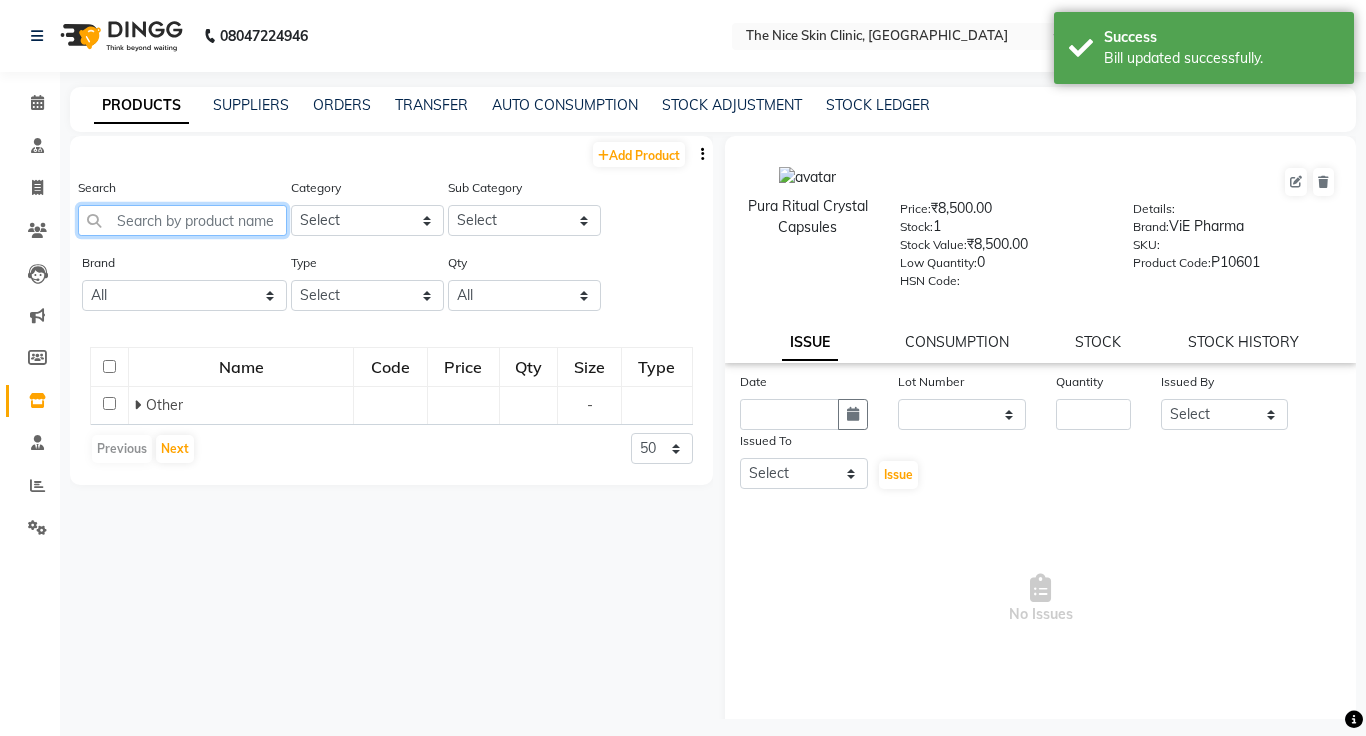 click 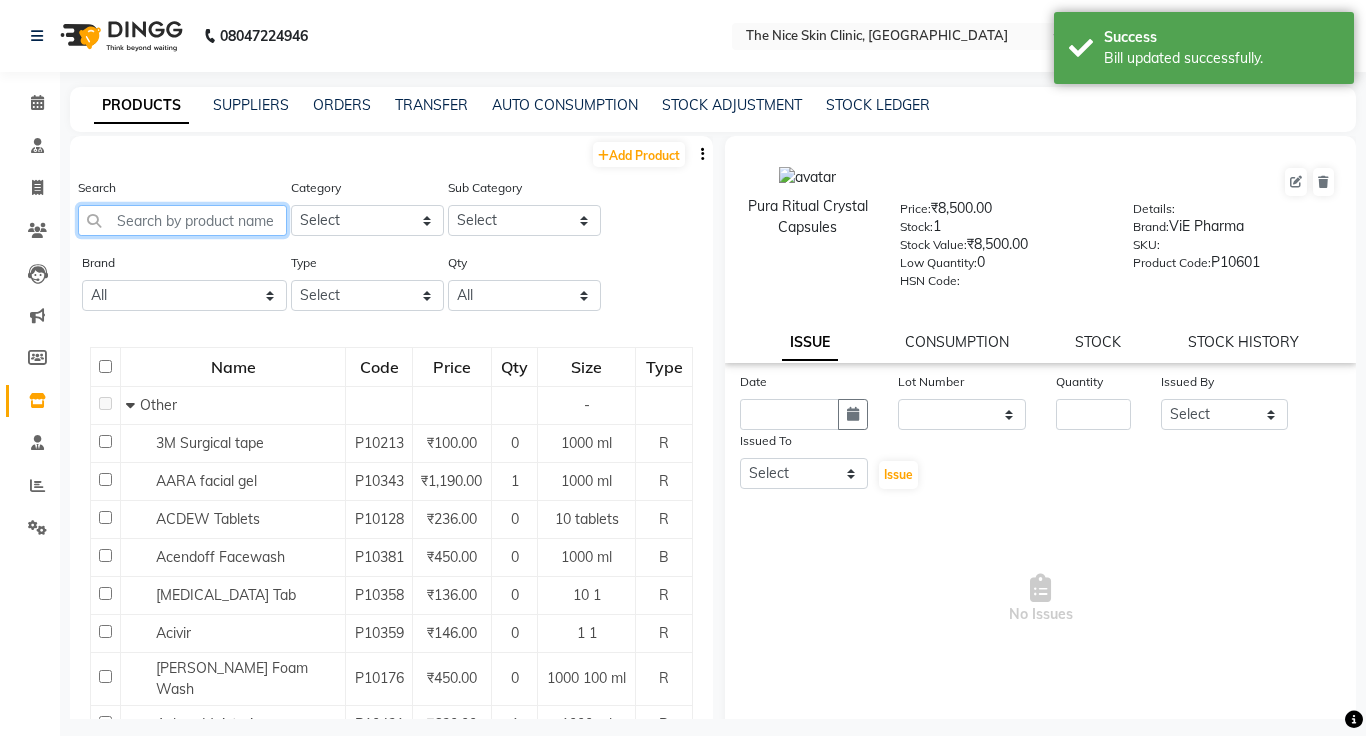 click 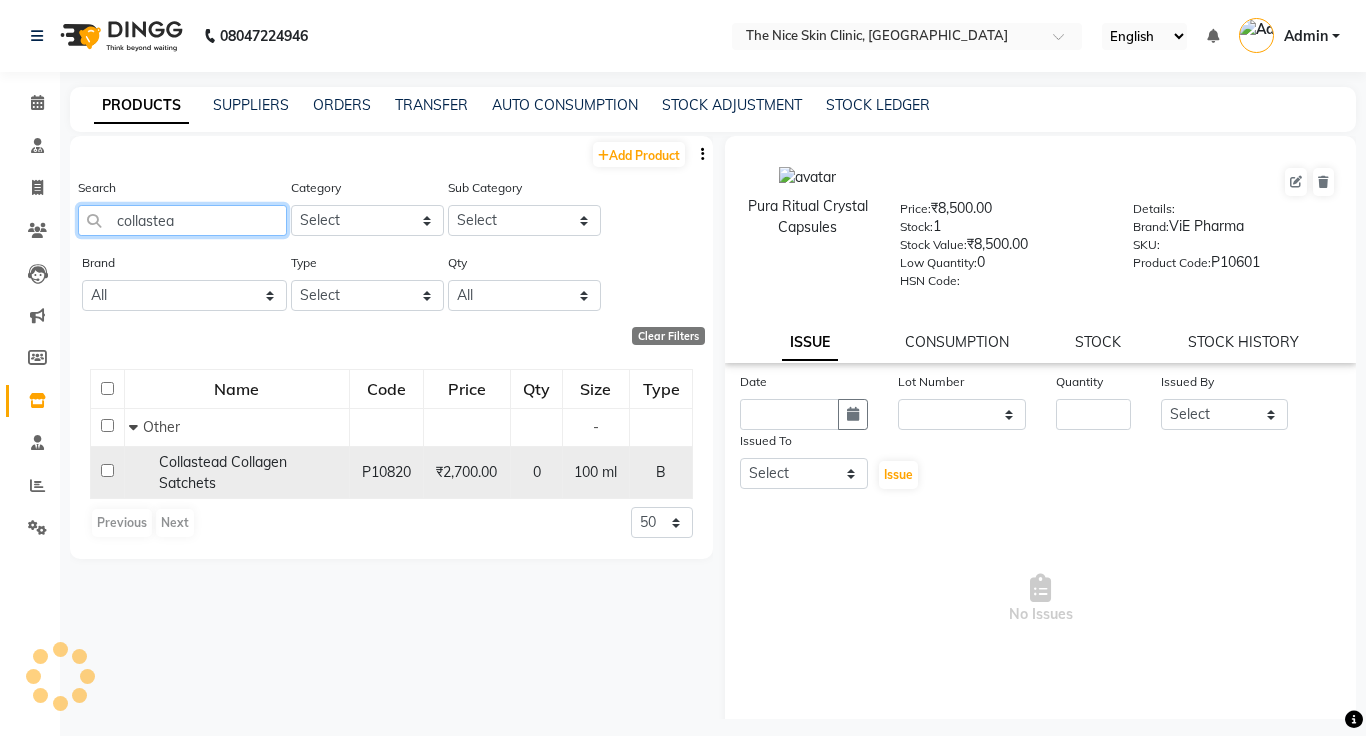 type on "collastea" 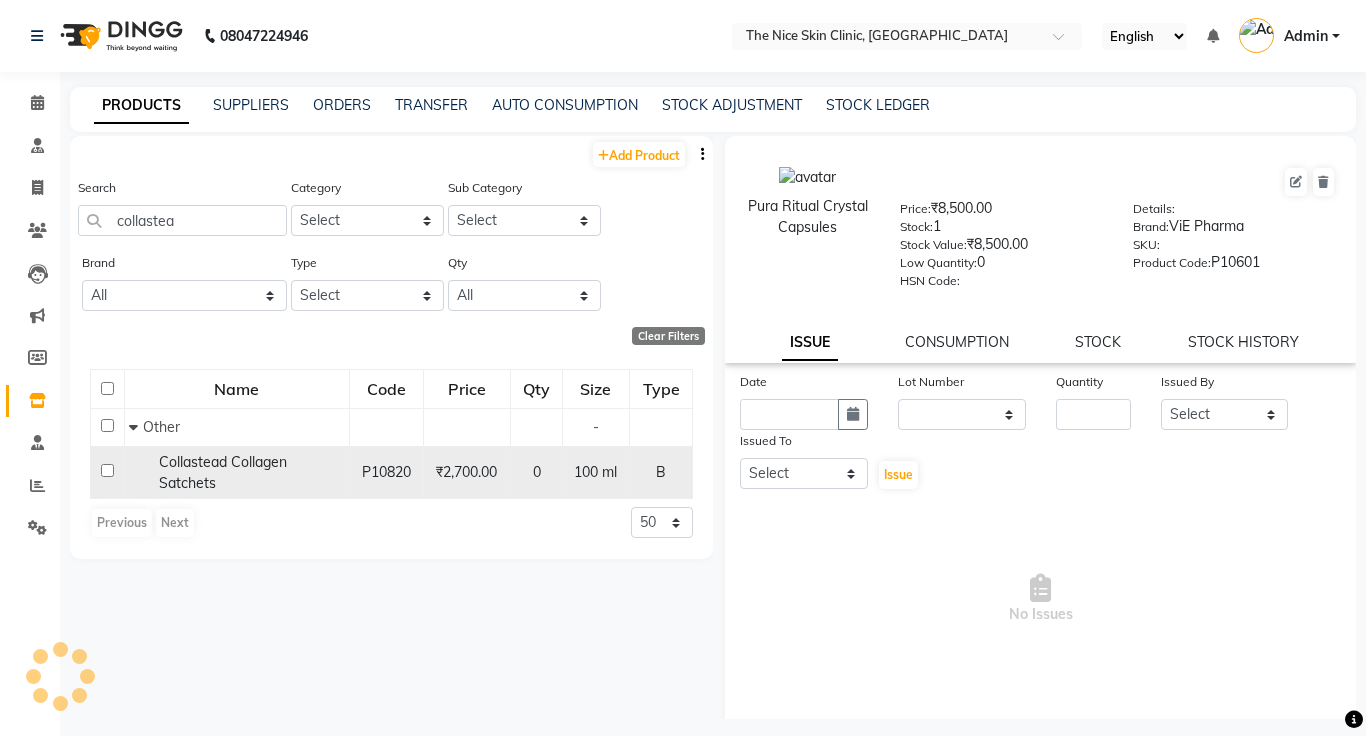 click on "₹2,700.00" 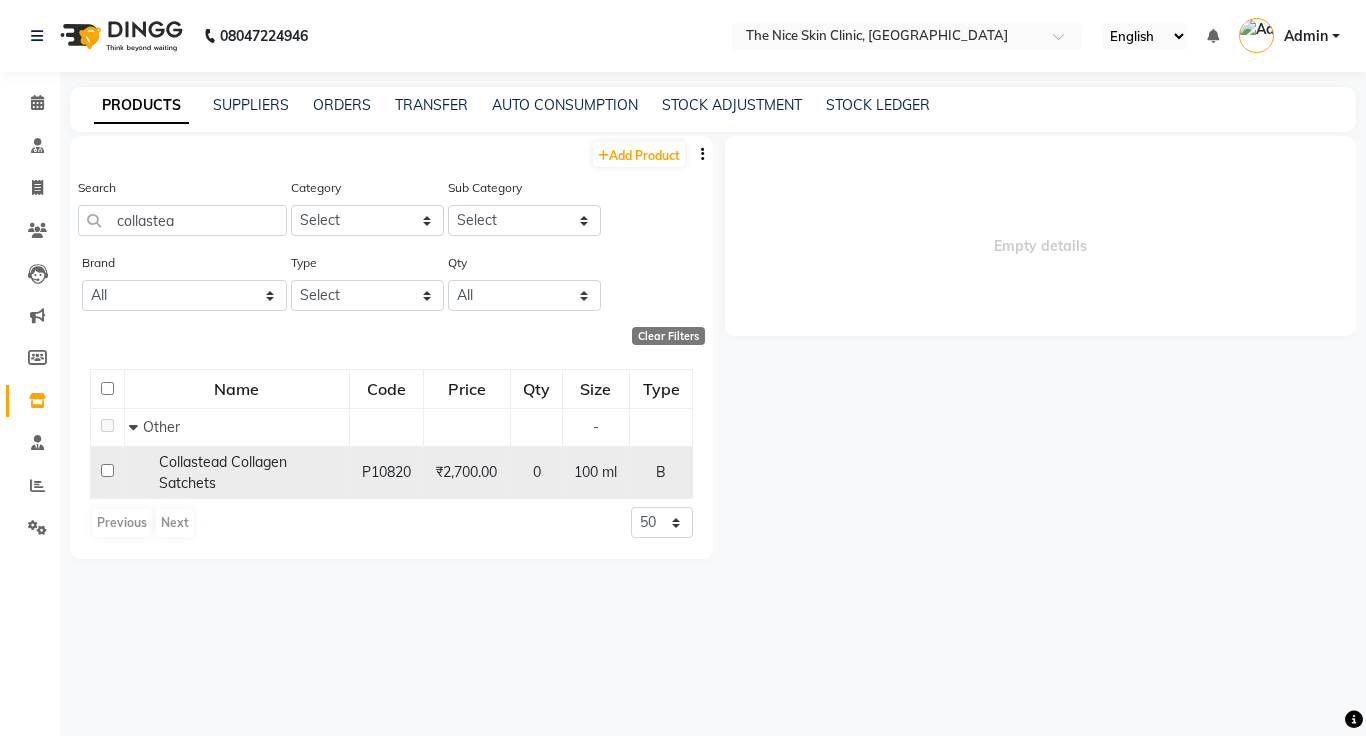 select 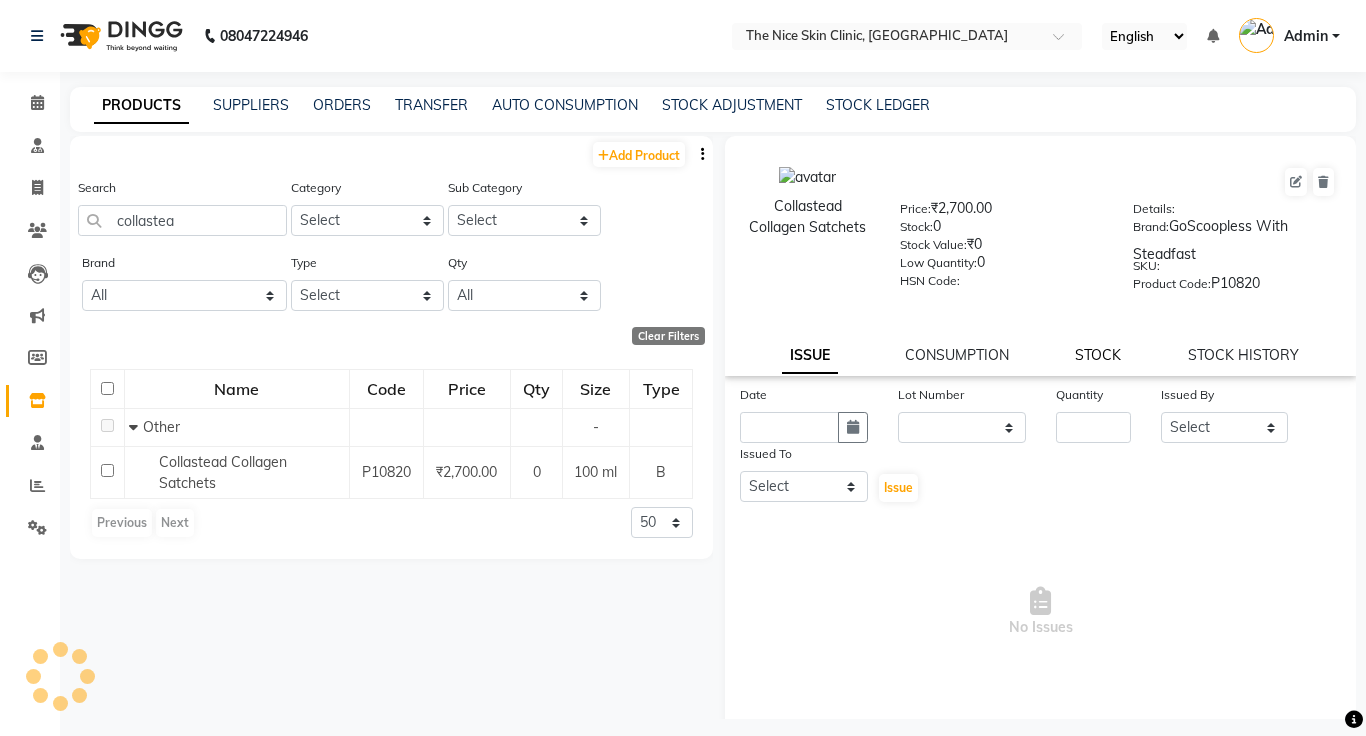 click on "STOCK" 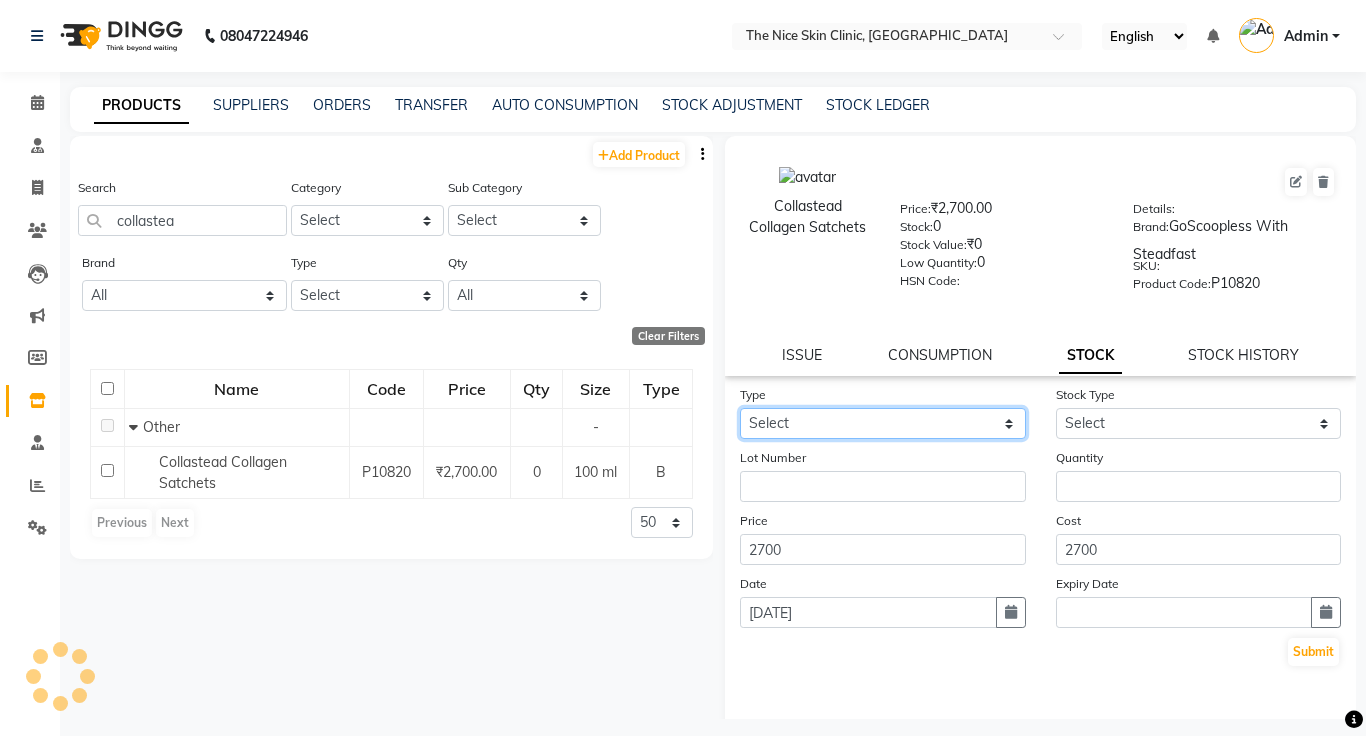 click on "Select In Out" 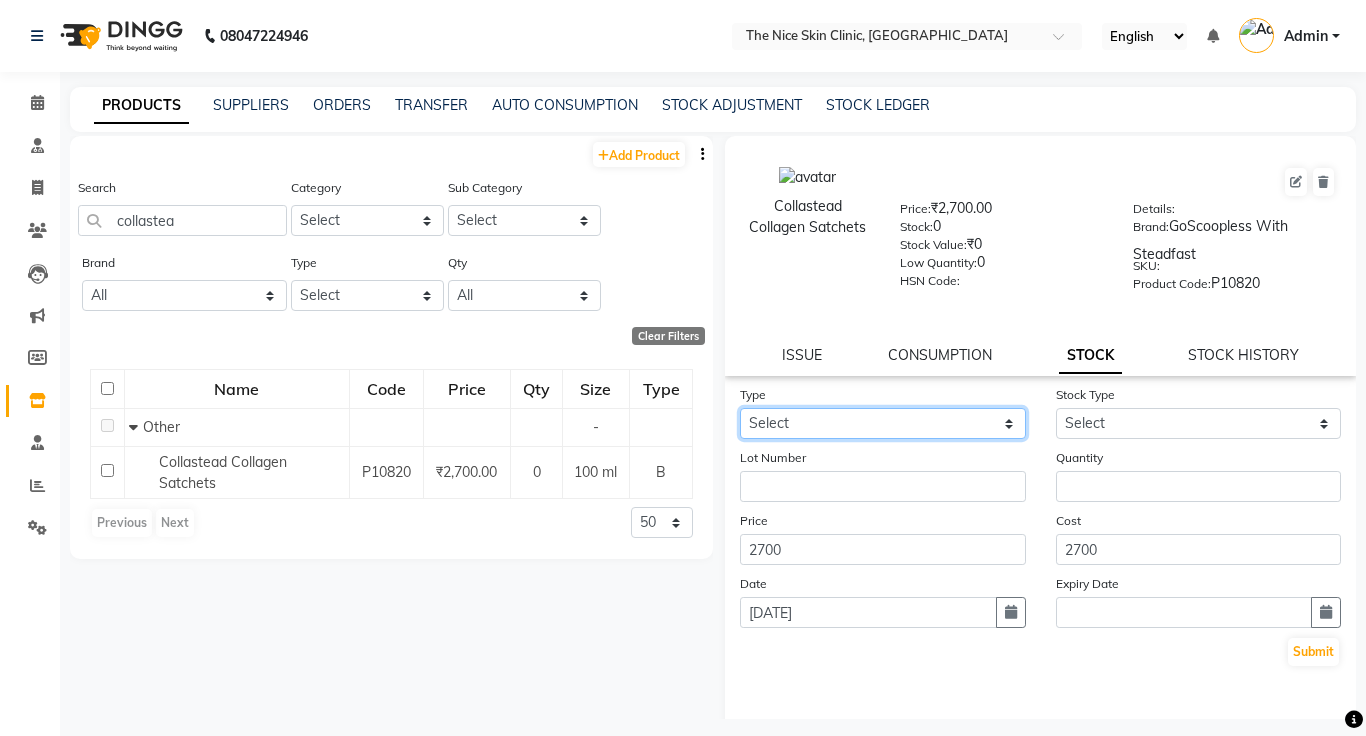 click on "Select In Out" 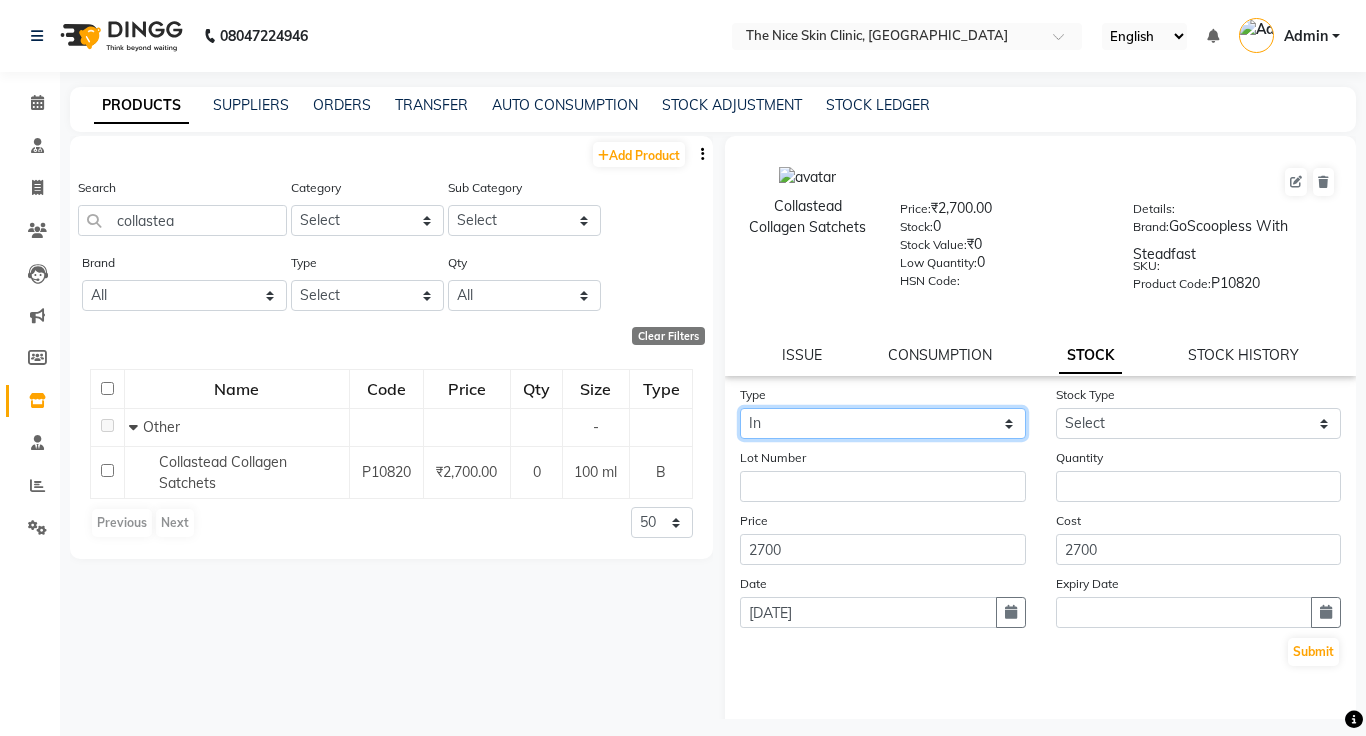 click on "Select In Out" 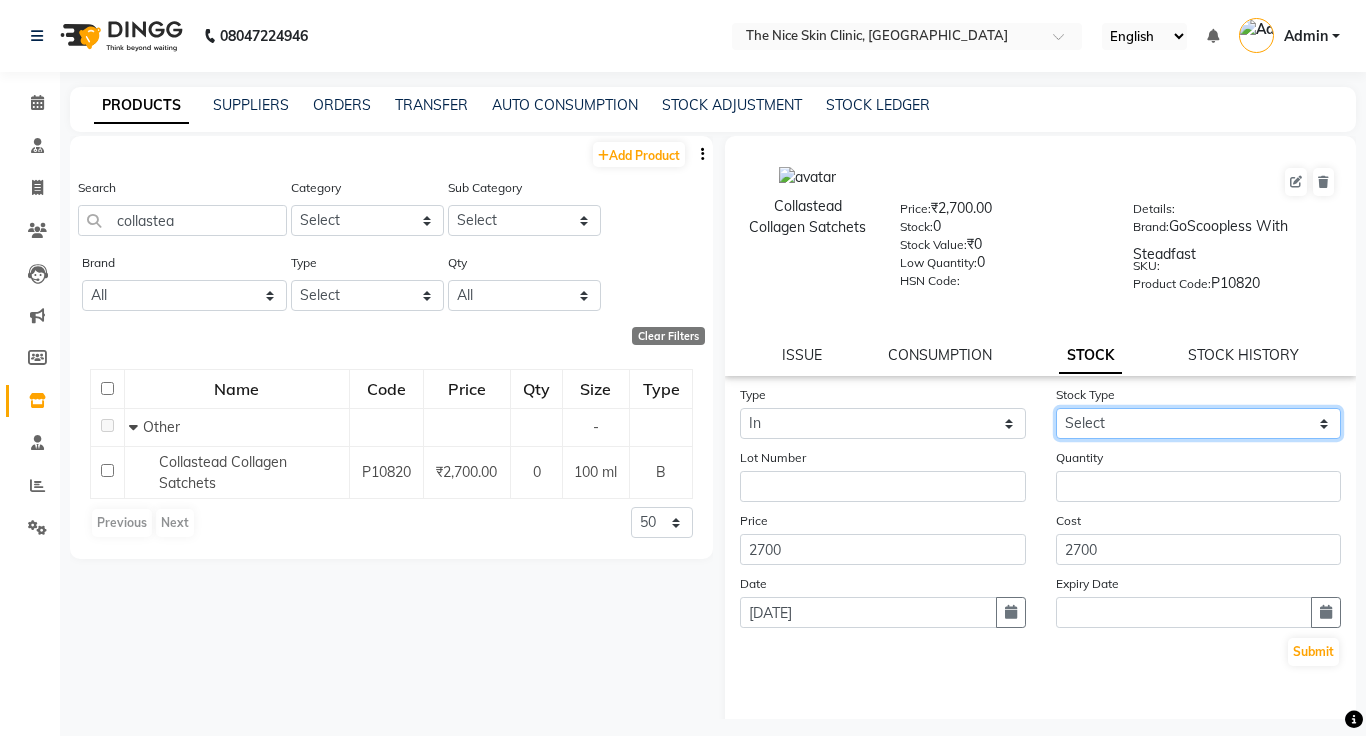click on "Select New Stock Adjustment Return Other" 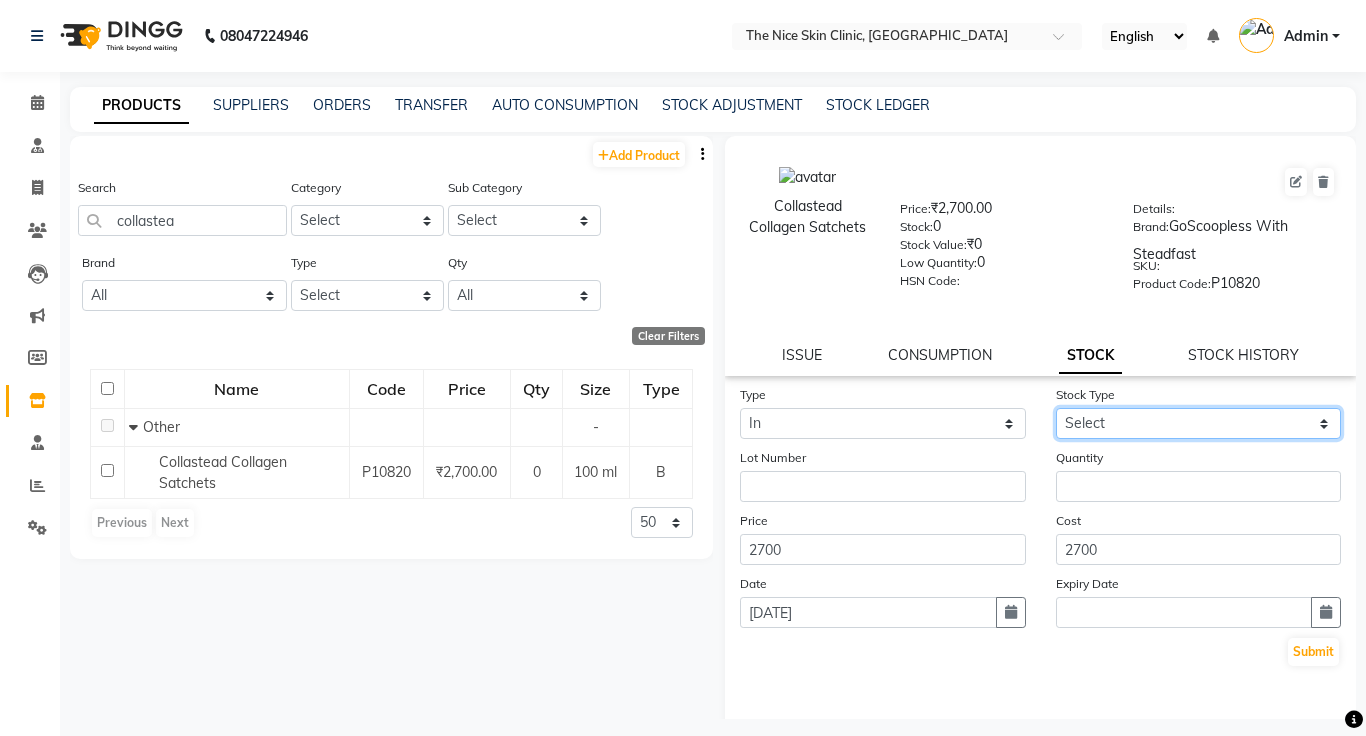 select on "new stock" 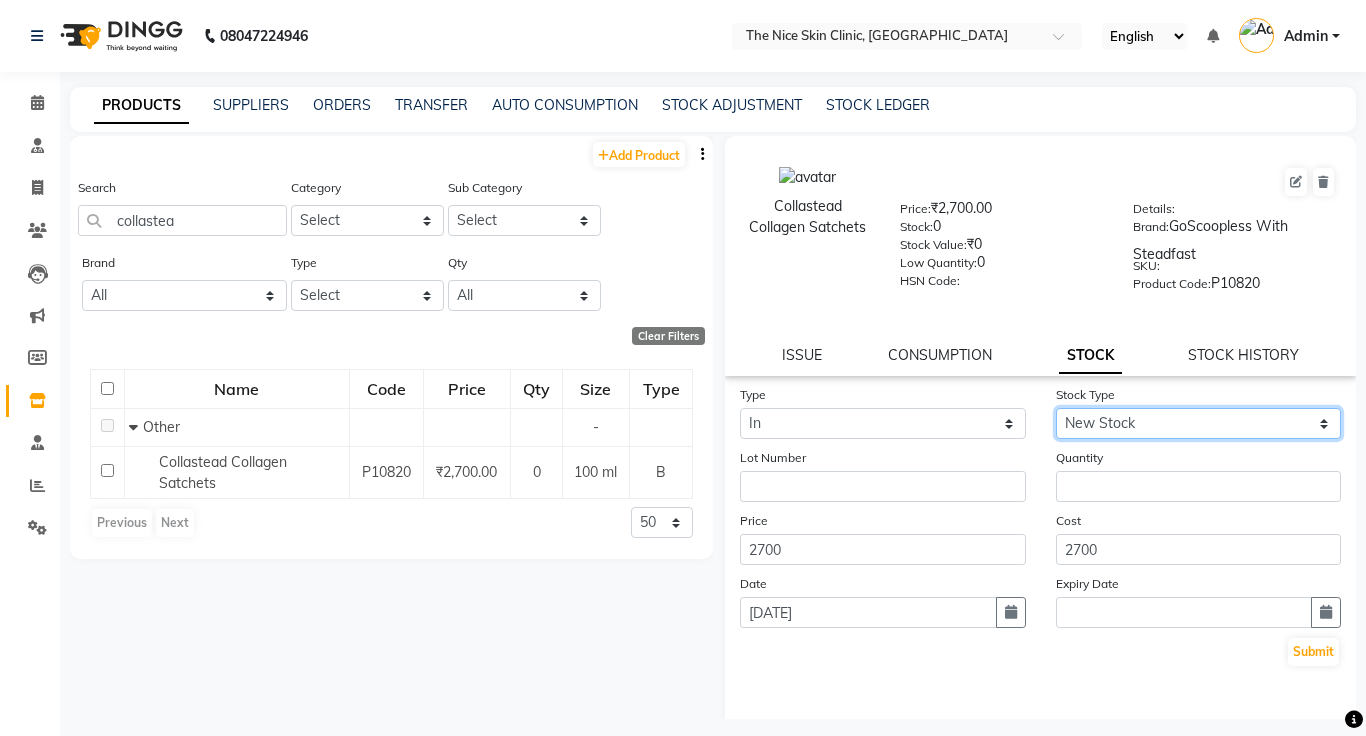 click on "Select New Stock Adjustment Return Other" 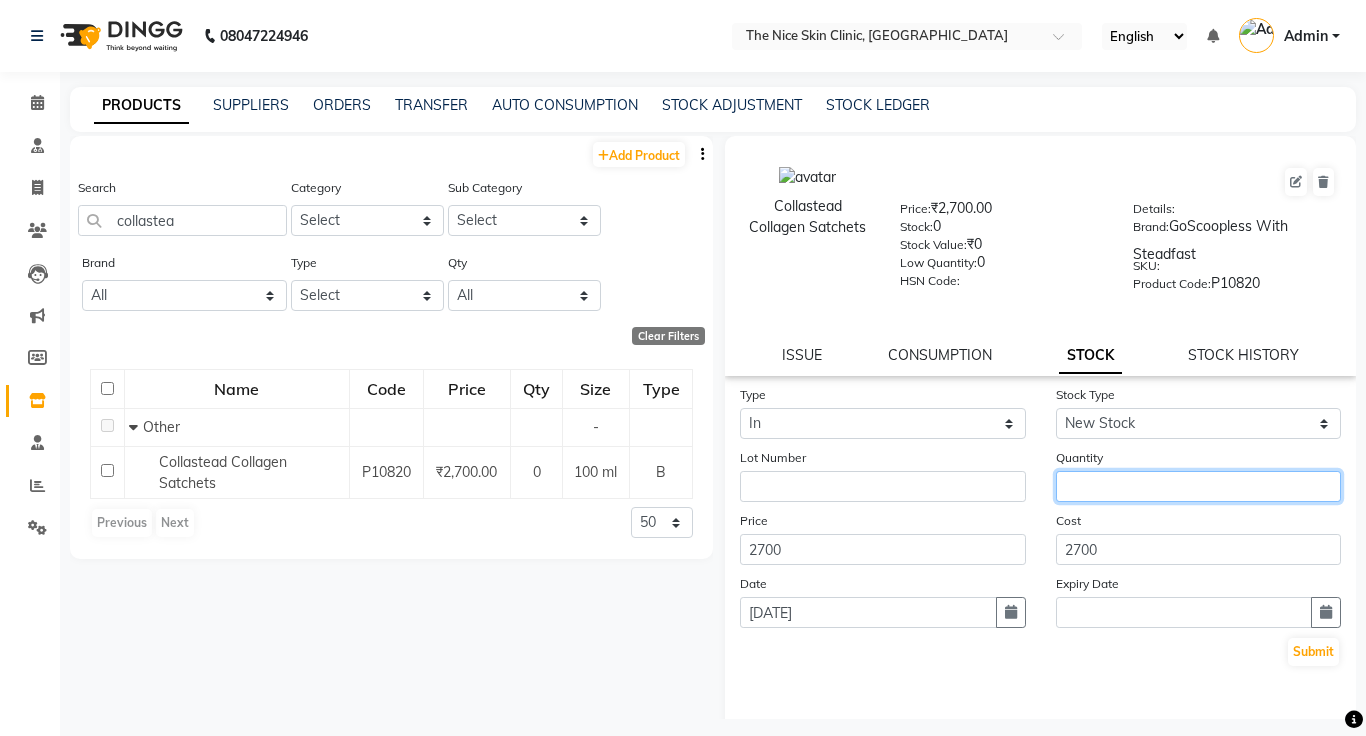 click 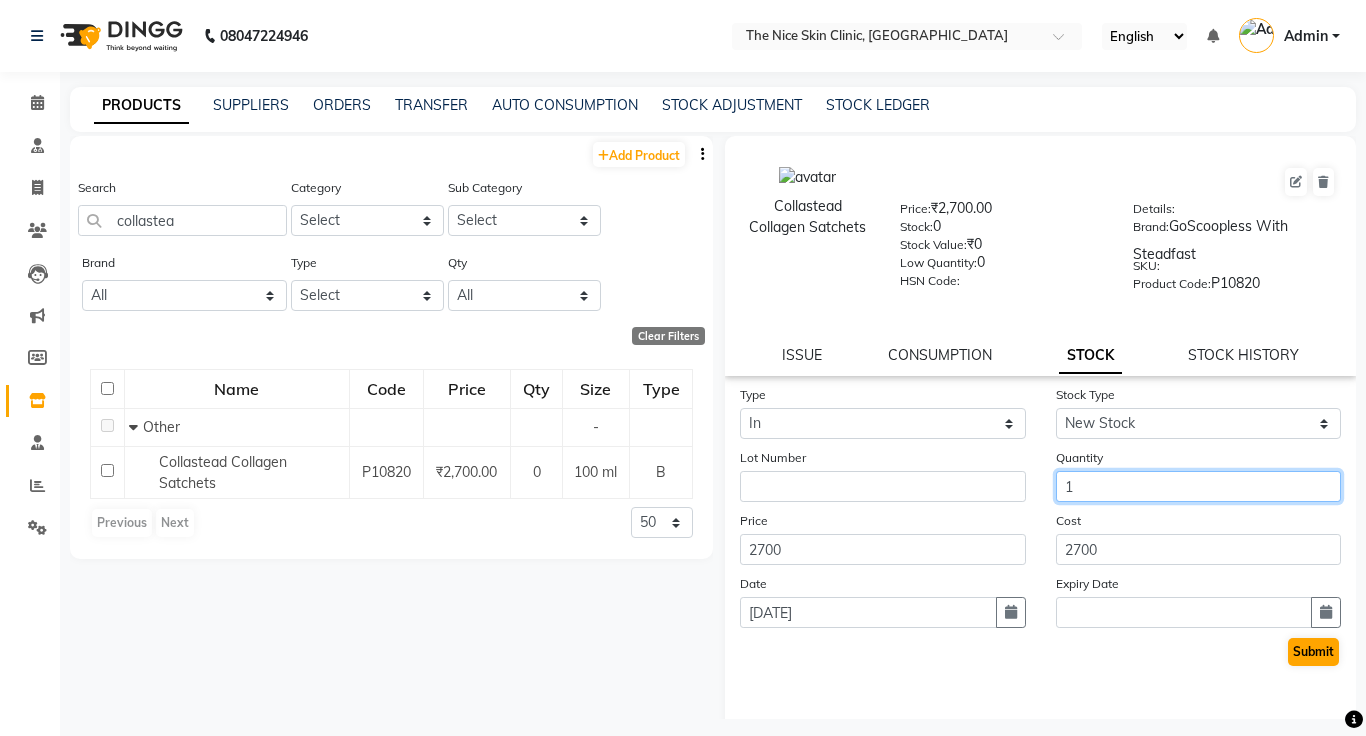 type on "1" 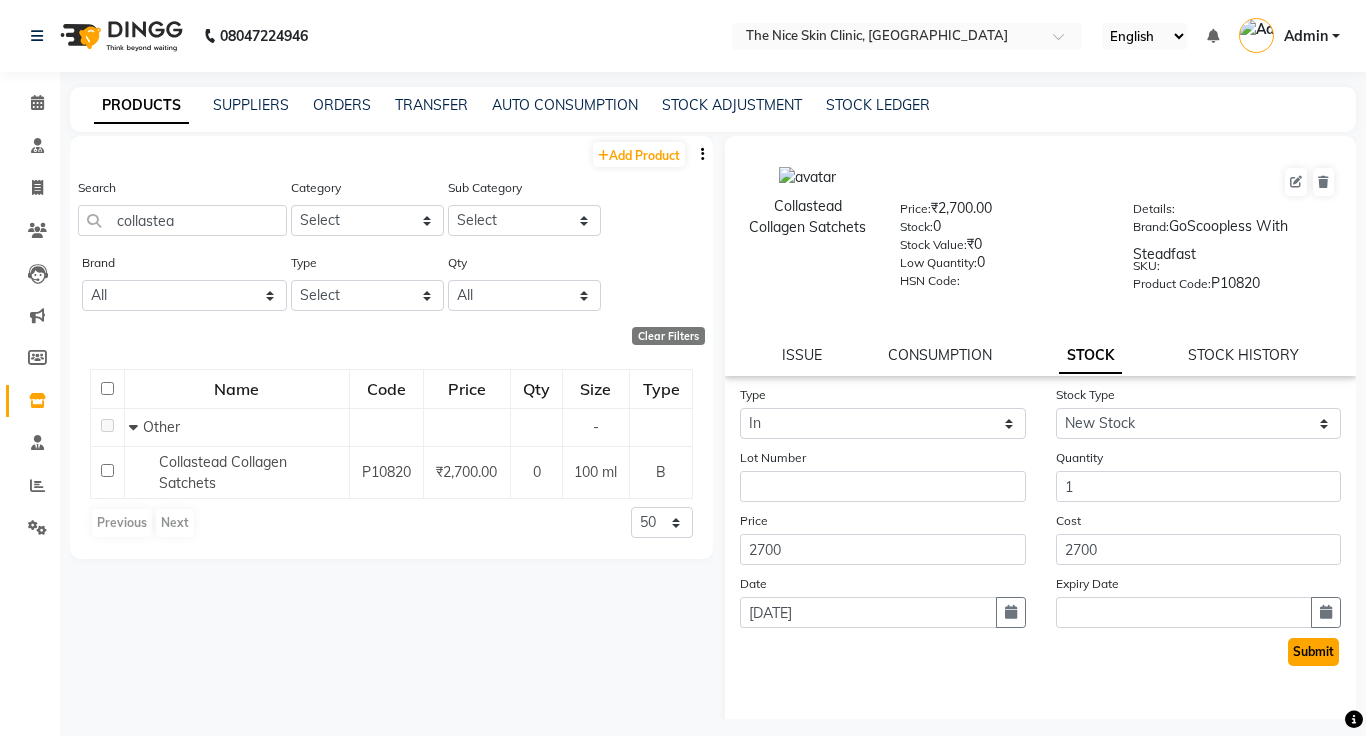 click on "Submit" 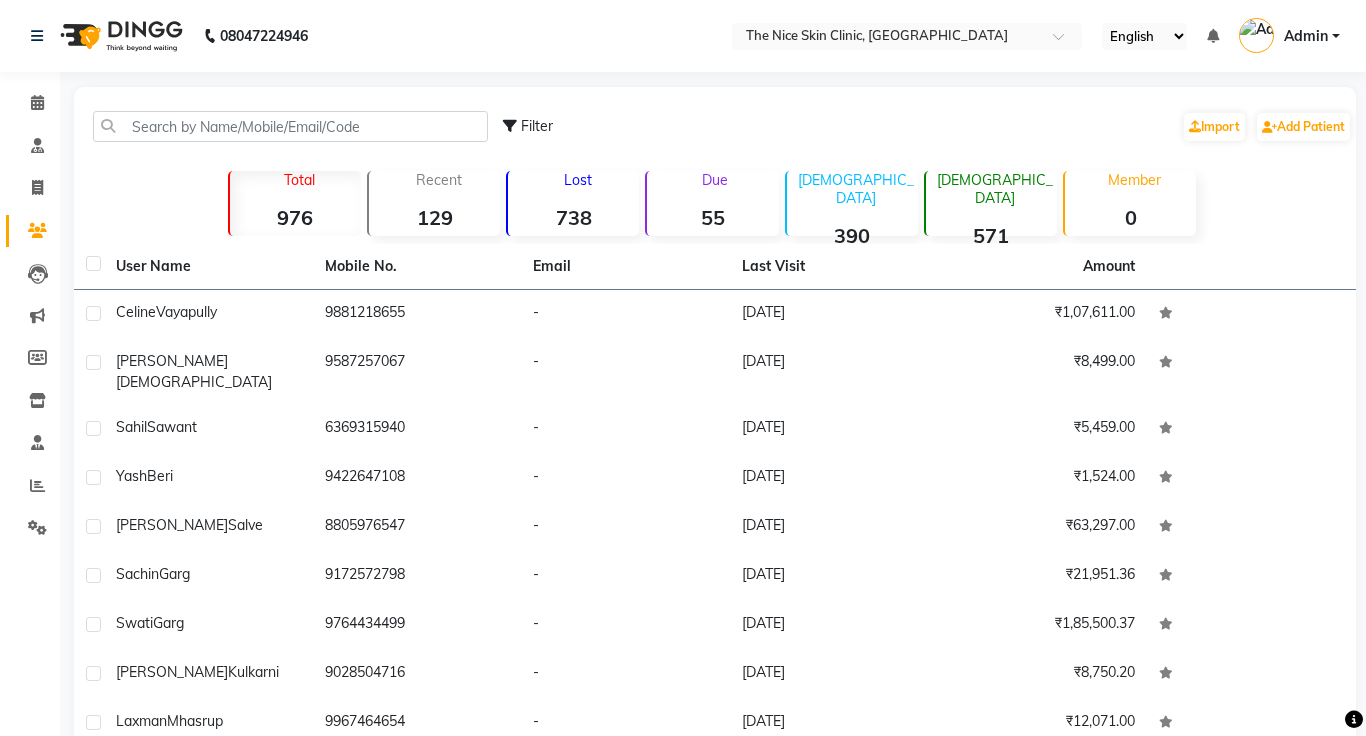scroll, scrollTop: 0, scrollLeft: 0, axis: both 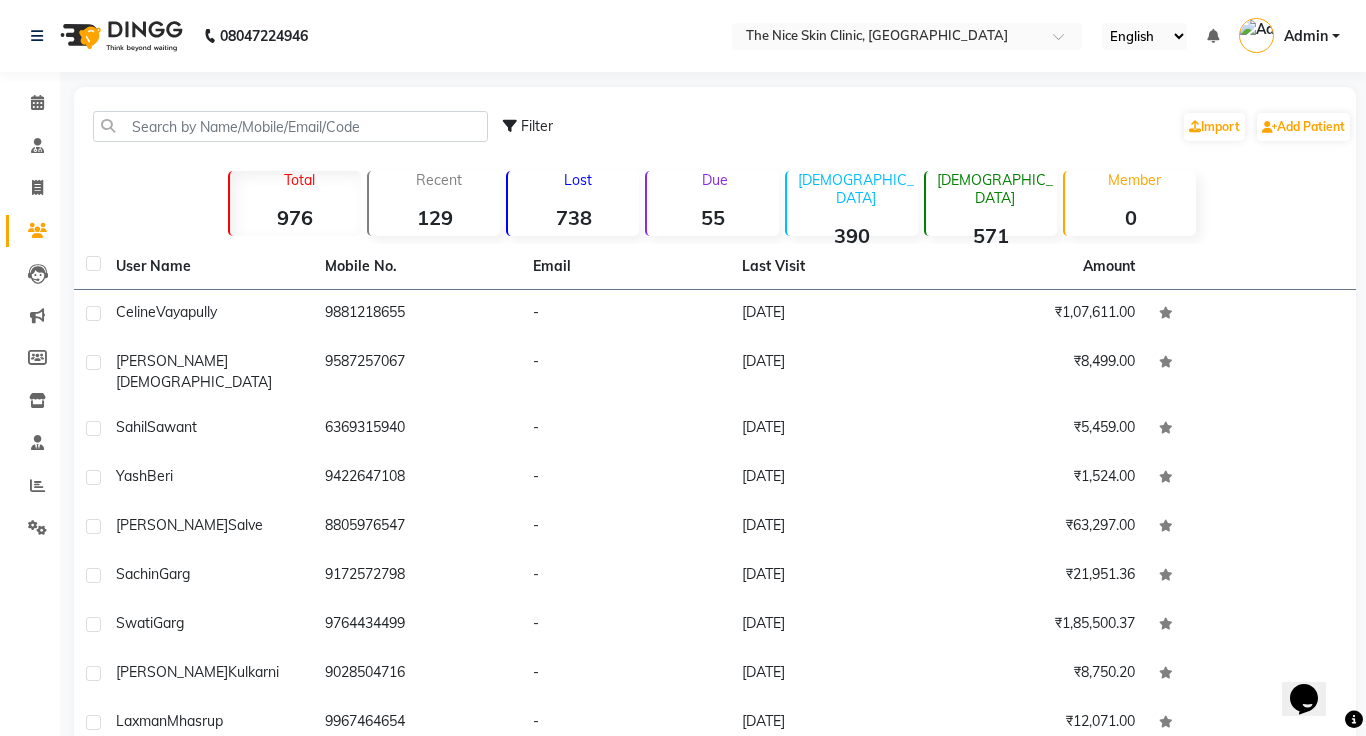click on "9881218655" 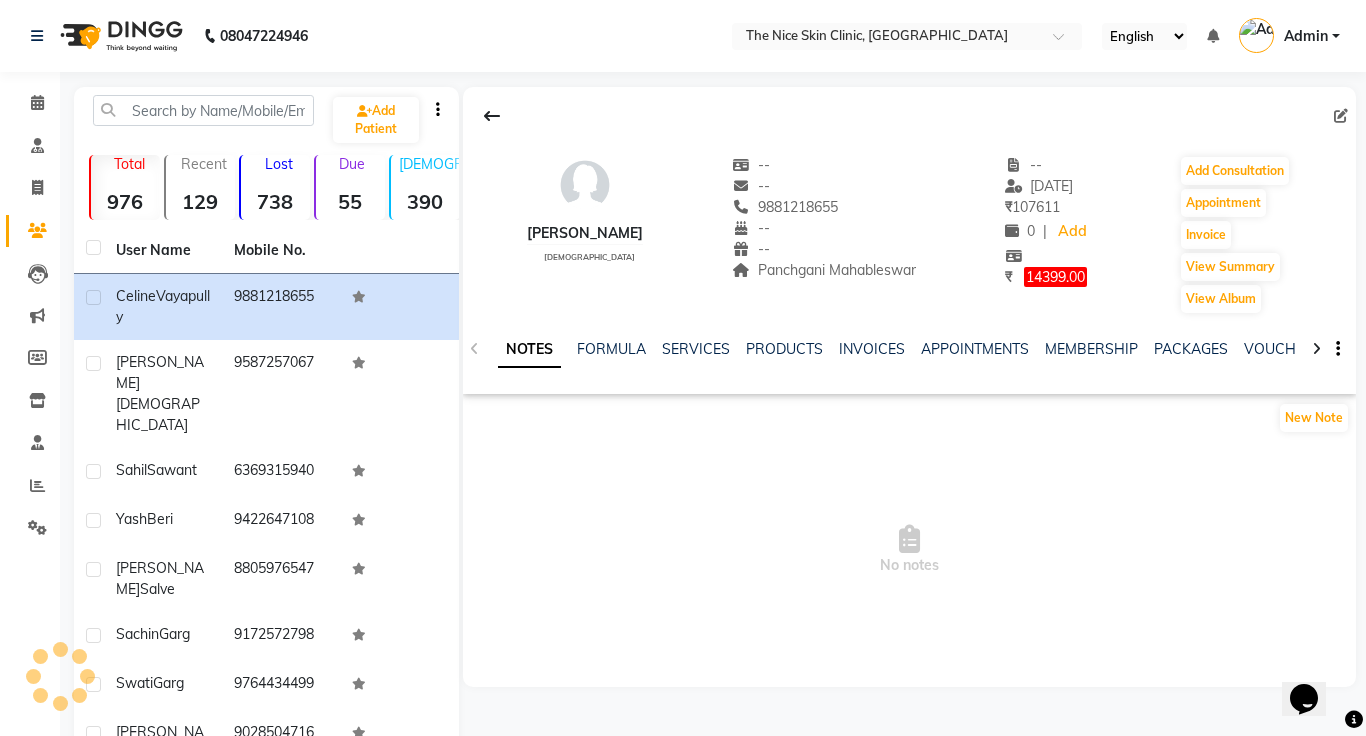 scroll, scrollTop: 0, scrollLeft: 0, axis: both 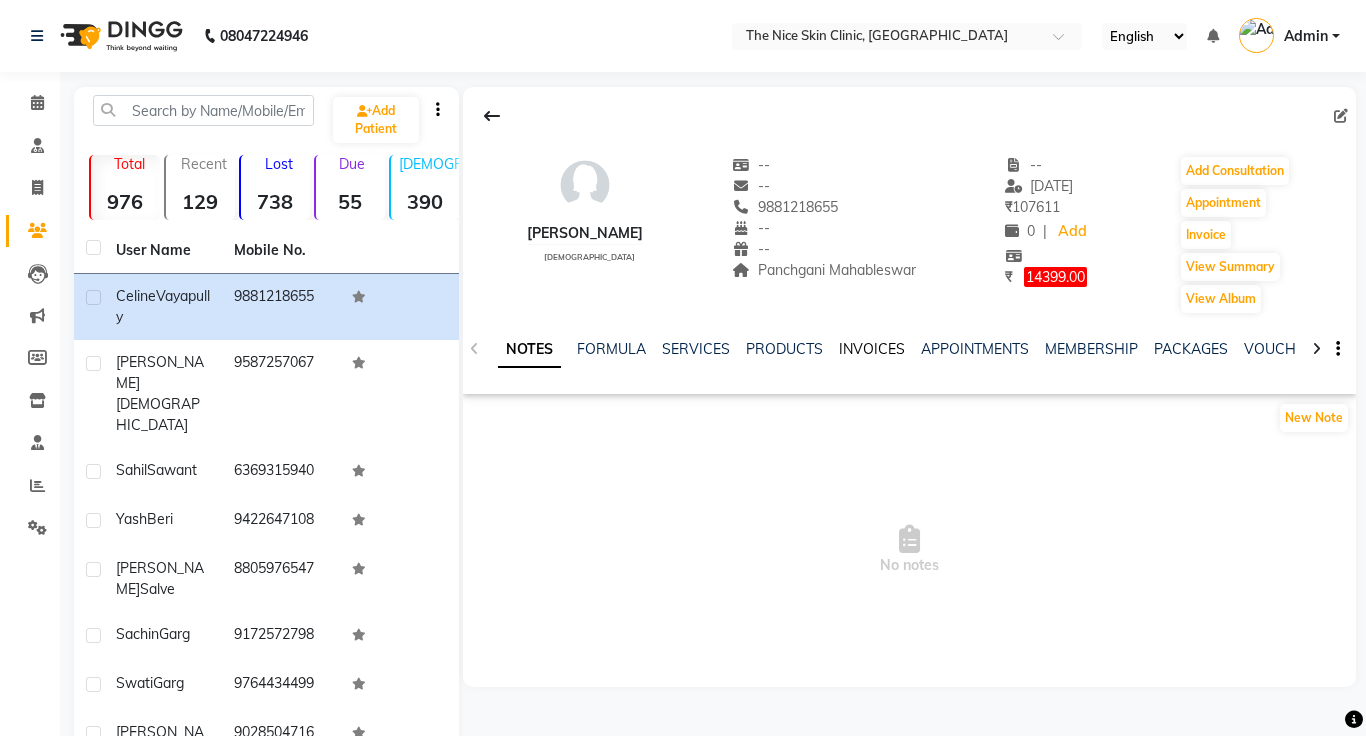 click on "INVOICES" 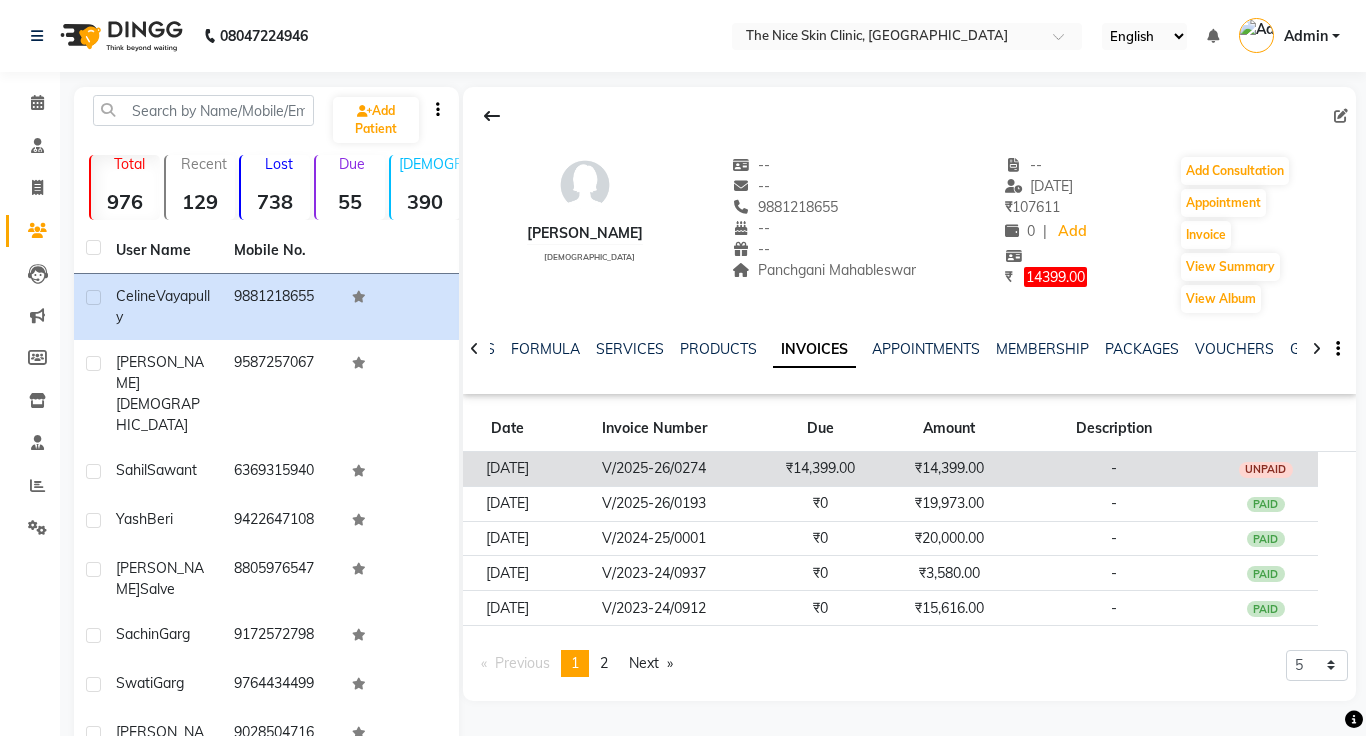 click on "₹14,399.00" 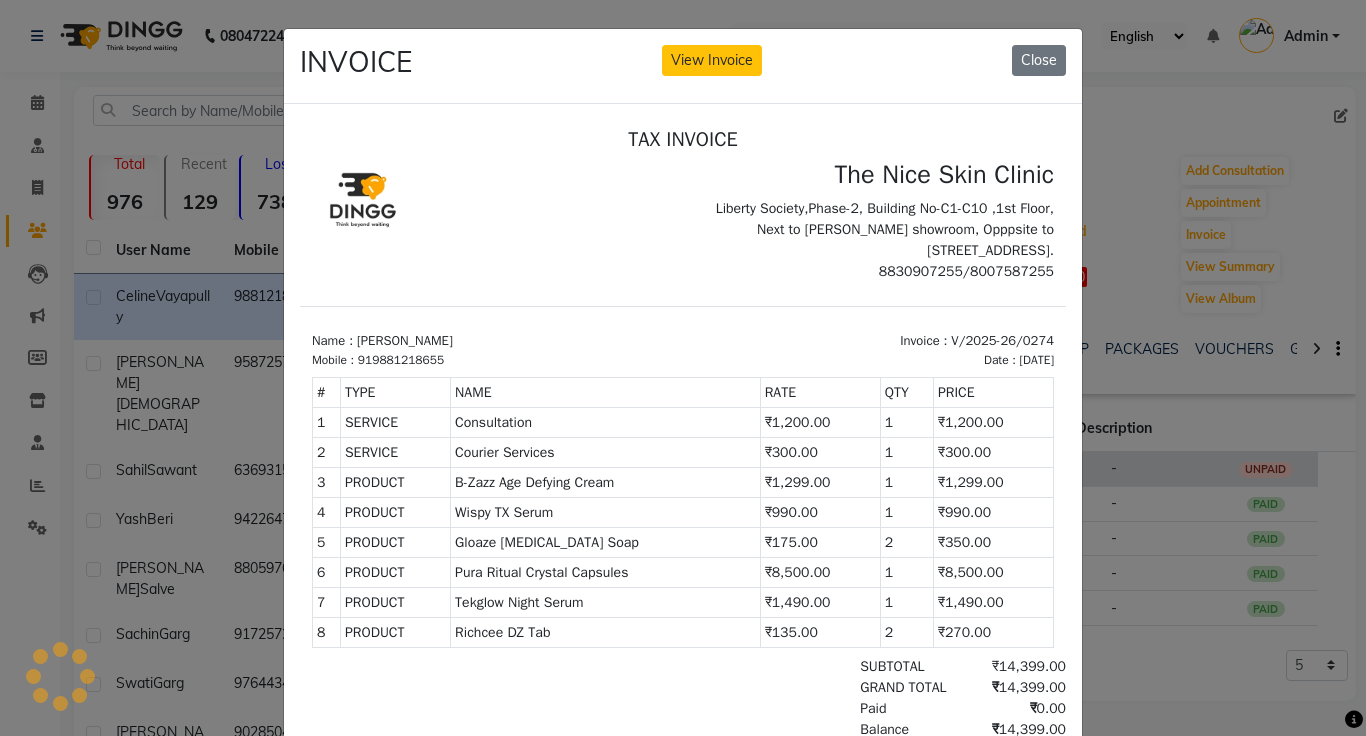 scroll, scrollTop: 0, scrollLeft: 0, axis: both 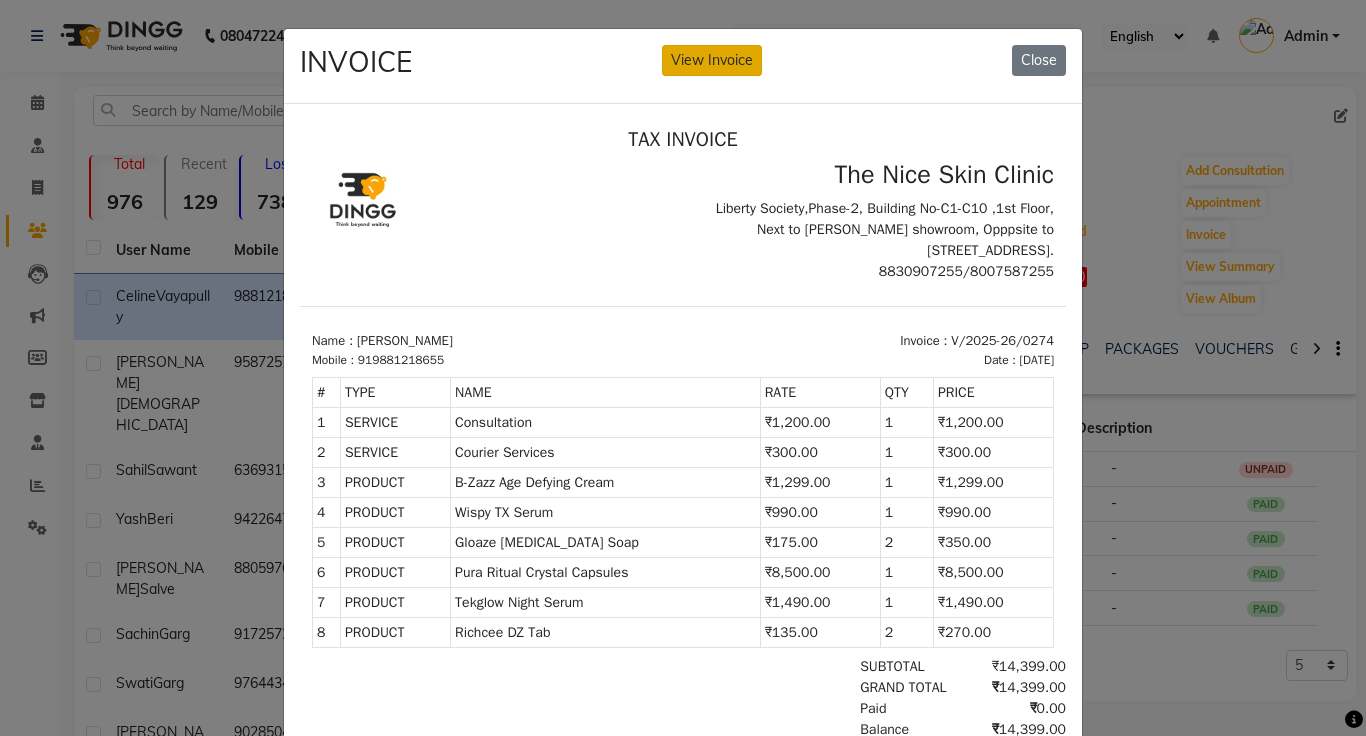 click on "View Invoice" 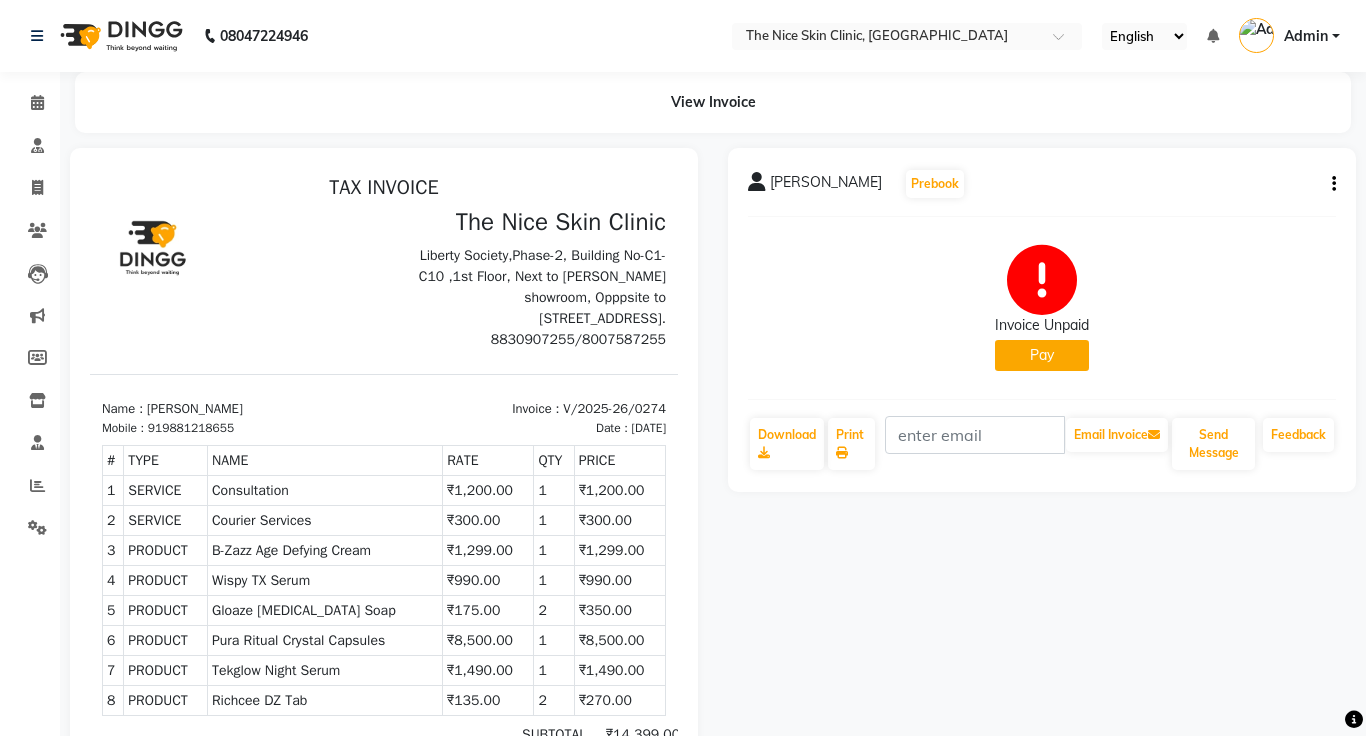 scroll, scrollTop: 0, scrollLeft: 0, axis: both 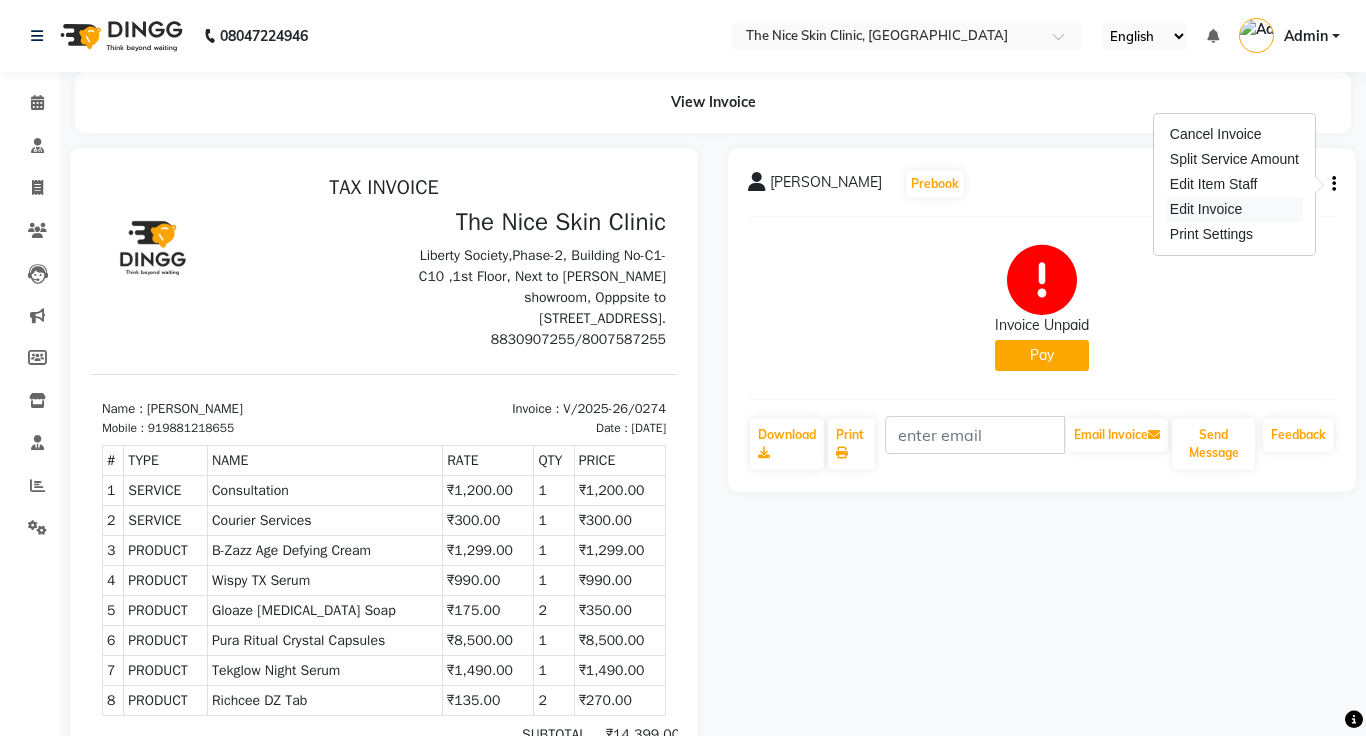 click on "Edit Invoice" at bounding box center (1234, 209) 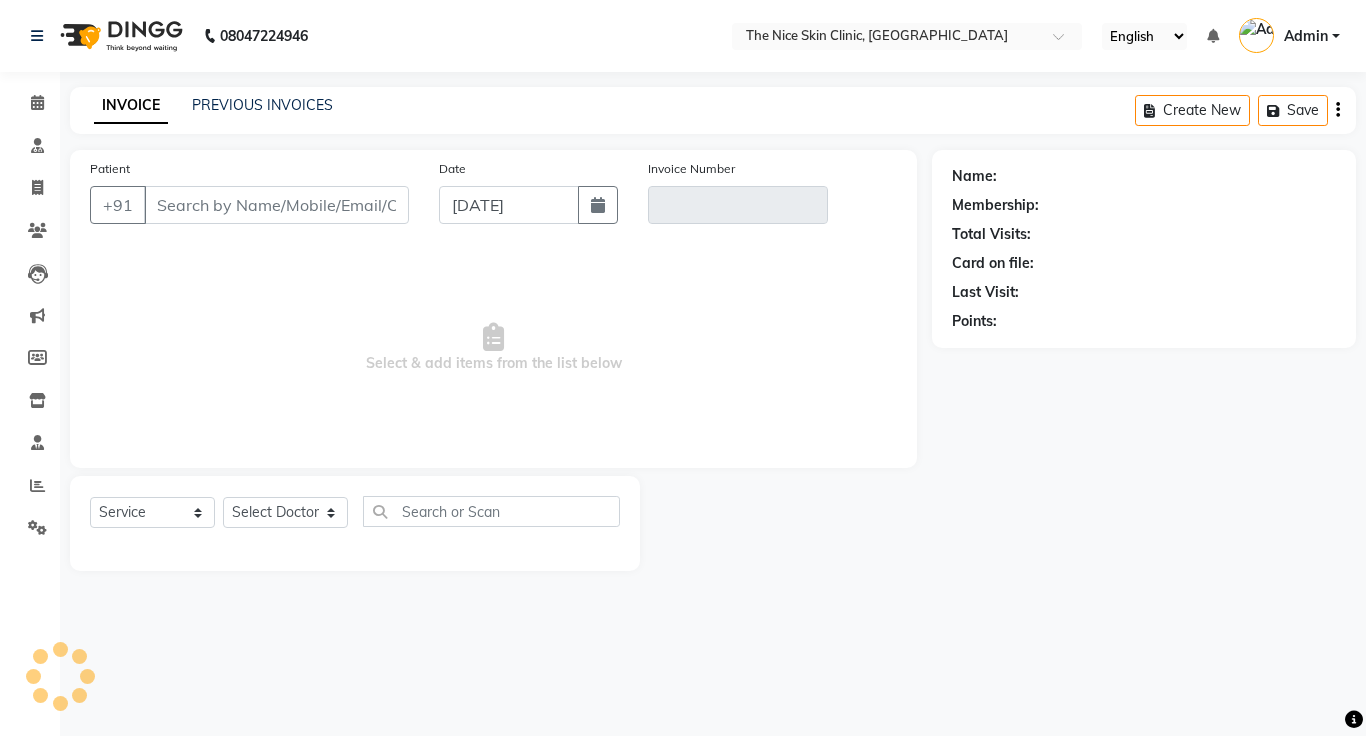click 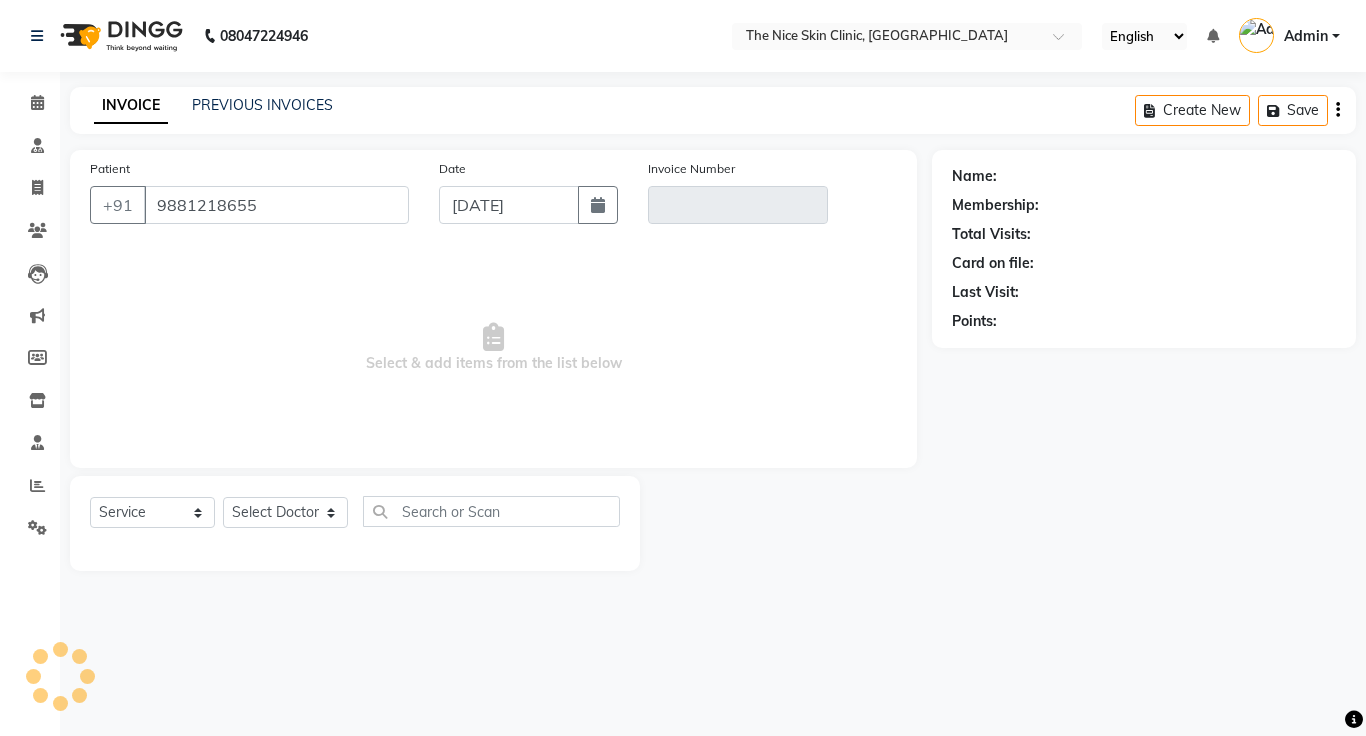 type on "V/2025-26/0274" 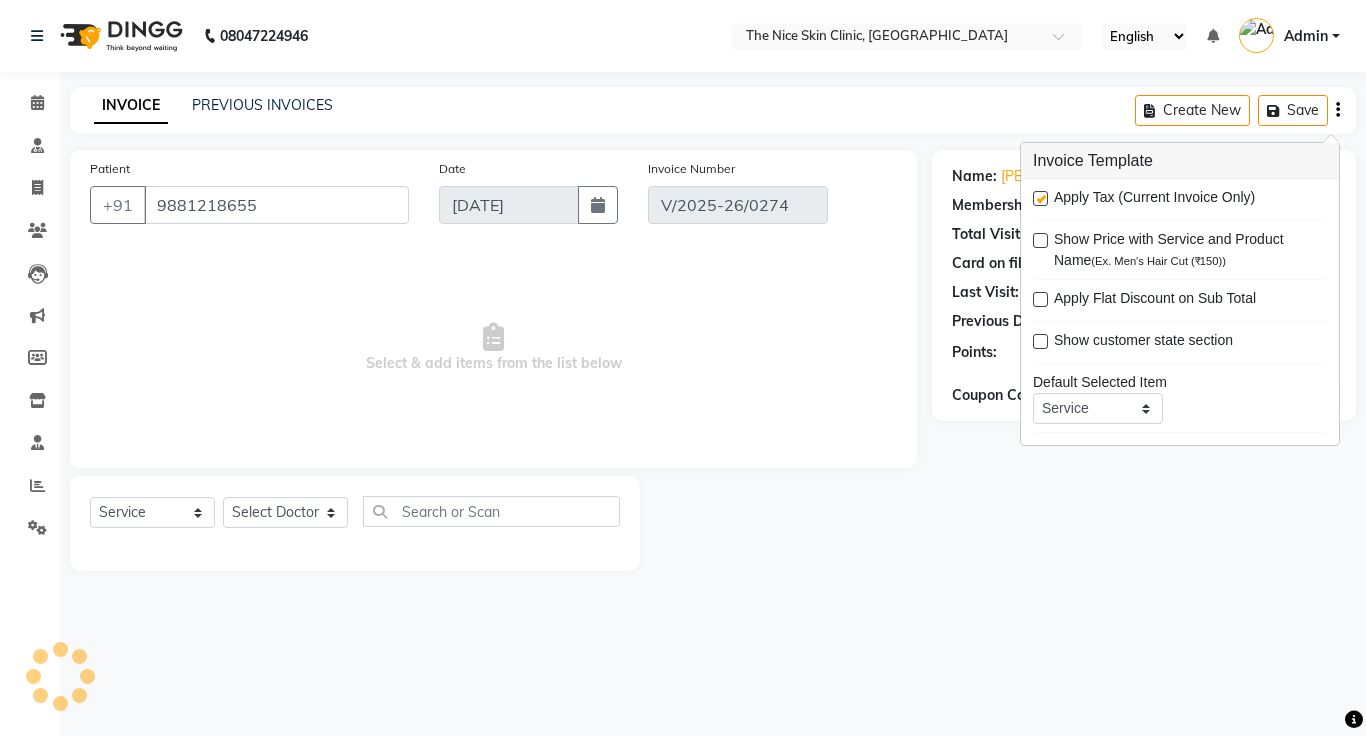 click at bounding box center [1040, 198] 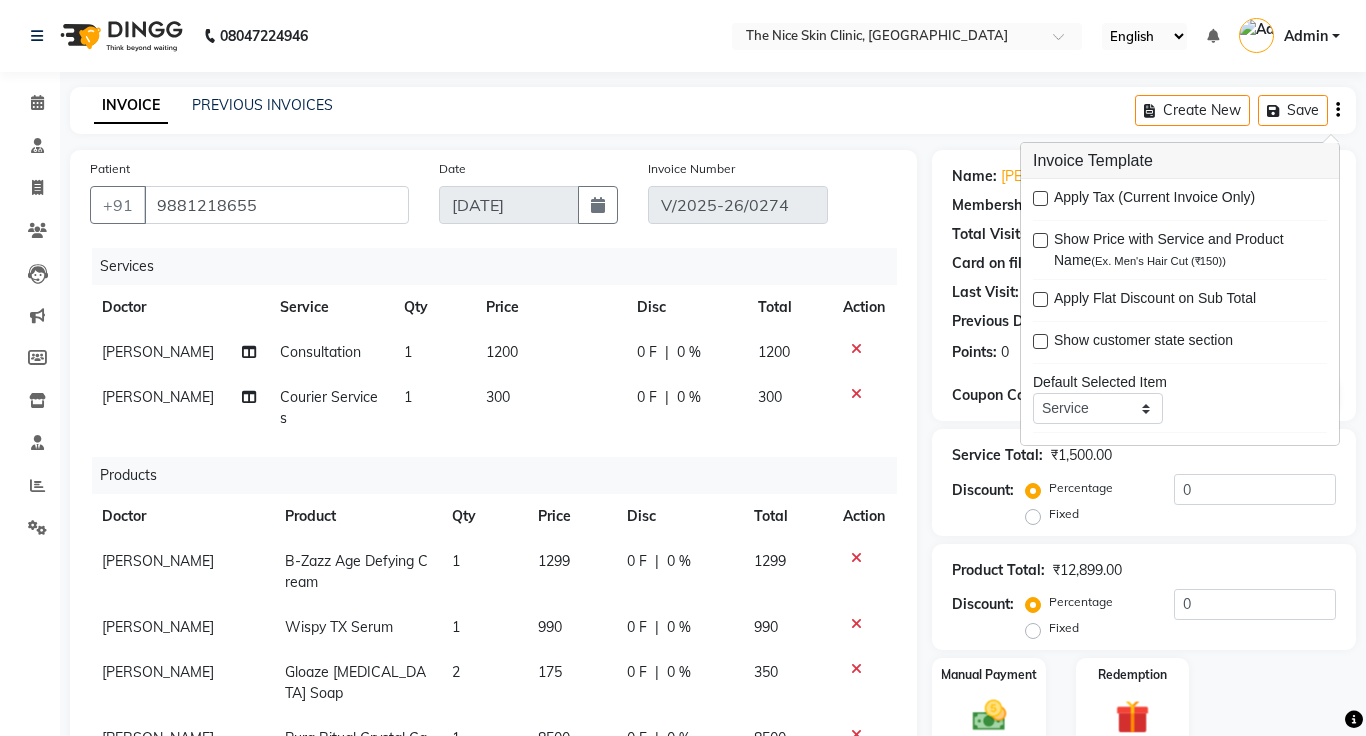 scroll, scrollTop: 322, scrollLeft: 0, axis: vertical 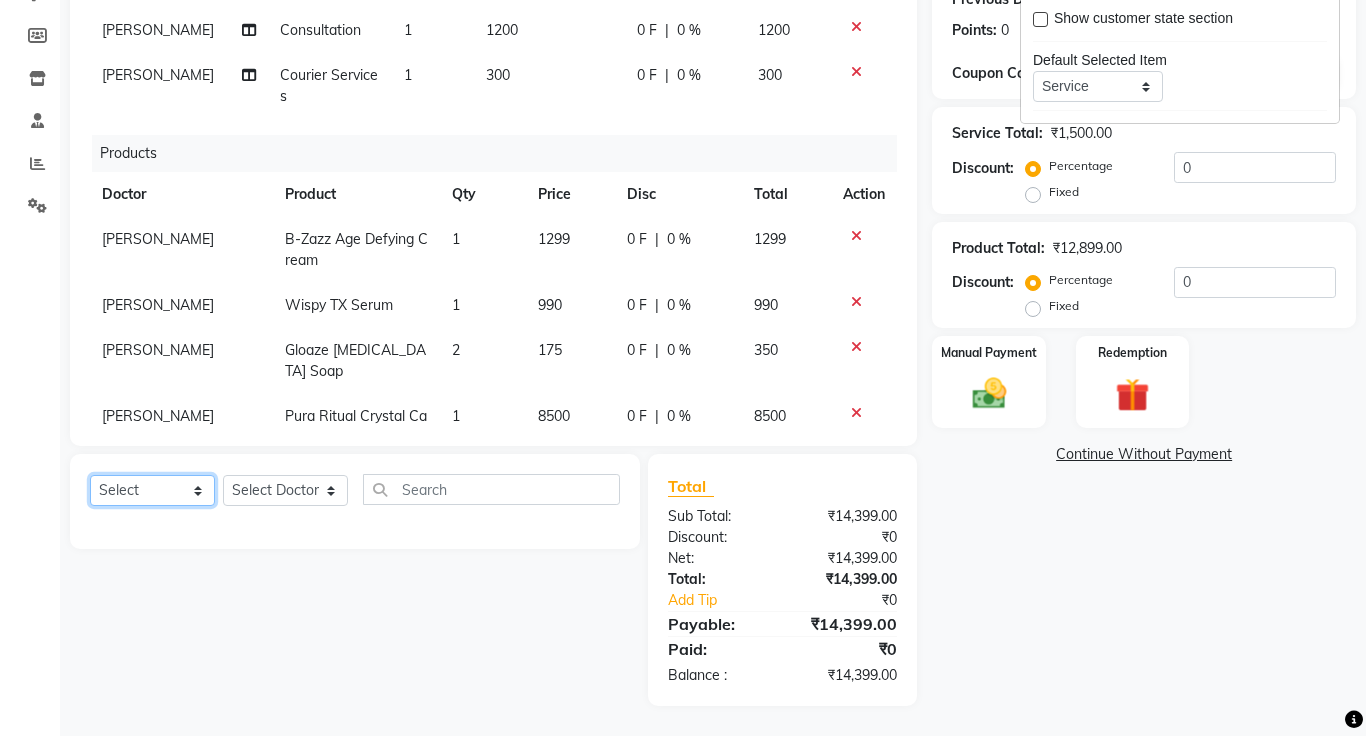 click on "Select  Service  Product  Membership  Package Voucher Prepaid Gift Card" 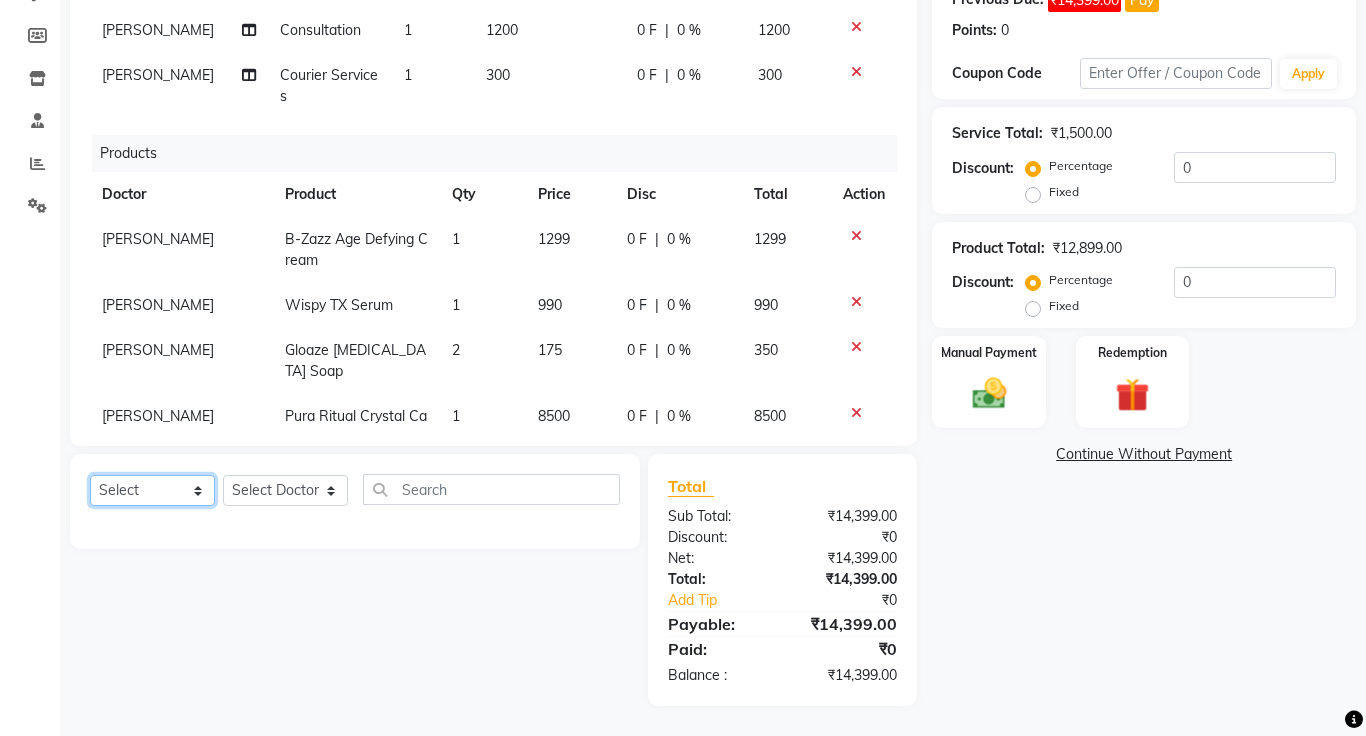 select on "product" 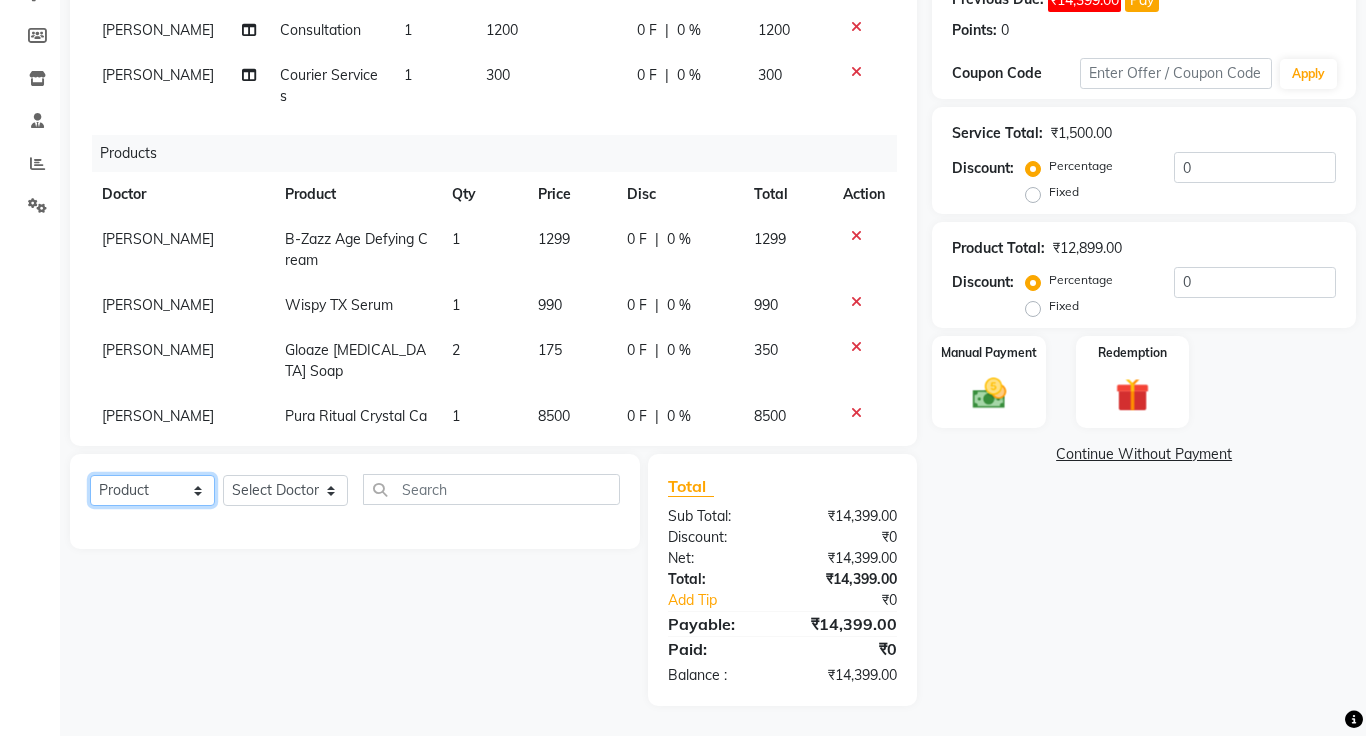 click on "Select  Service  Product  Membership  Package Voucher Prepaid Gift Card" 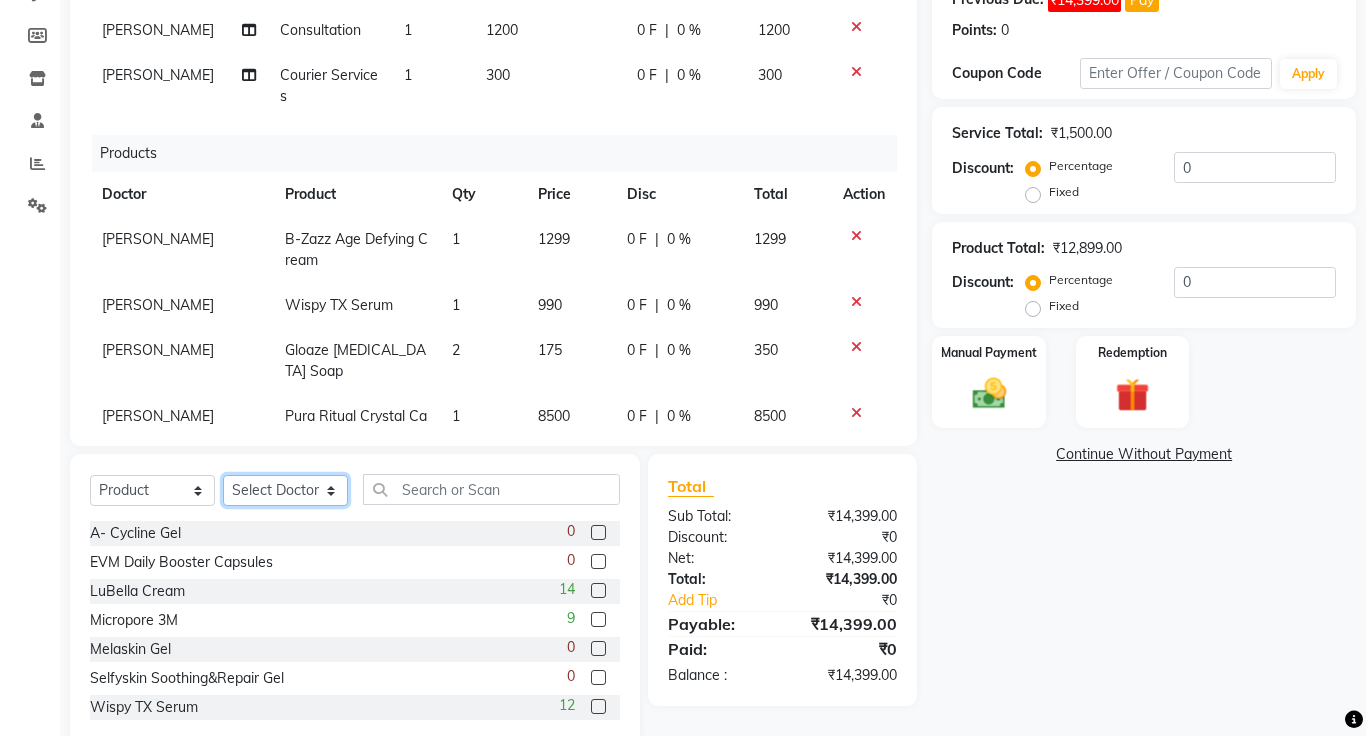 click on "Select Doctor Amrapali Padale DR. JOSEPH DR. RAYMUS Kshitija Sandhya Pawar" 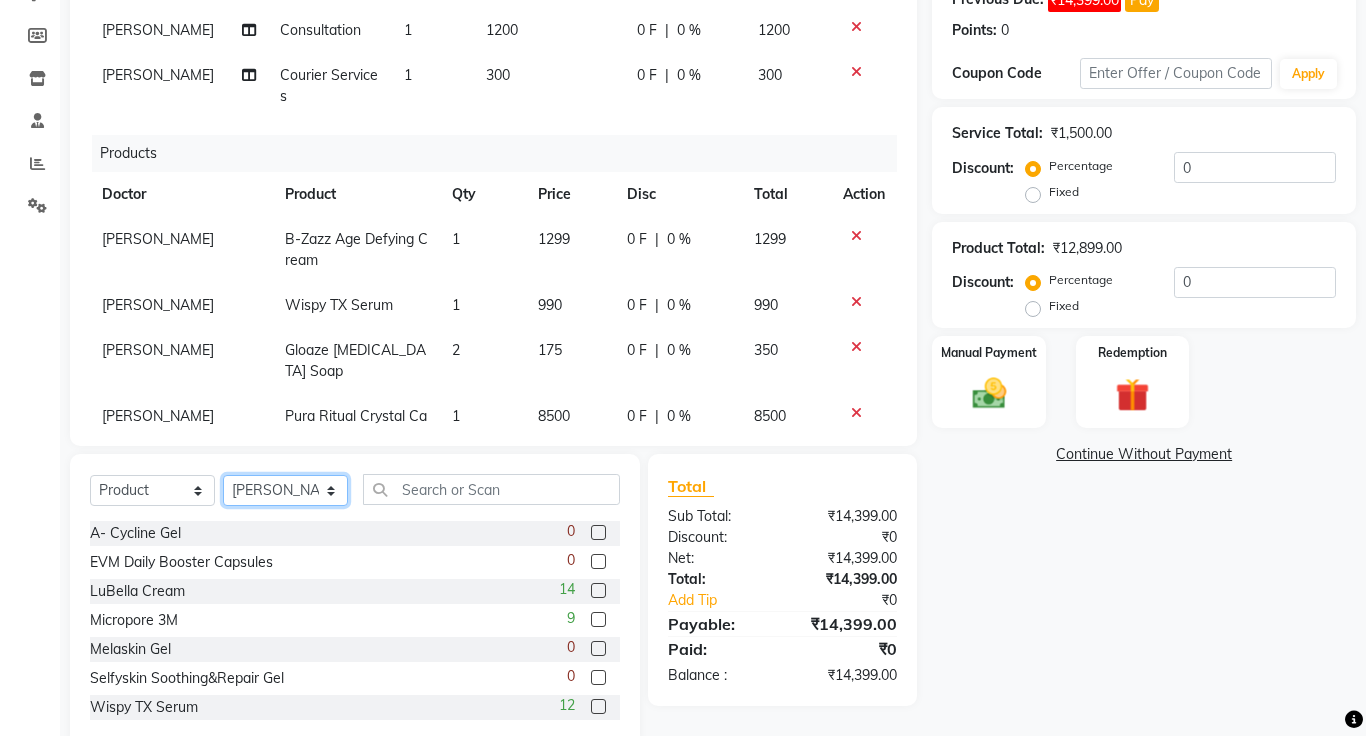click on "Select Doctor Amrapali Padale DR. JOSEPH DR. RAYMUS Kshitija Sandhya Pawar" 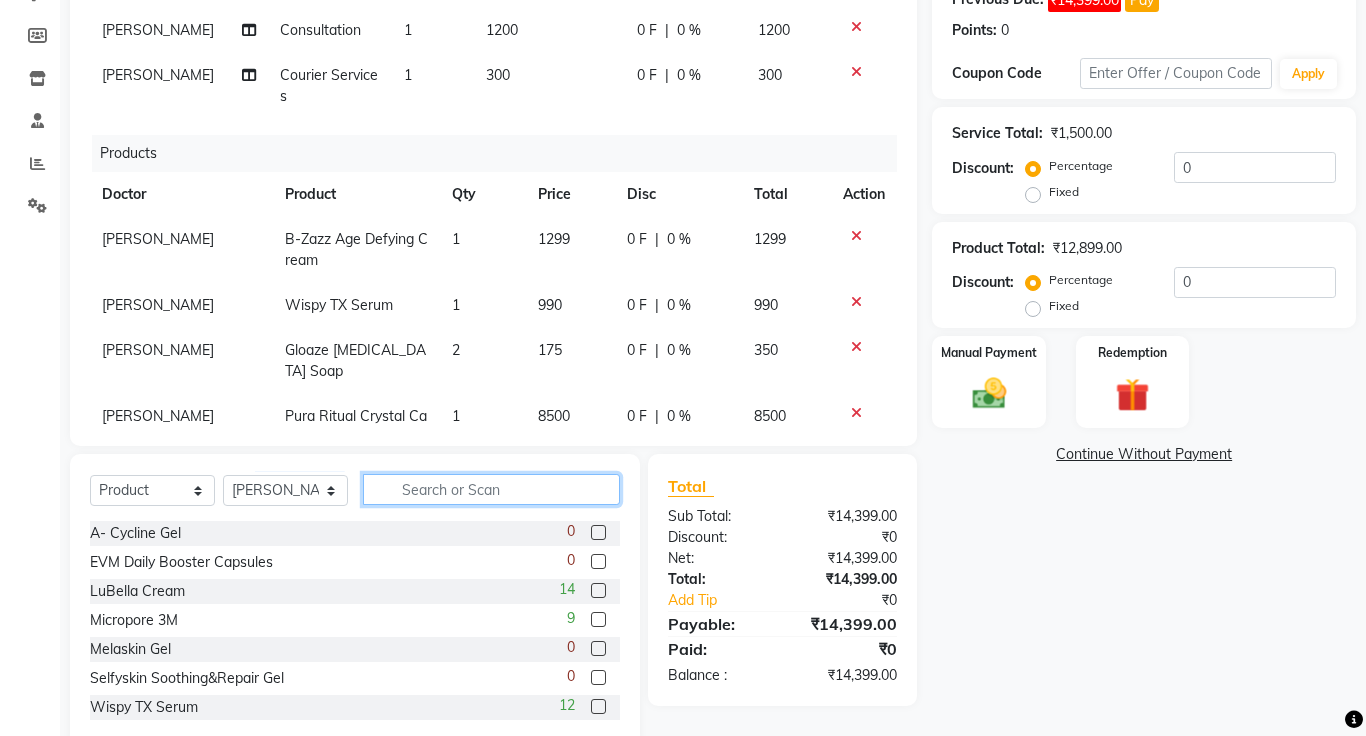 click 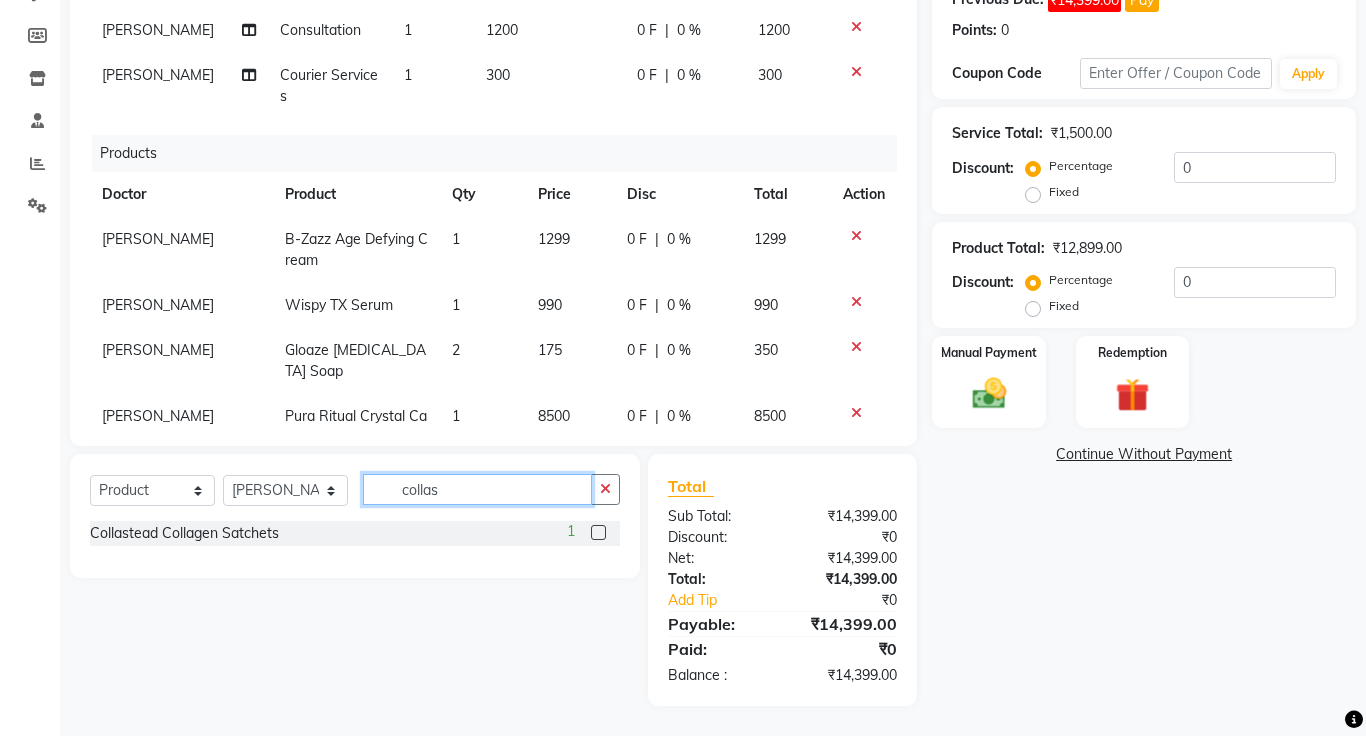 type on "collas" 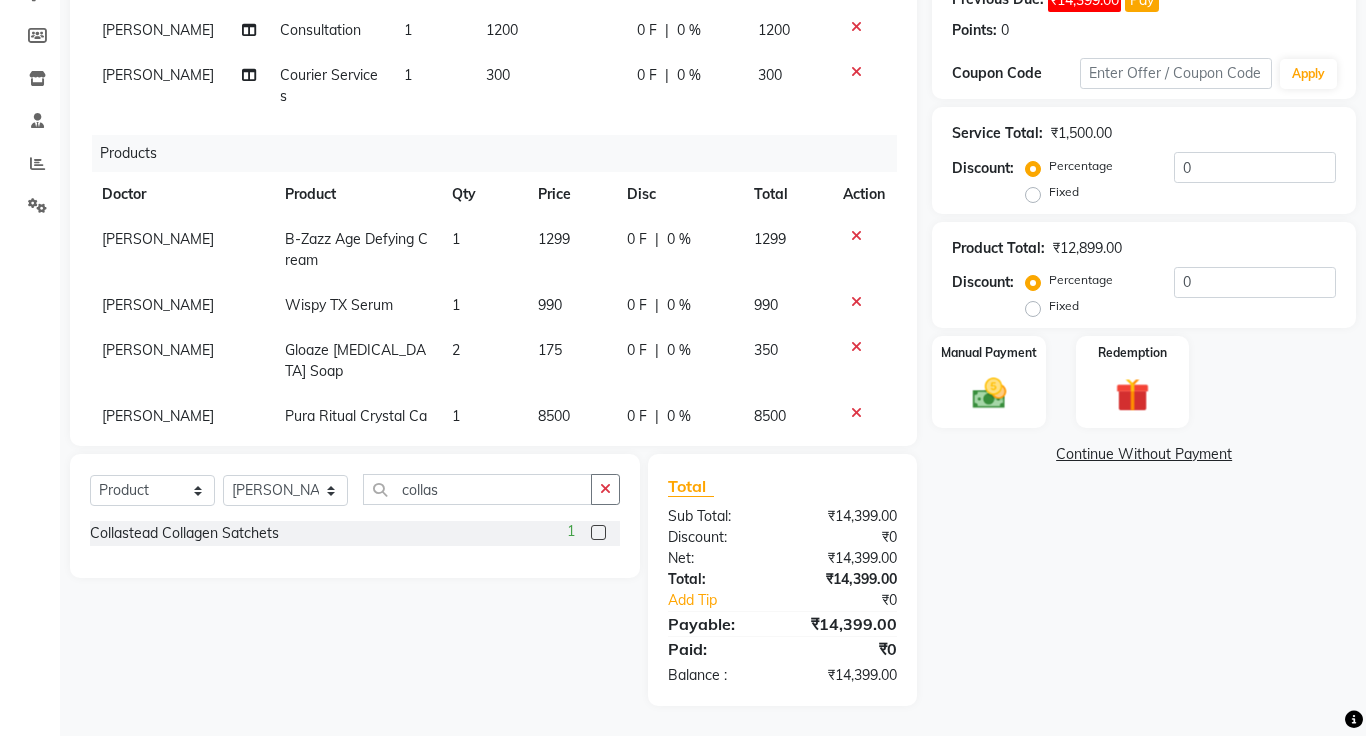 click 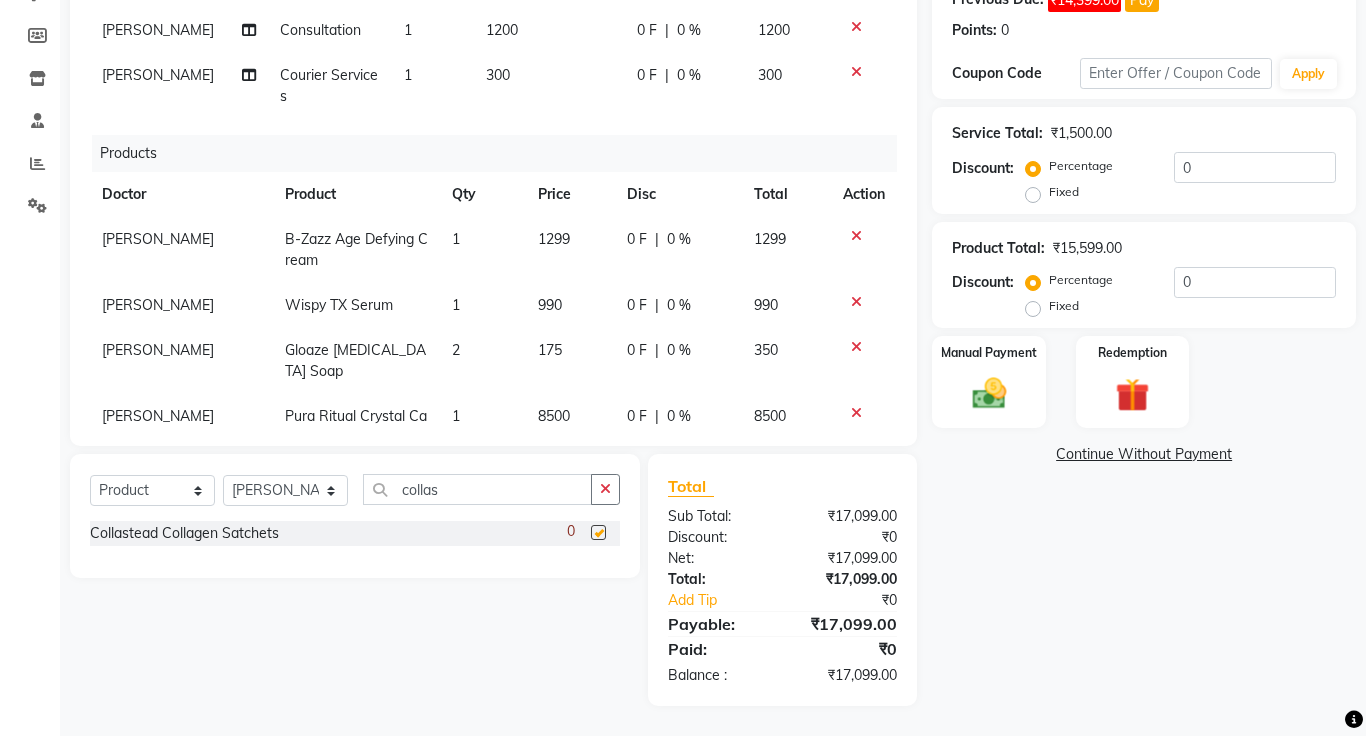 checkbox on "false" 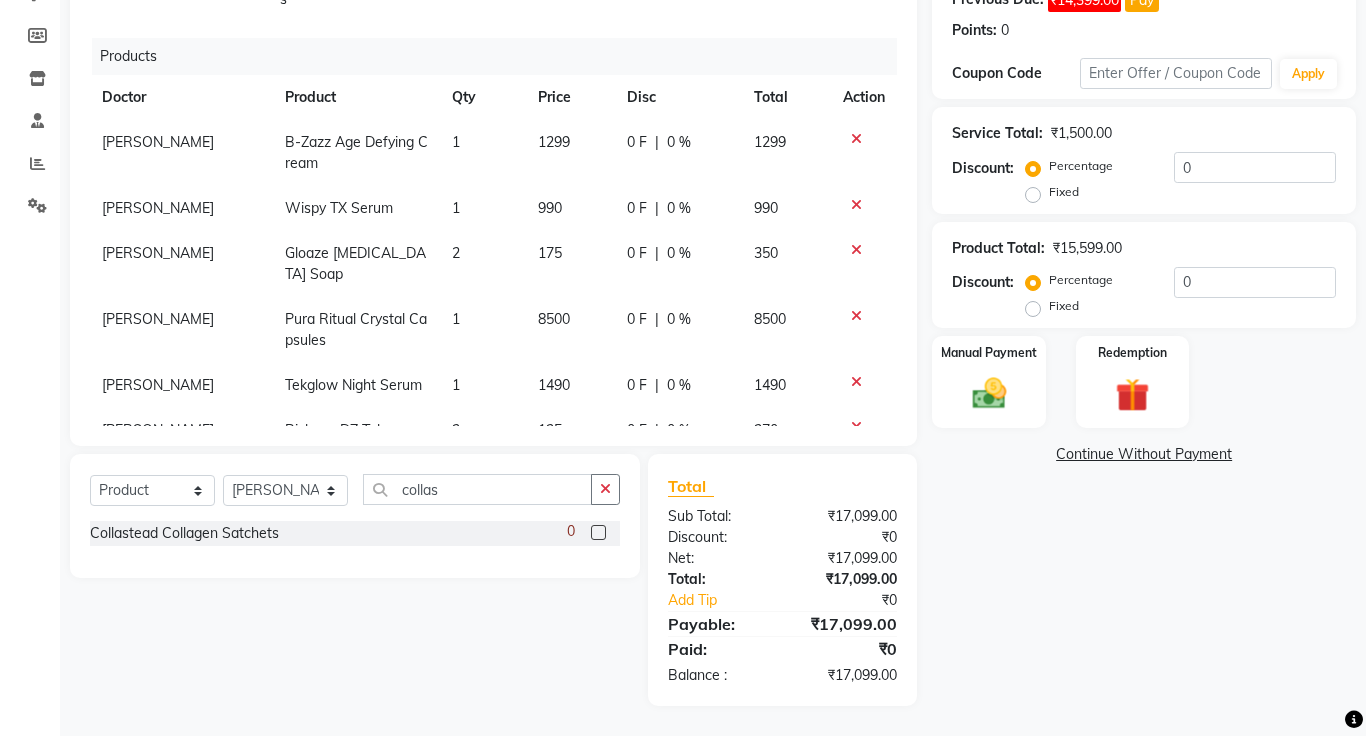 scroll, scrollTop: 206, scrollLeft: 0, axis: vertical 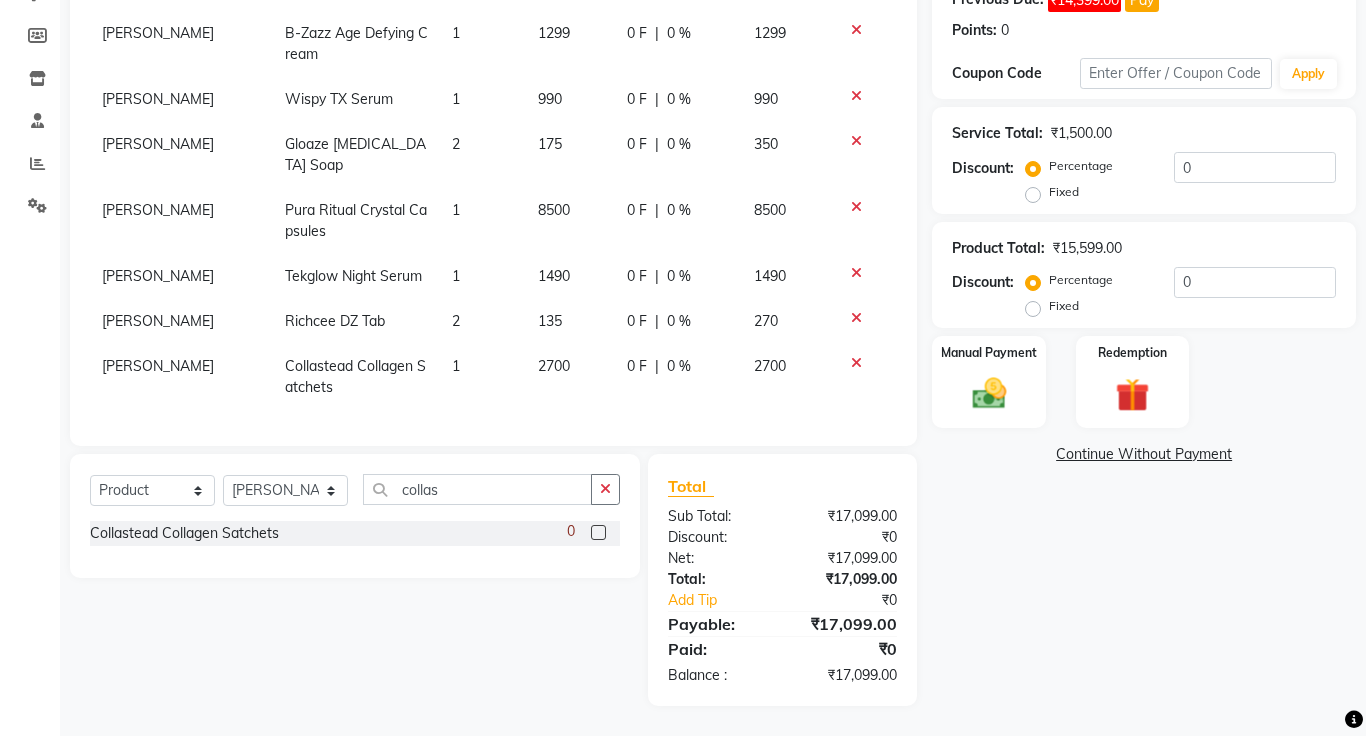 click on "Continue Without Payment" 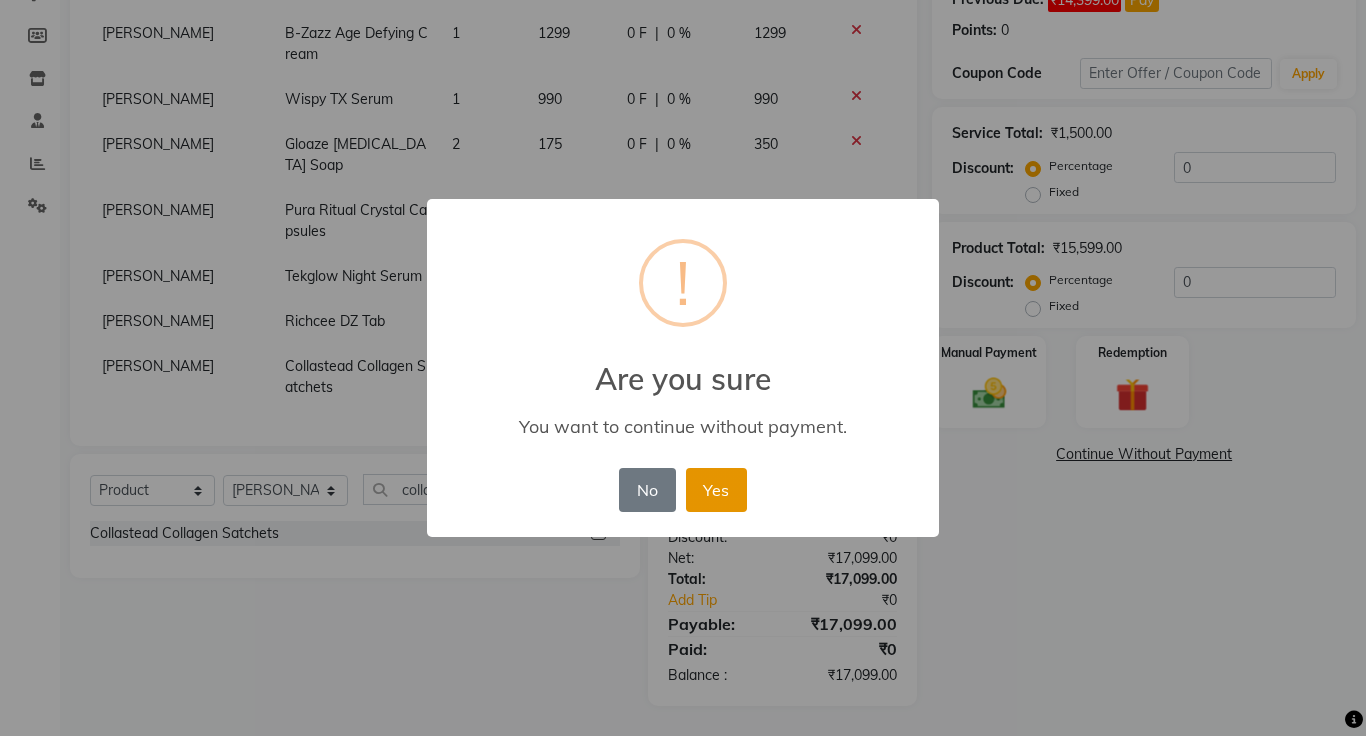 click on "Yes" at bounding box center [716, 490] 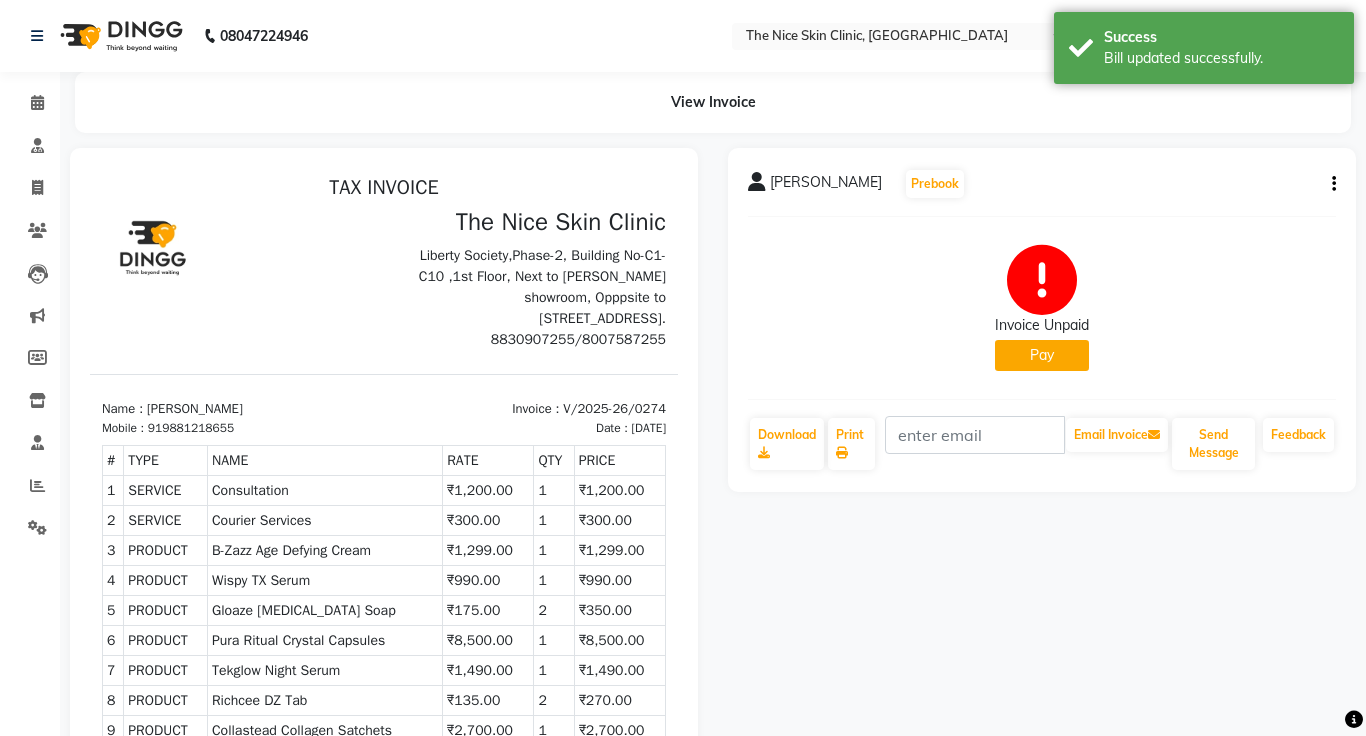 scroll, scrollTop: 213, scrollLeft: 0, axis: vertical 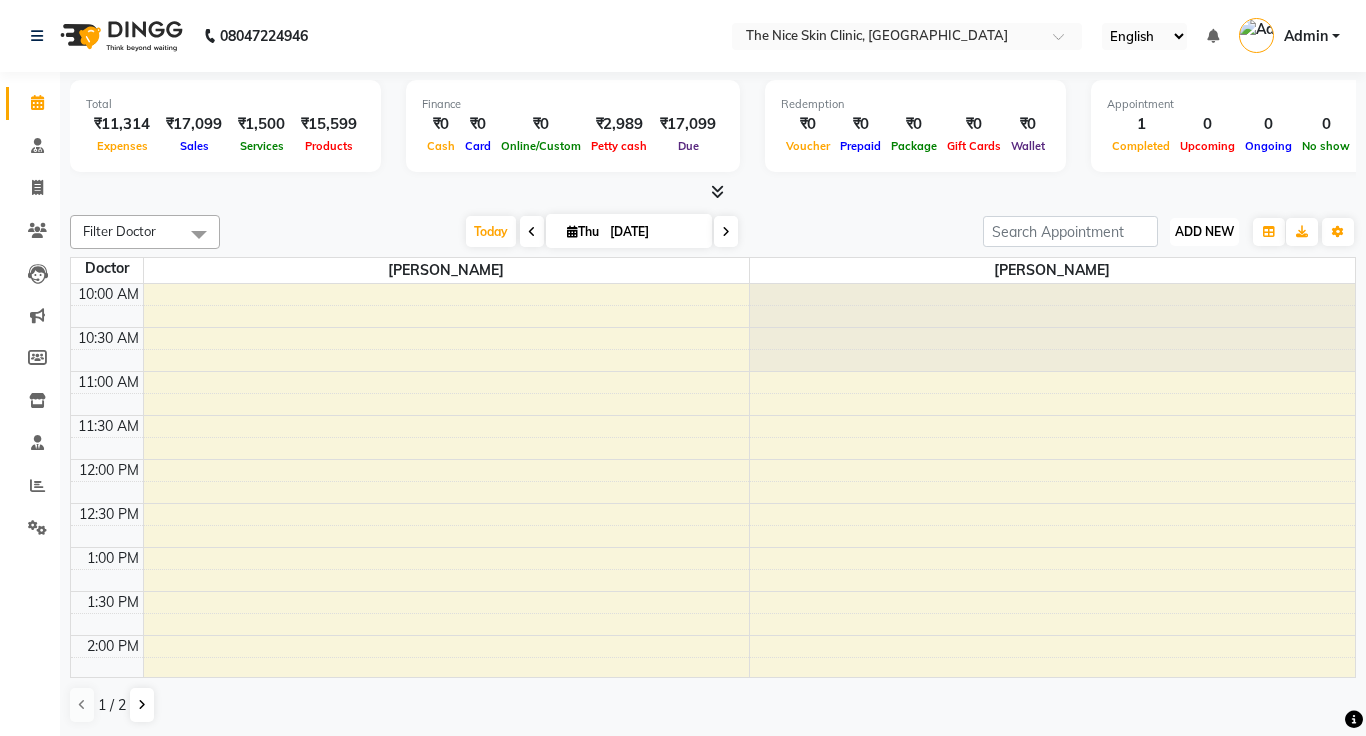 click on "ADD NEW" at bounding box center [1204, 231] 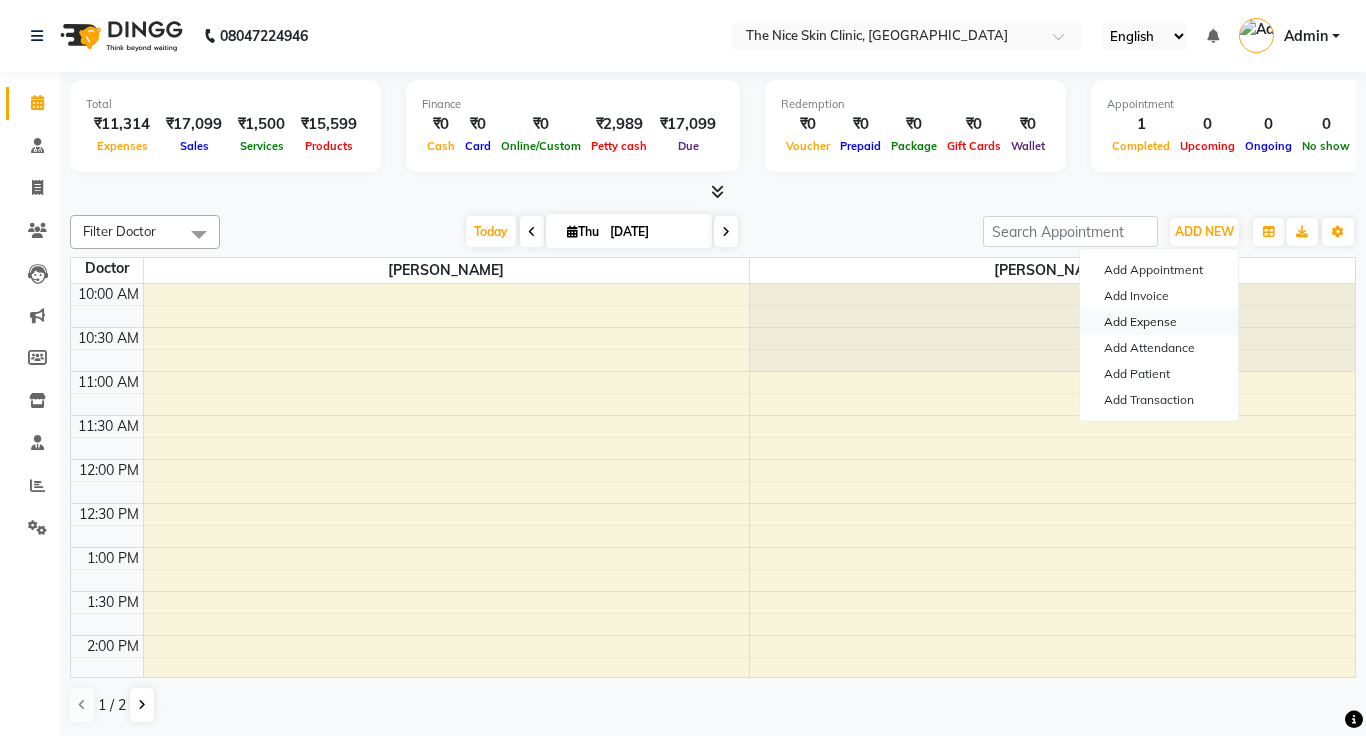 click on "Add Expense" at bounding box center (1159, 322) 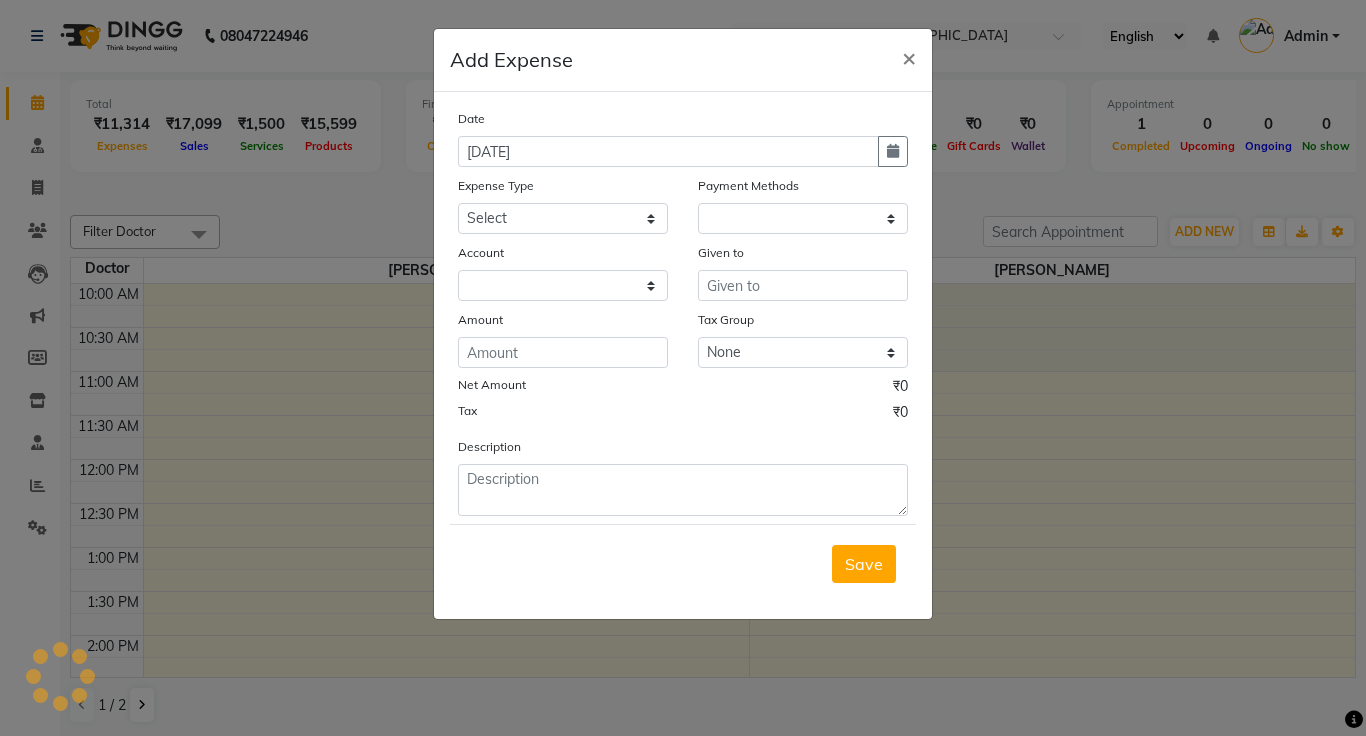 select on "1" 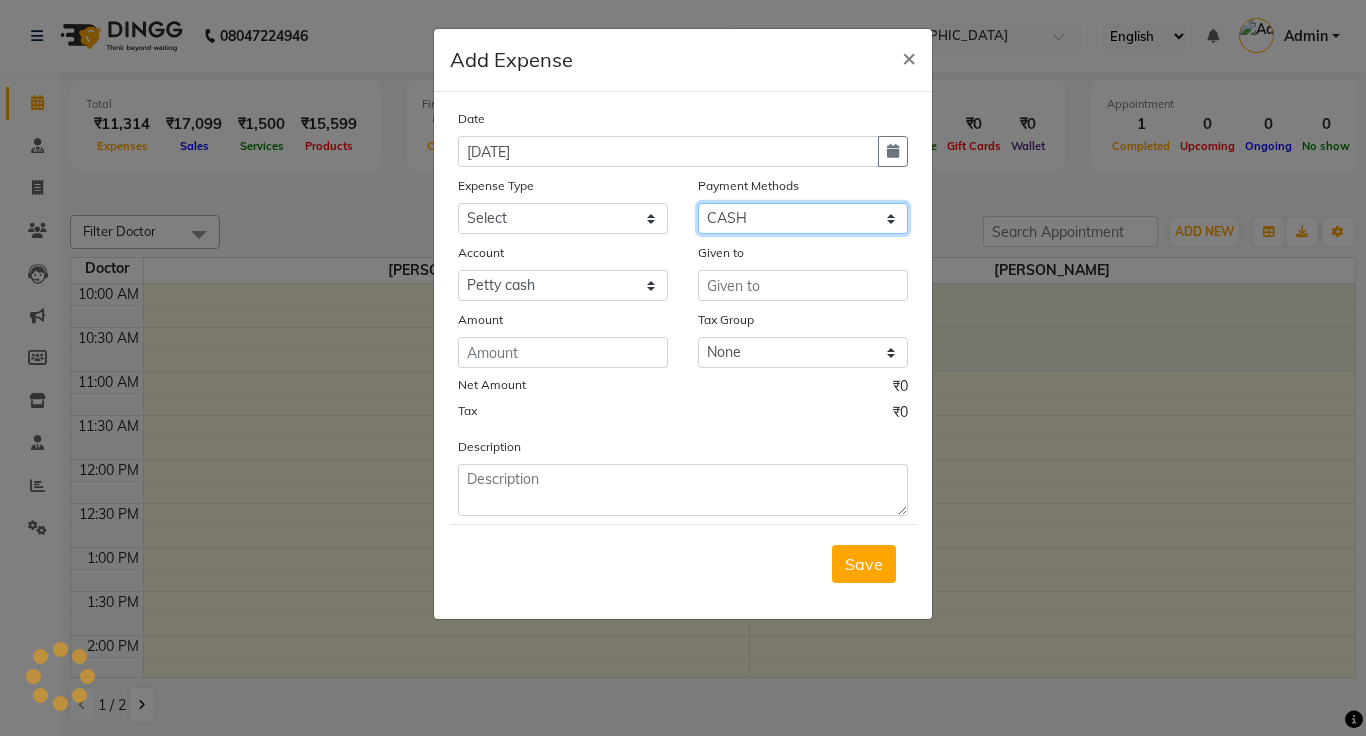 click on "Select Master Card Bank BharatPay Card Other Cards Prepaid GPay Visa Card PayTM CASH ONLINE PhonePe UPI UPI BharatPay CARD Wallet" 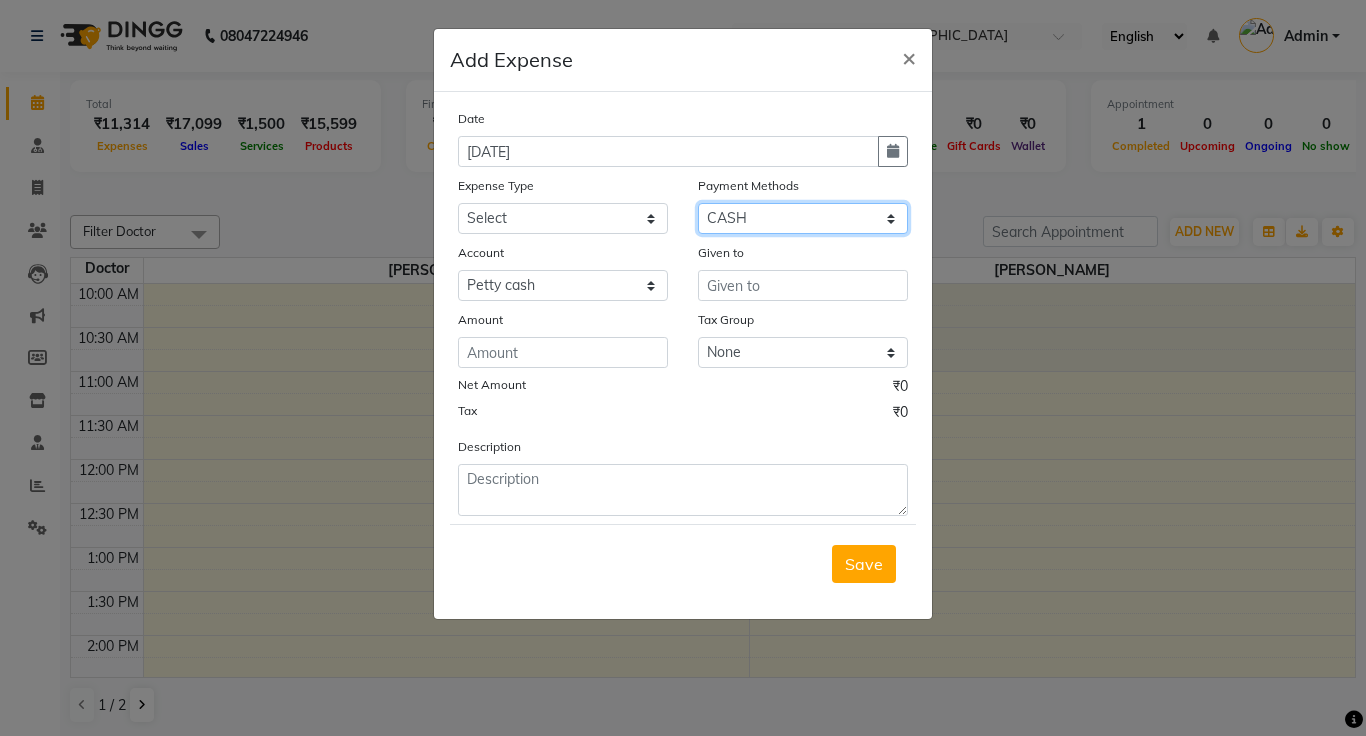select on "3" 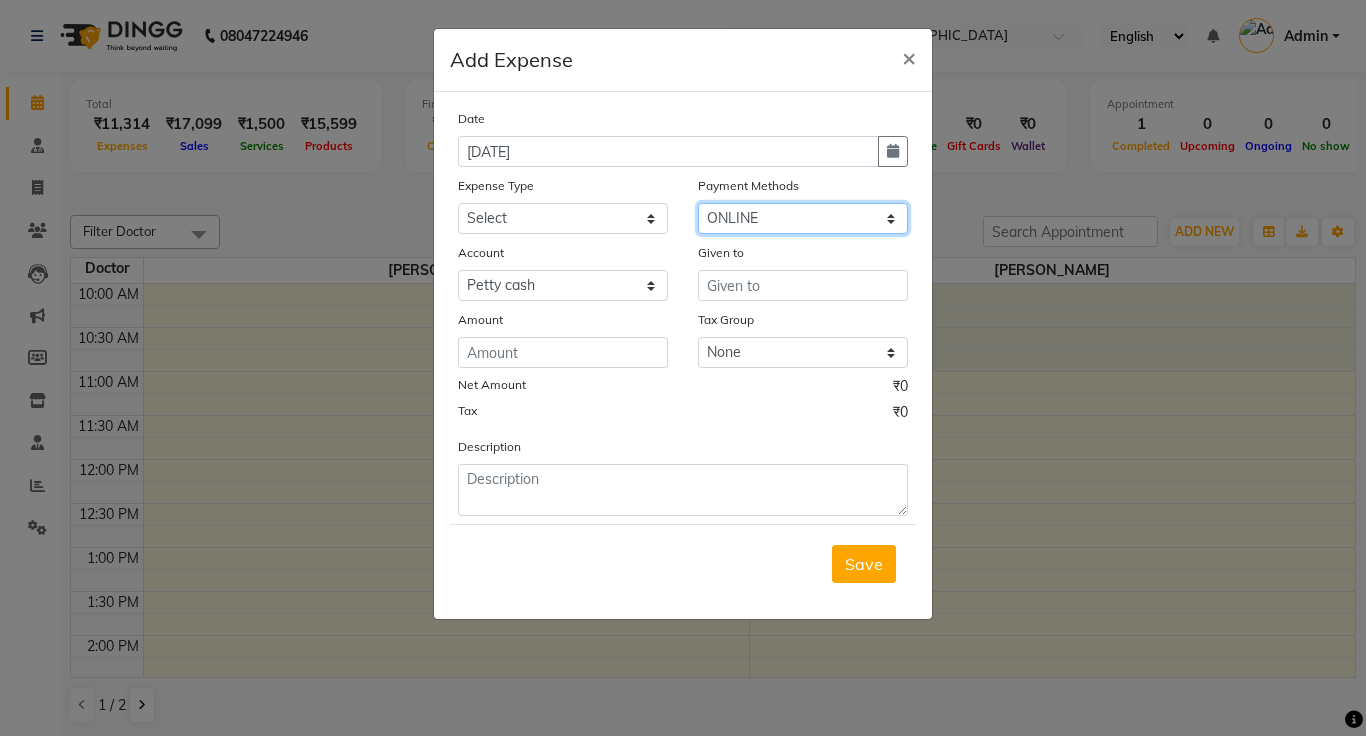 click on "Select Master Card Bank BharatPay Card Other Cards Prepaid GPay Visa Card PayTM CASH ONLINE PhonePe UPI UPI BharatPay CARD Wallet" 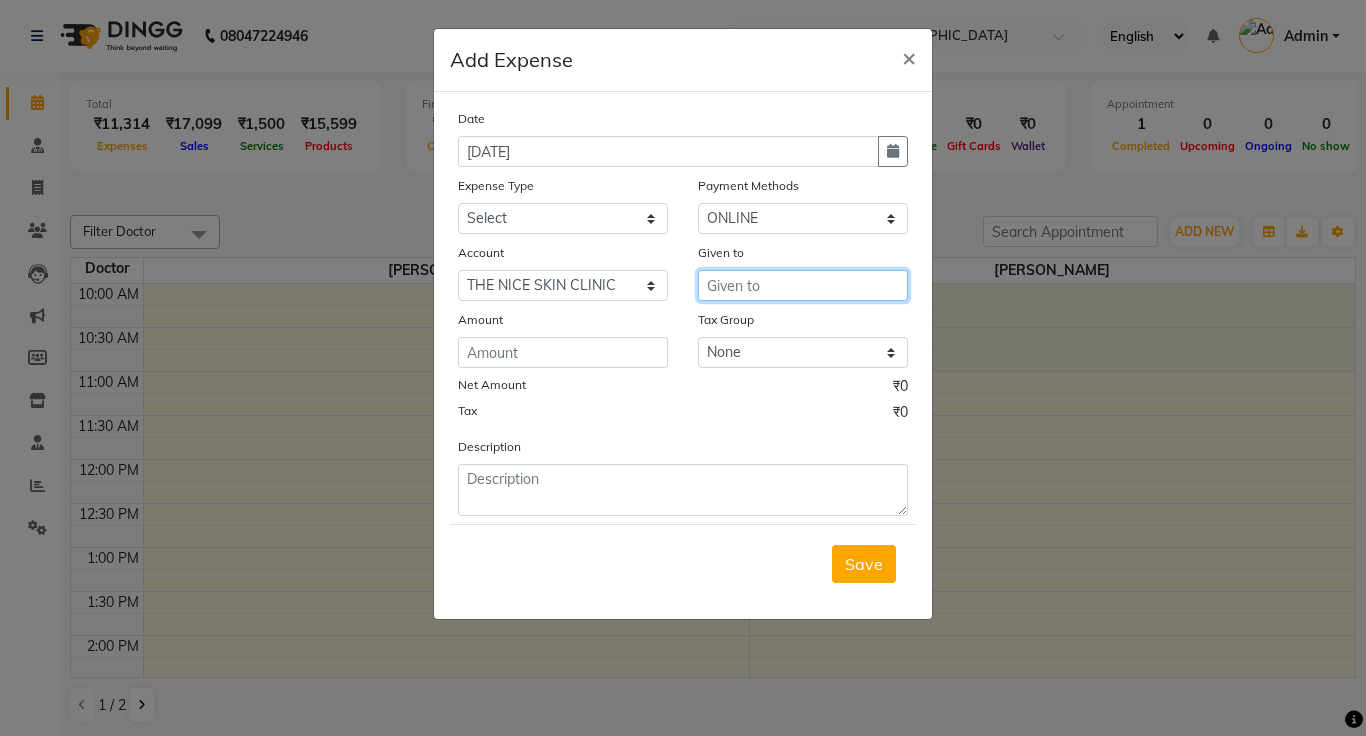 click at bounding box center [803, 285] 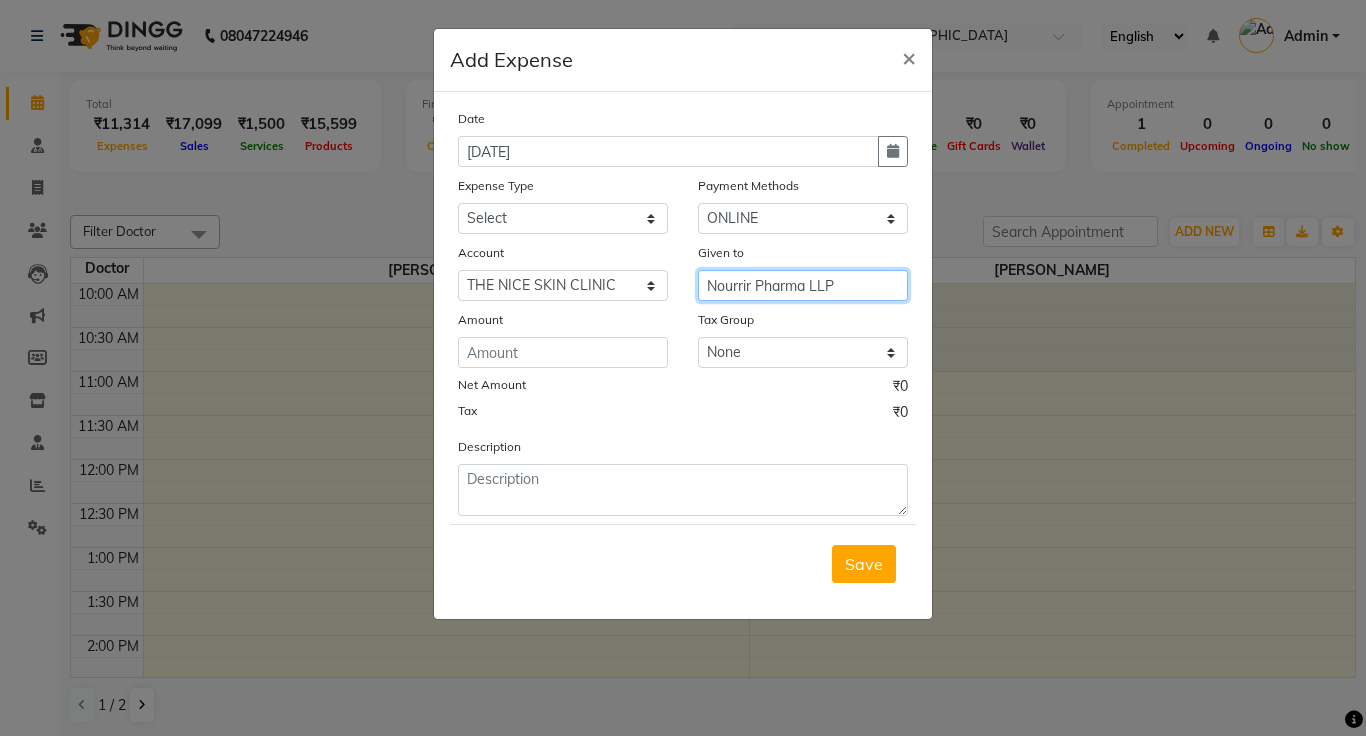 type on "Nourrir Pharma LLP" 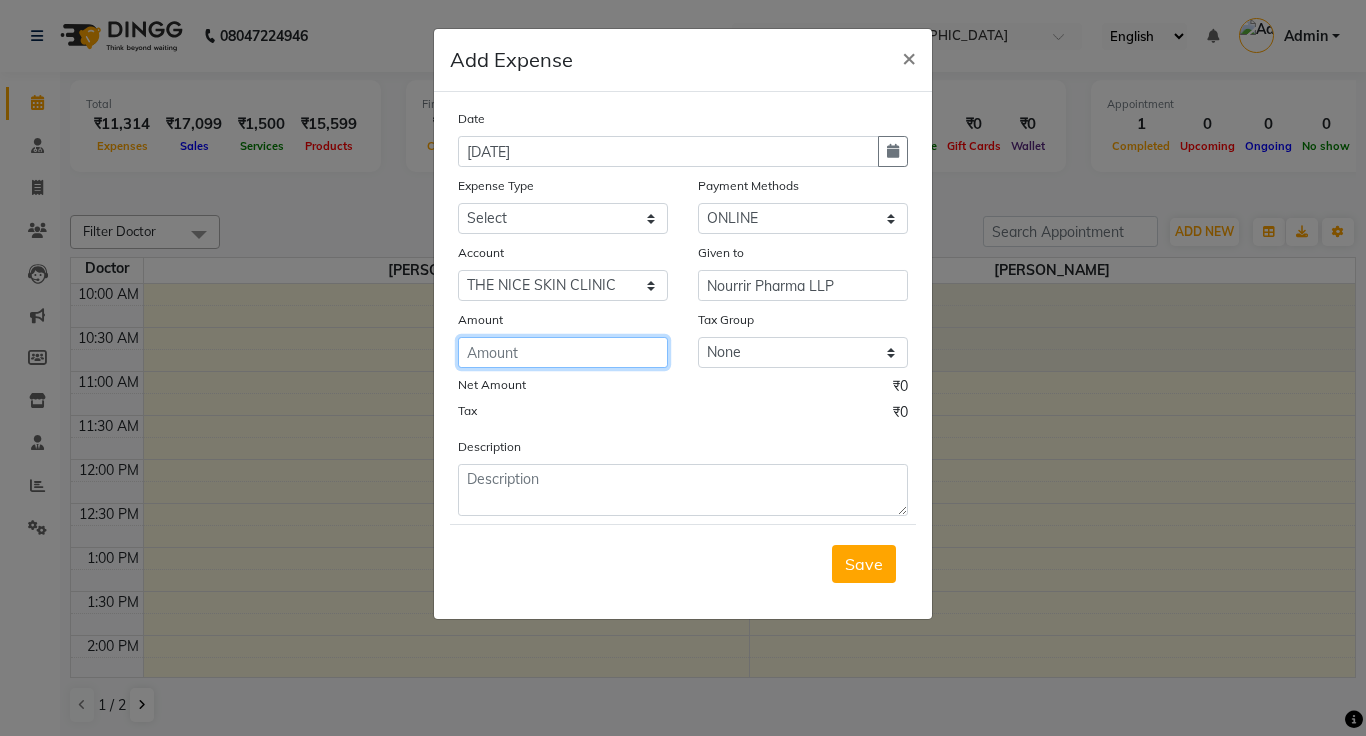 click 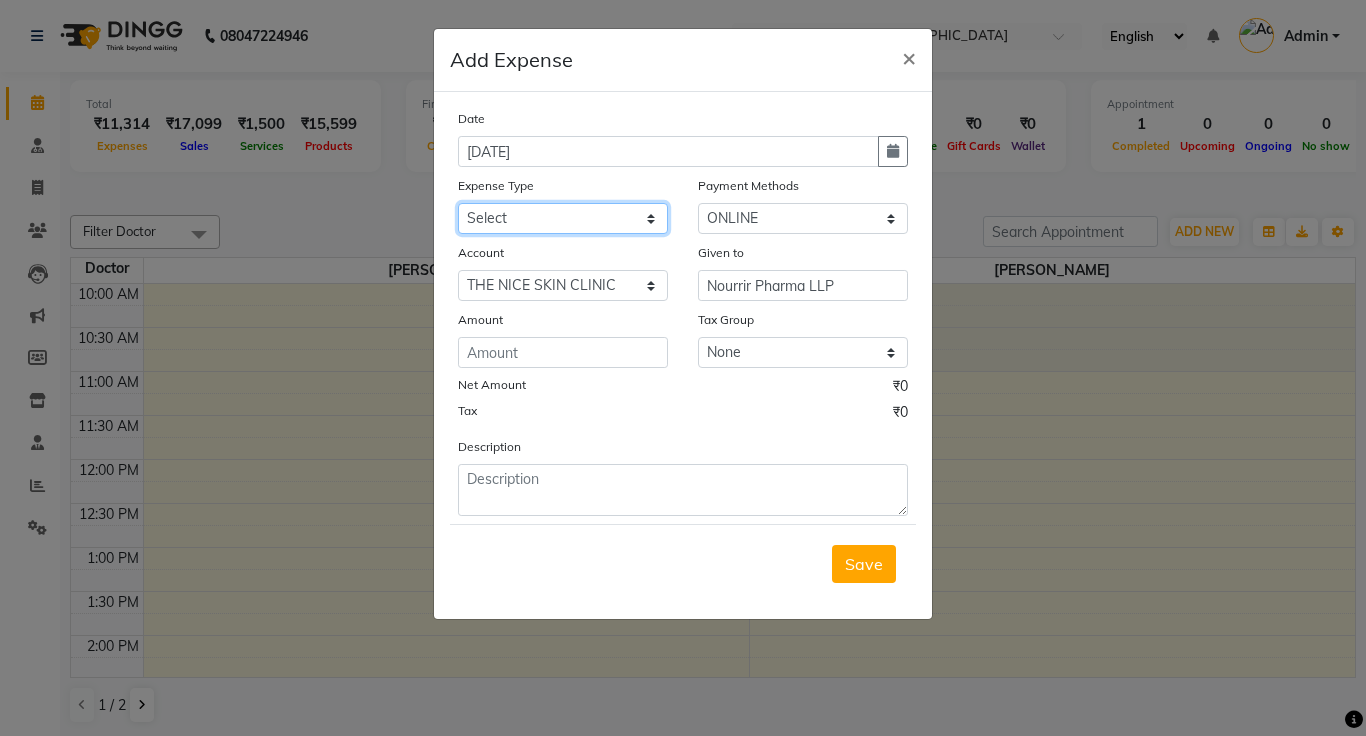 click on "Select Advance Salary Bank charges Car maintenance  Cash transfer to bank Cash transfer to hub Client Snacks Clinical charges courier charges for shirur Equipment Fuel Govt fee Incentive Insurance International purchase Loan Repayment Maintenance Marketing Miscellaneous MRA Other Pantry Product Rent Salary Staff Snacks Tax Tea & Refreshment Utilities" 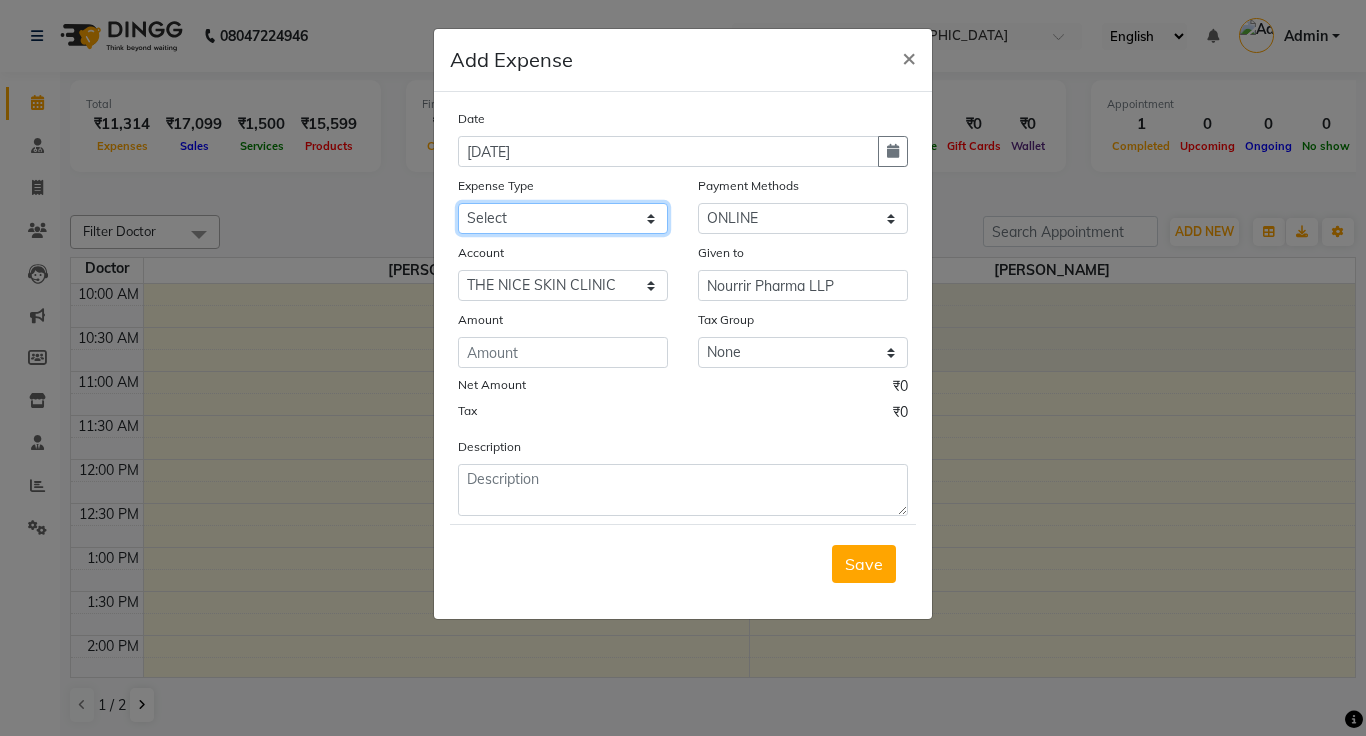 select on "19478" 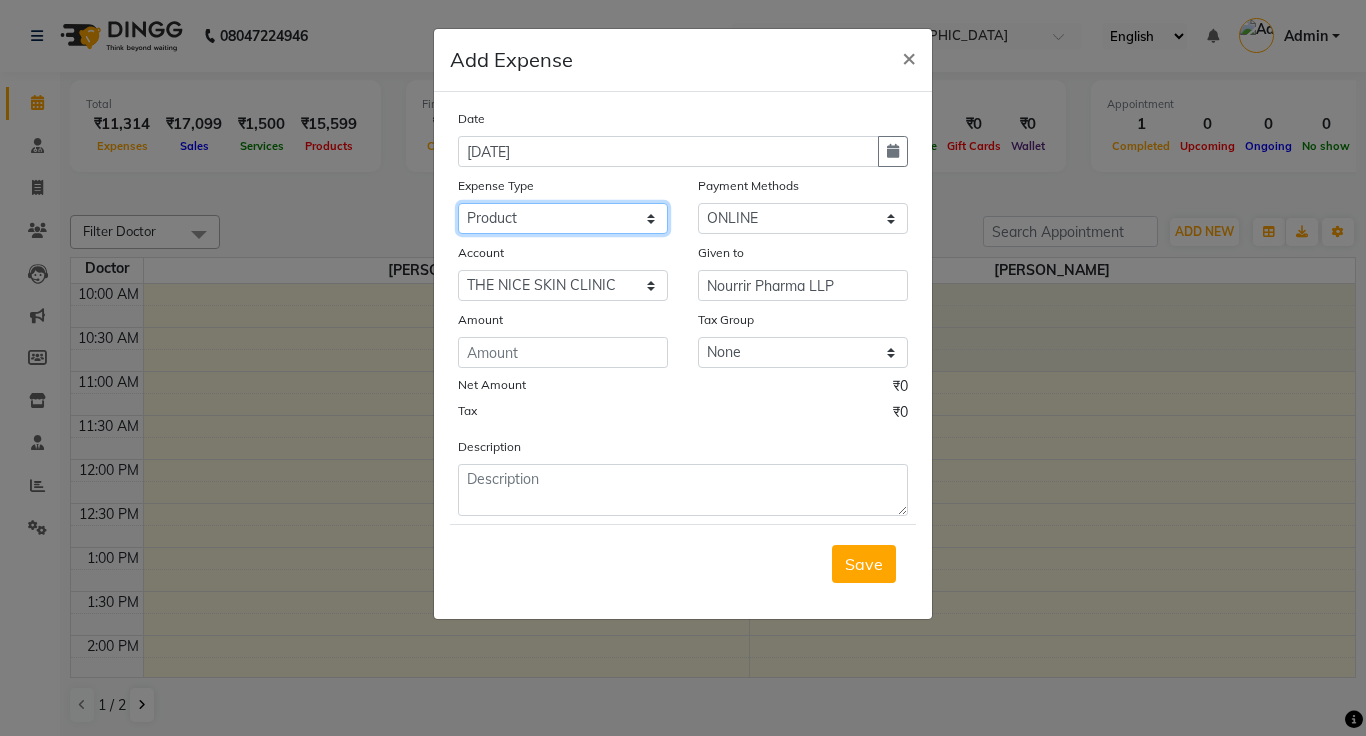click on "Select Advance Salary Bank charges Car maintenance  Cash transfer to bank Cash transfer to hub Client Snacks Clinical charges courier charges for shirur Equipment Fuel Govt fee Incentive Insurance International purchase Loan Repayment Maintenance Marketing Miscellaneous MRA Other Pantry Product Rent Salary Staff Snacks Tax Tea & Refreshment Utilities" 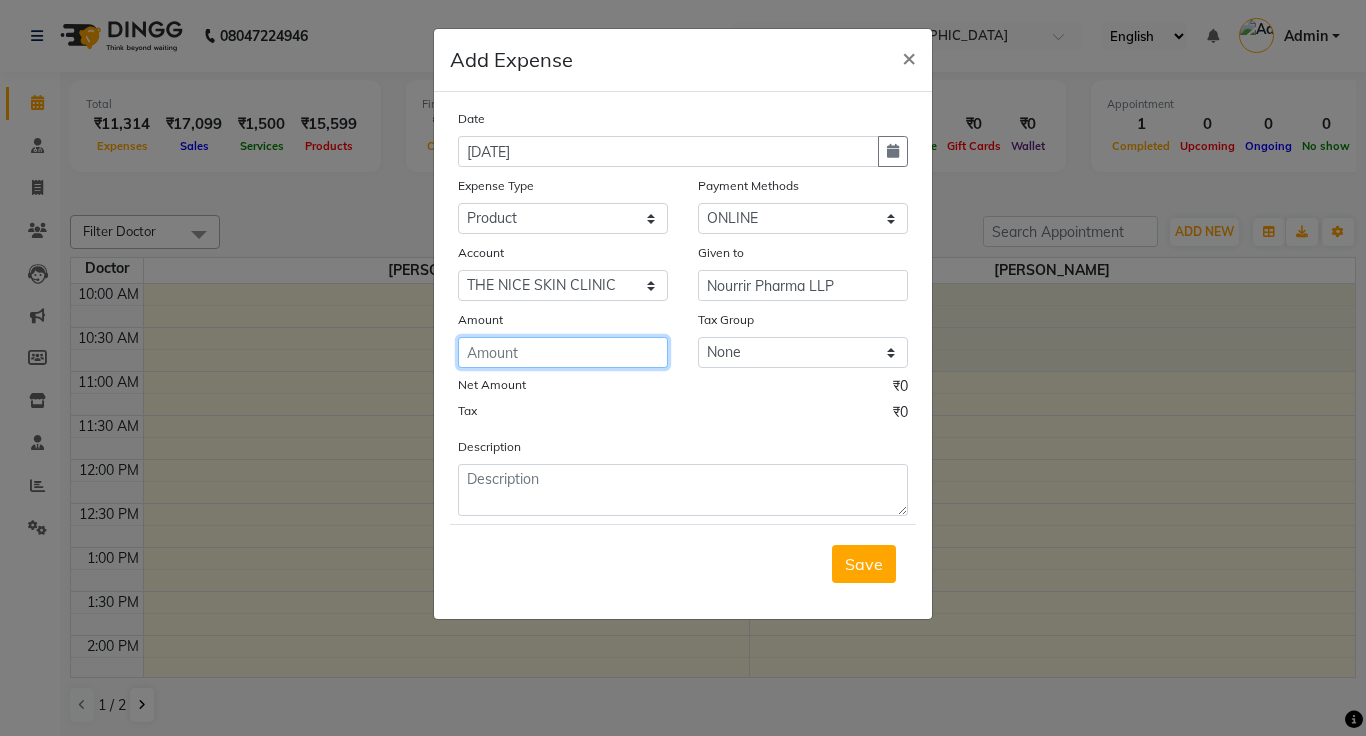 click 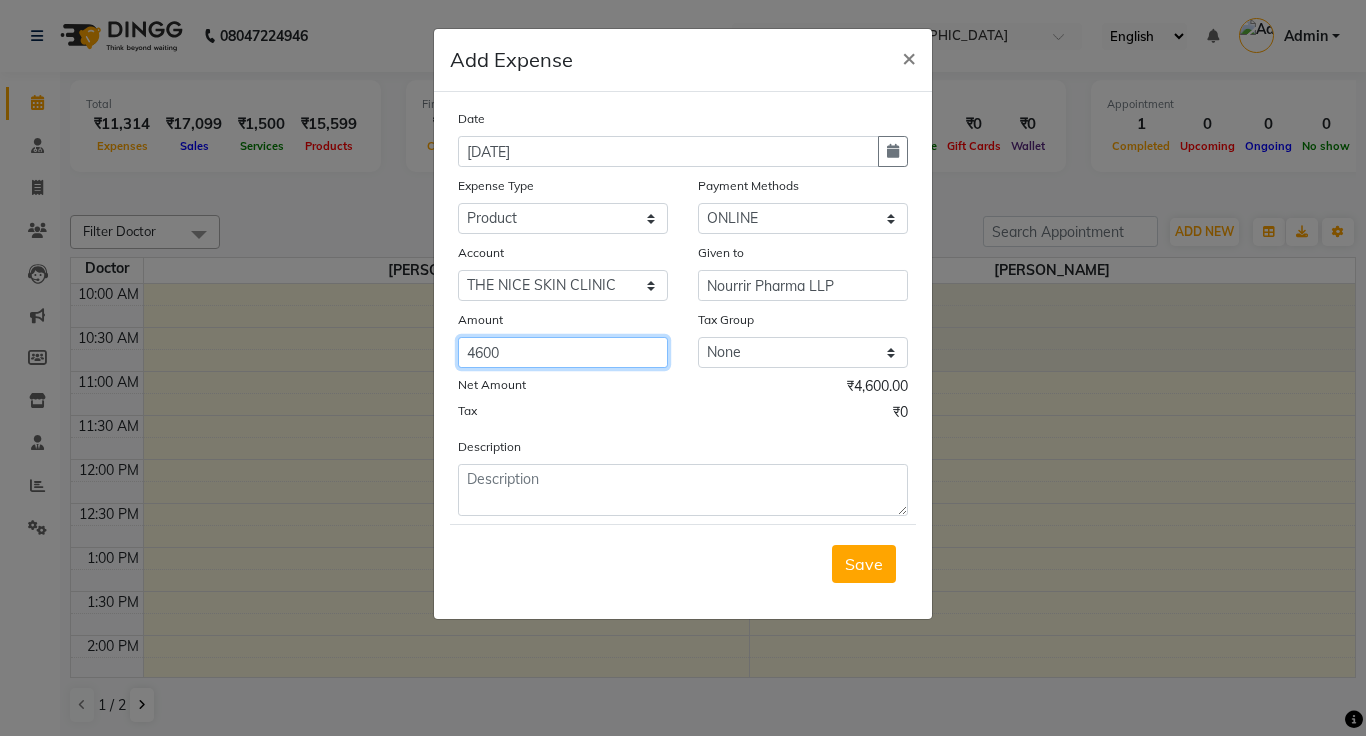 type on "4600" 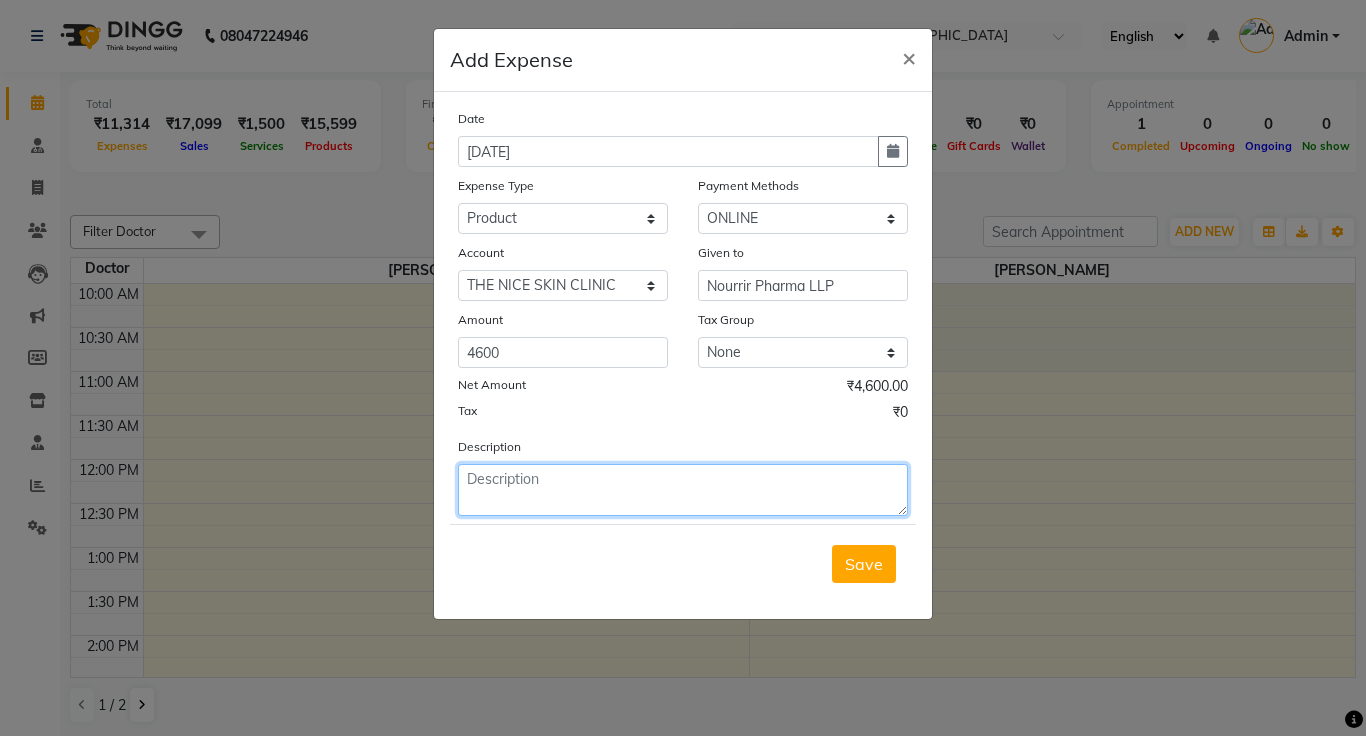 click 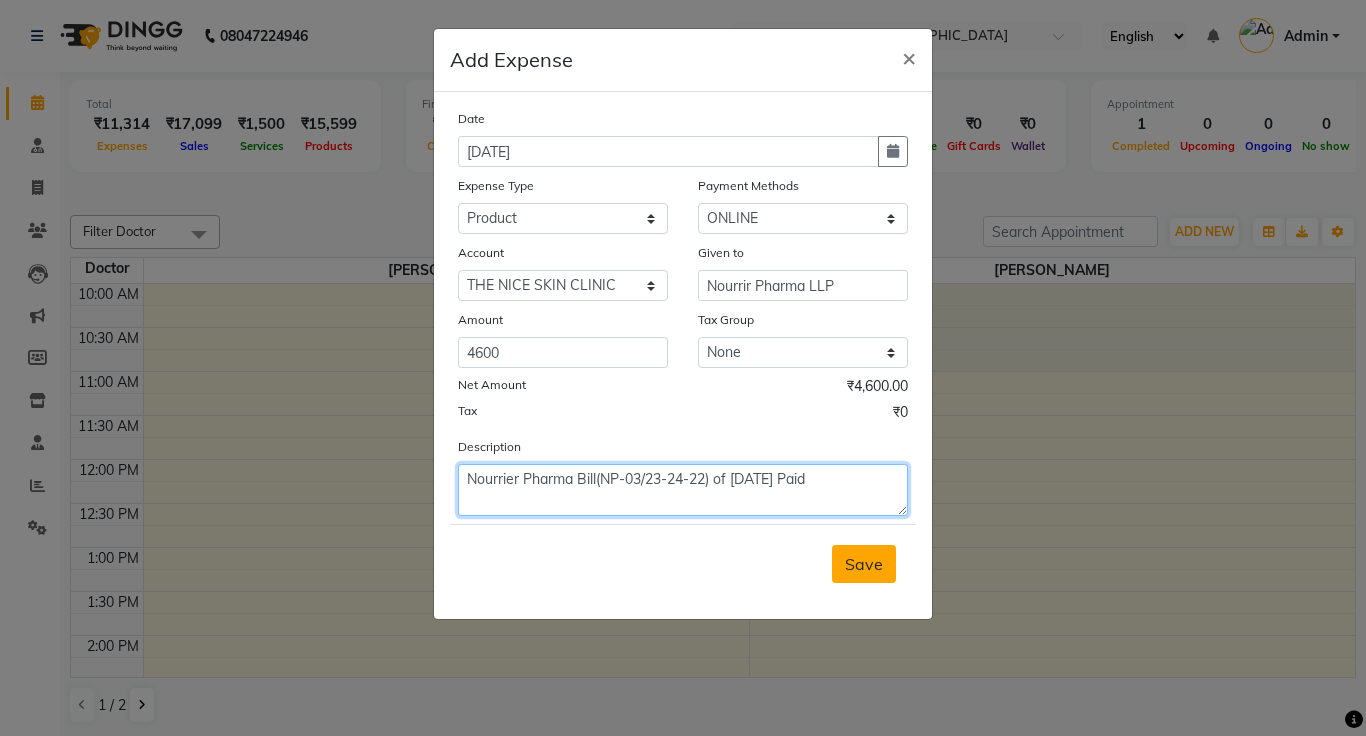 type on "Nourrier Pharma Bill(NP-03/23-24-22) of 4th March 2024 Paid" 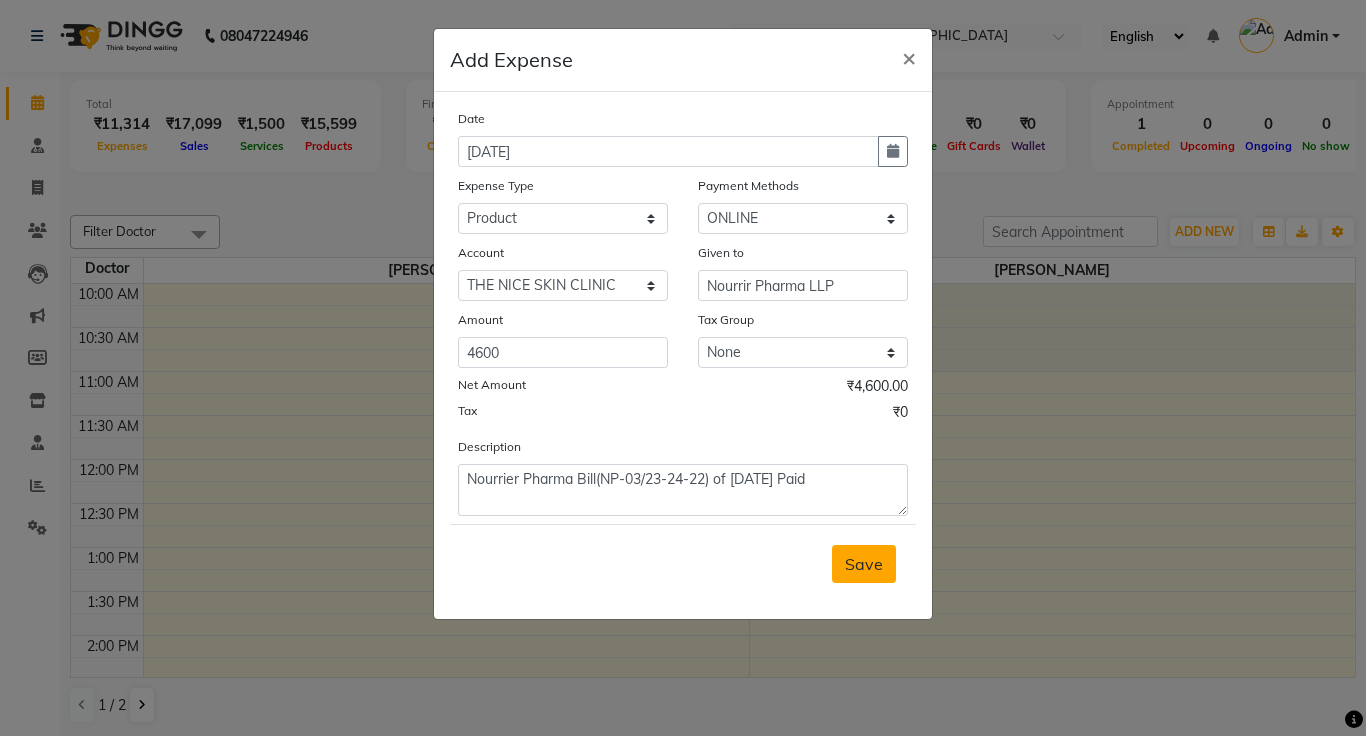 click on "Save" at bounding box center (864, 564) 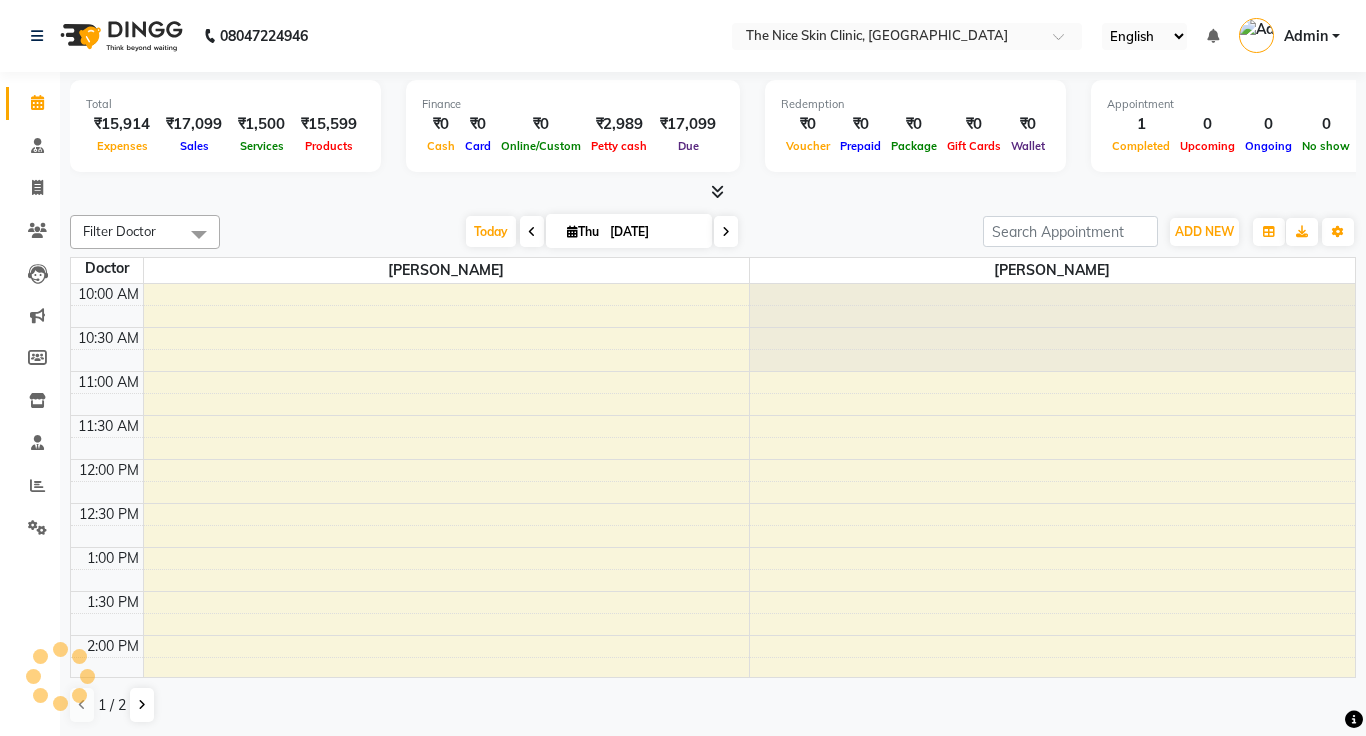 scroll, scrollTop: 0, scrollLeft: 0, axis: both 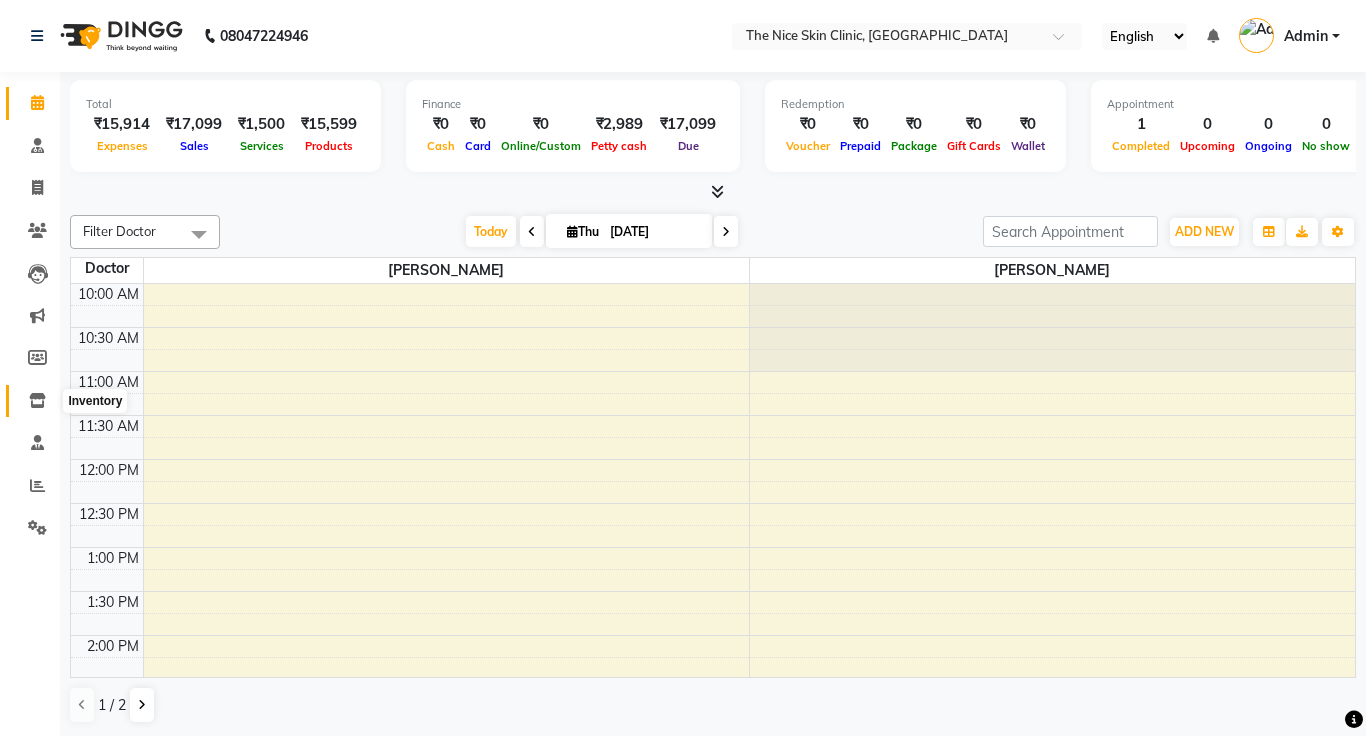click 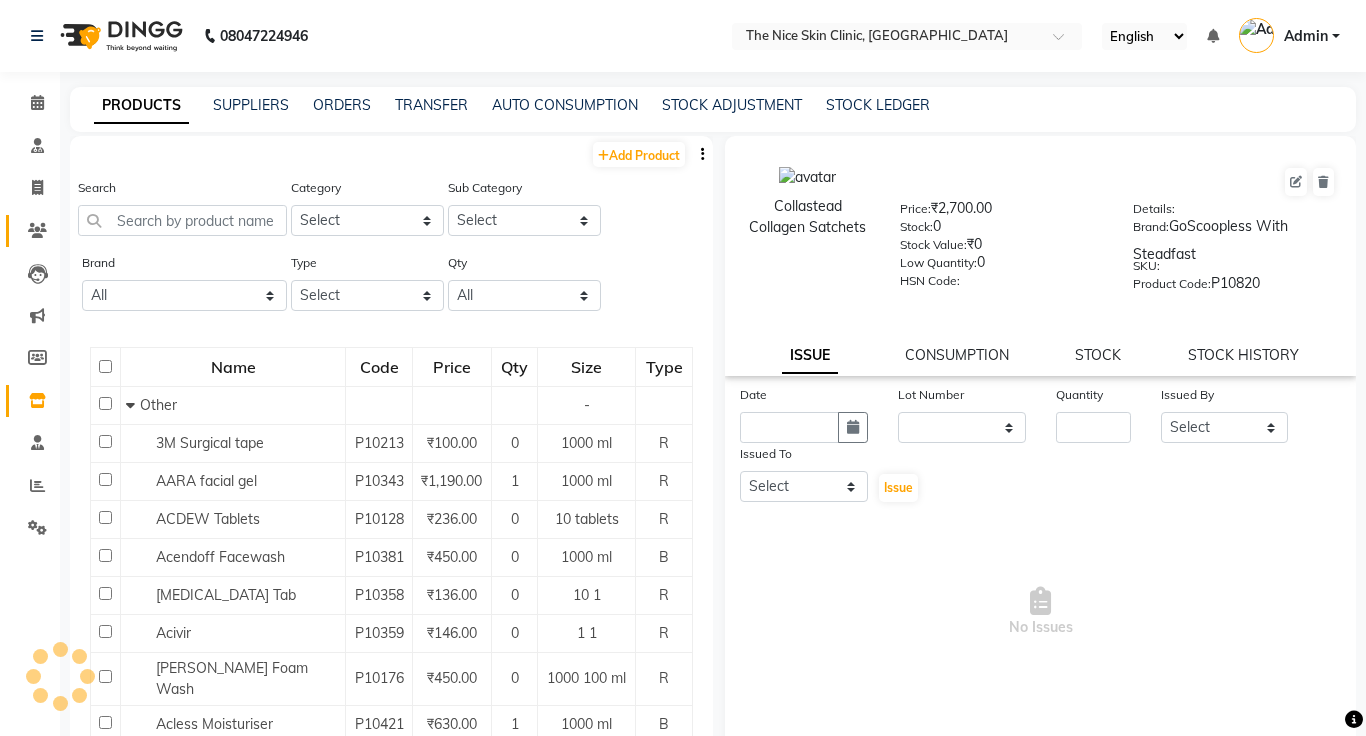 click 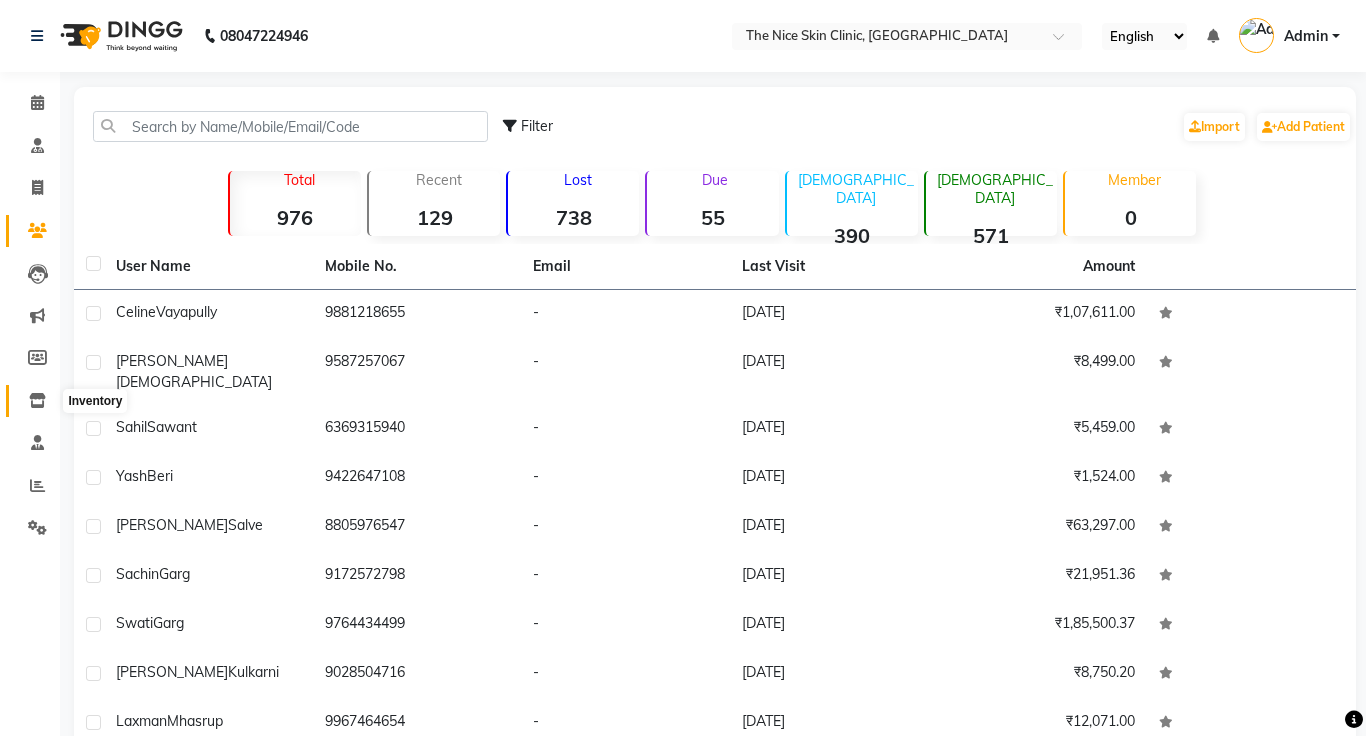 click 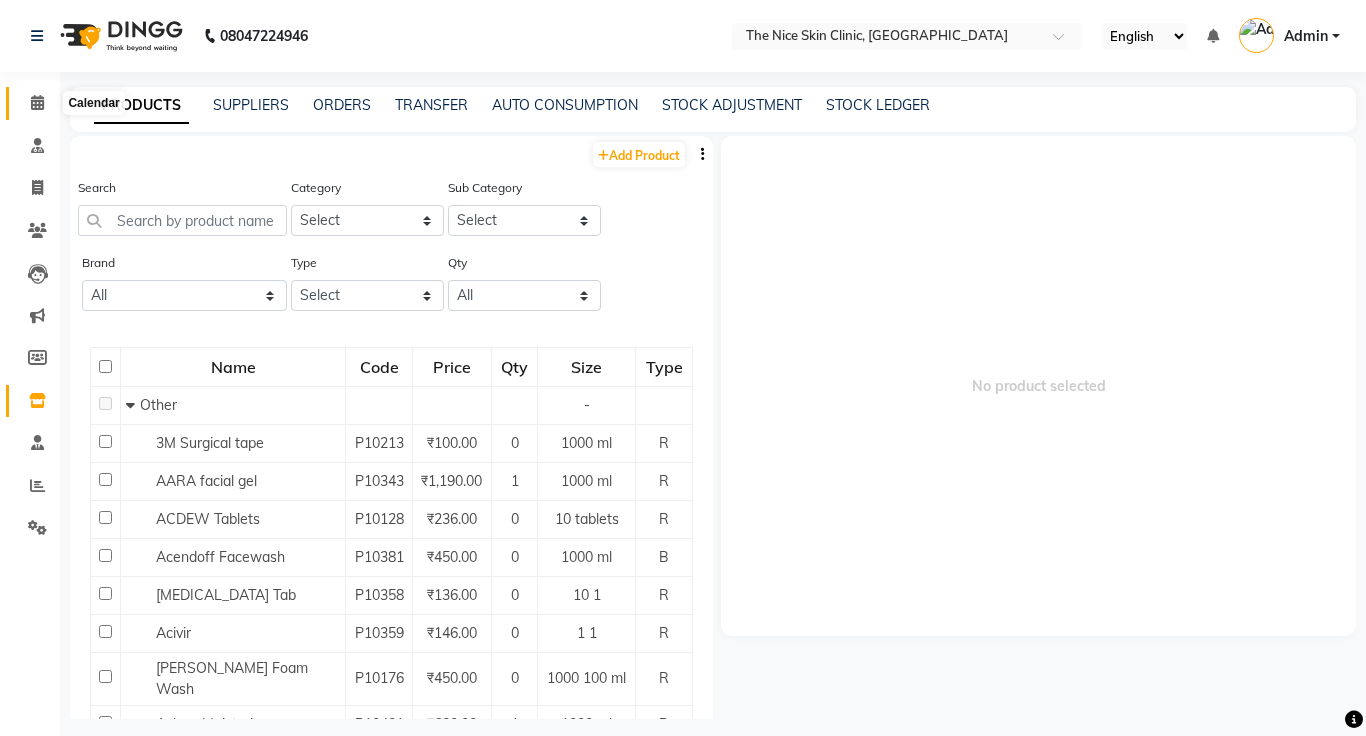 click 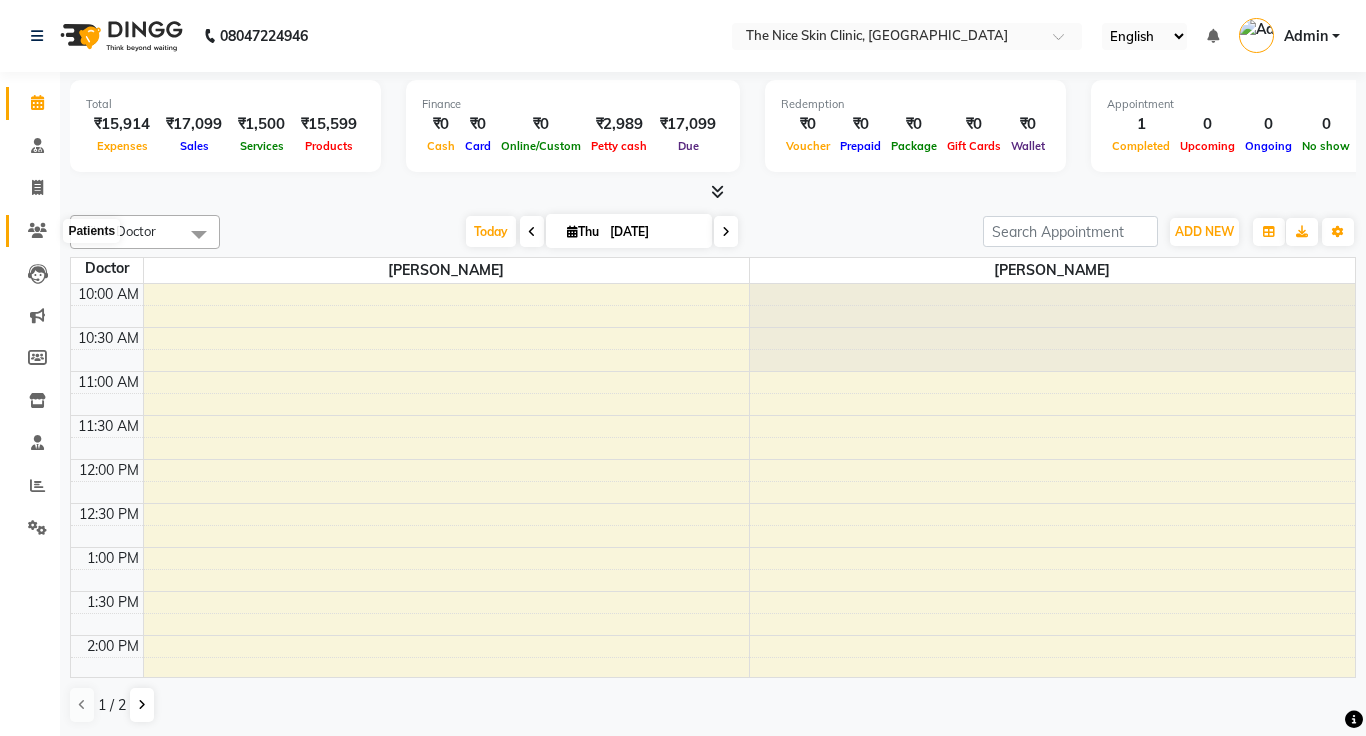 click 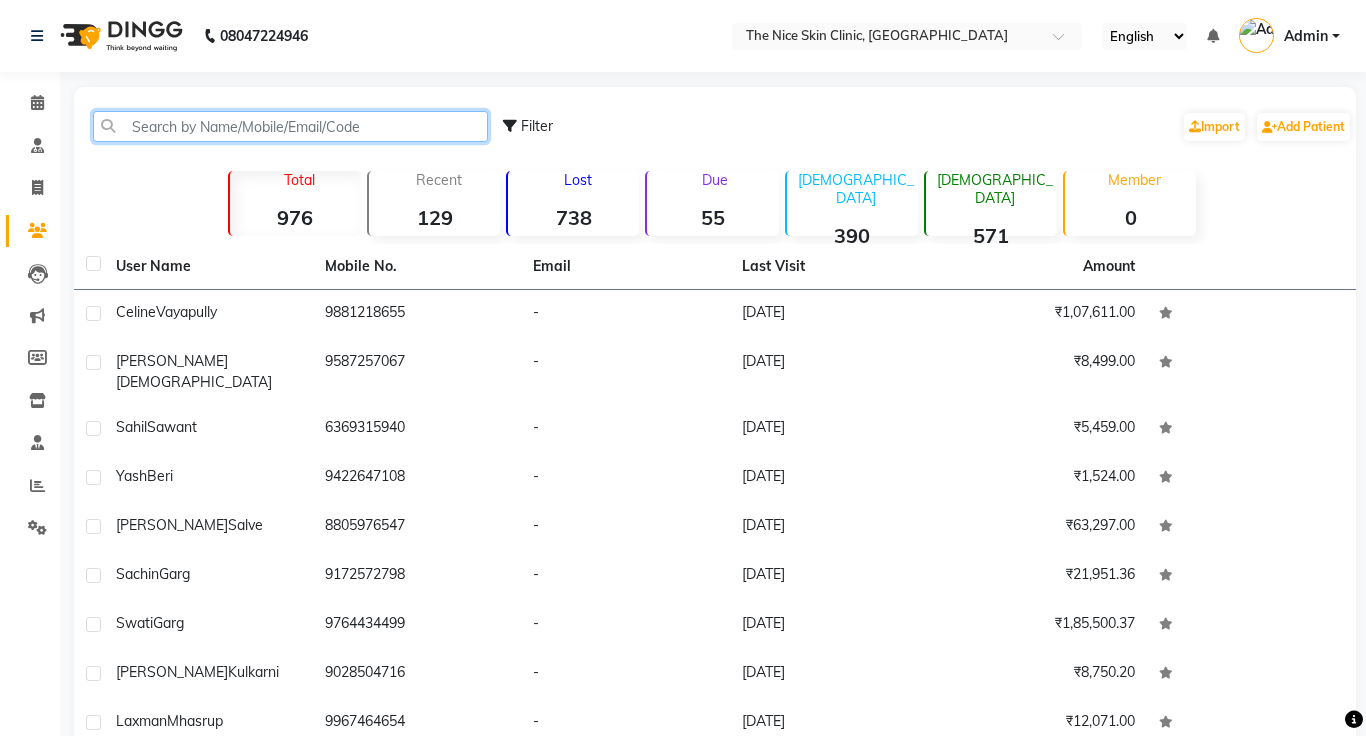click 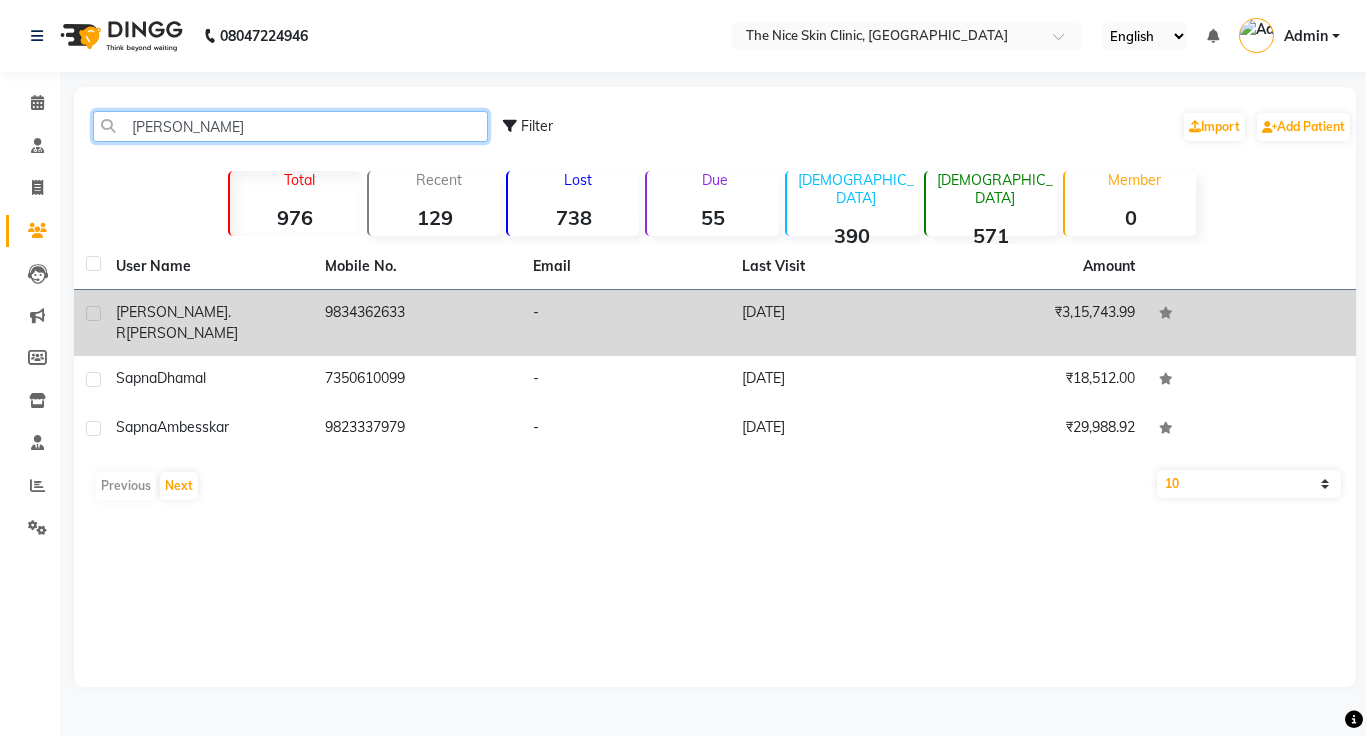 type on "[PERSON_NAME]" 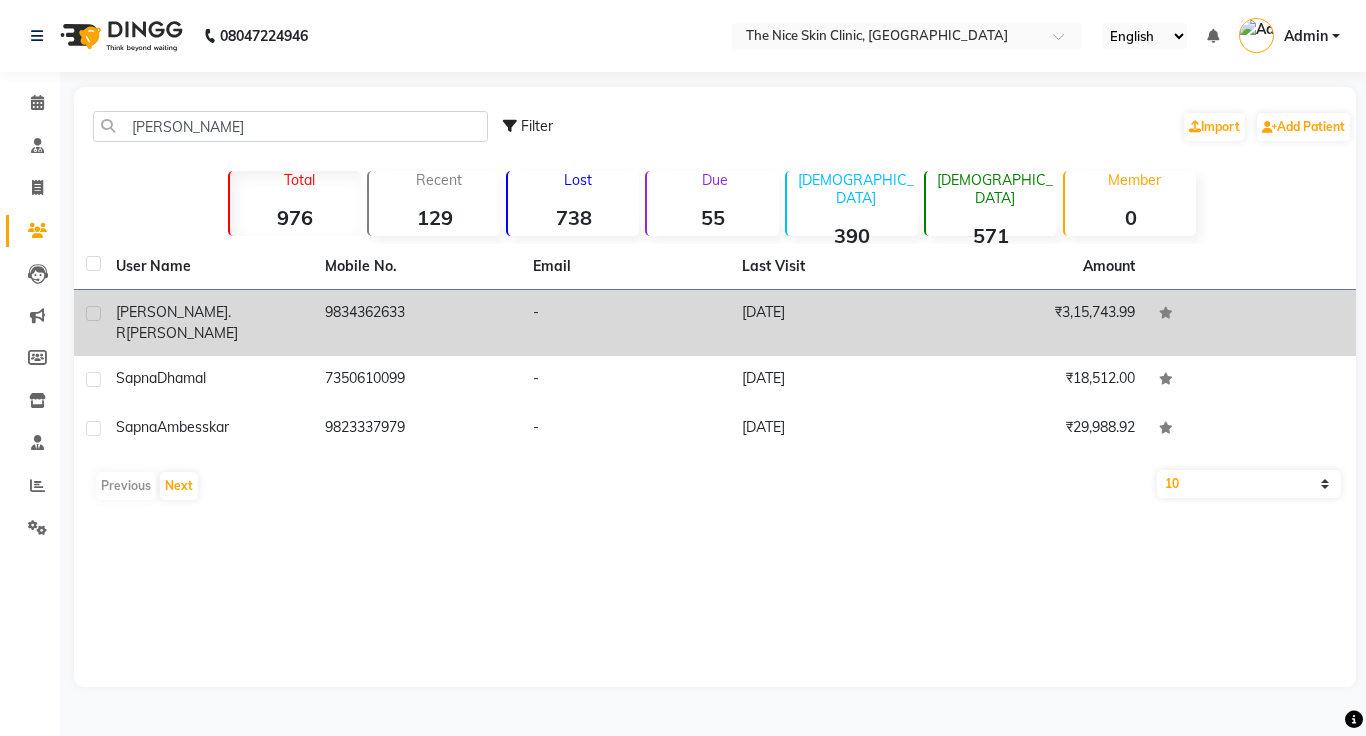 click on "[DATE]" 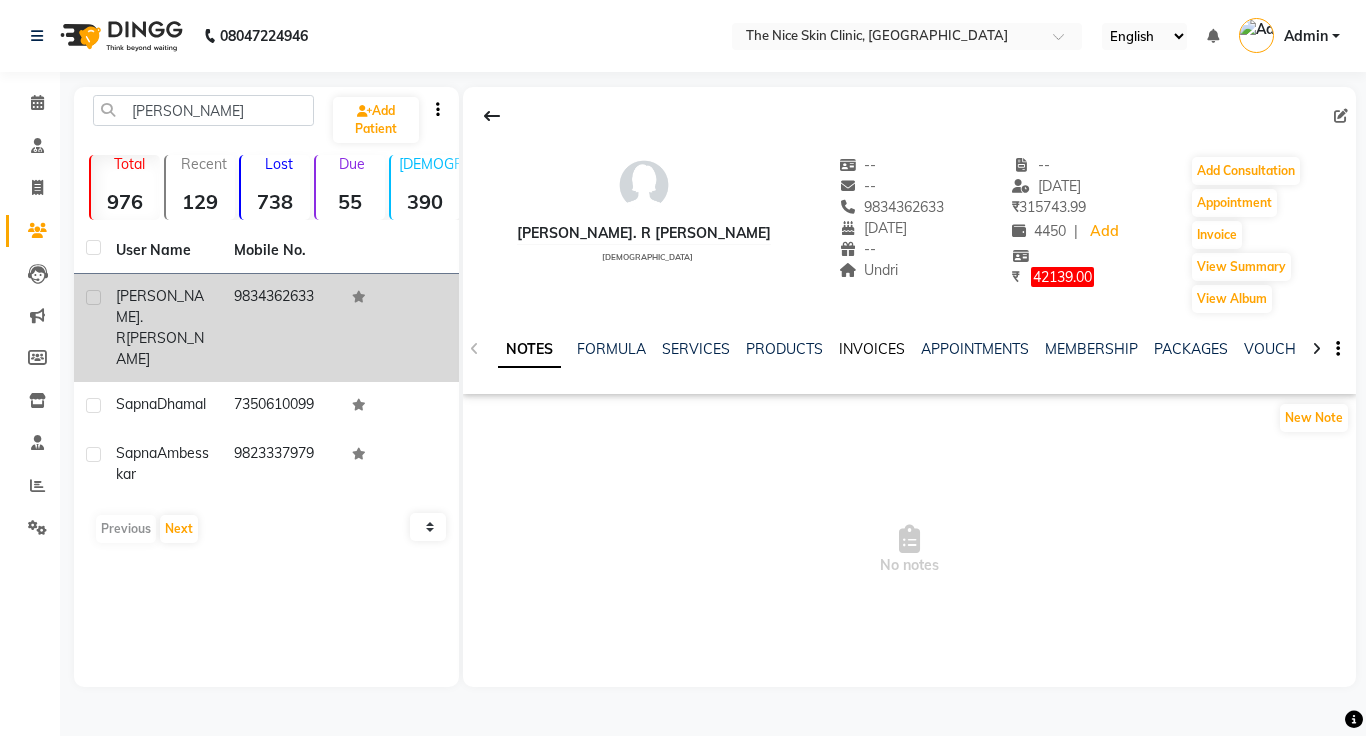 click on "INVOICES" 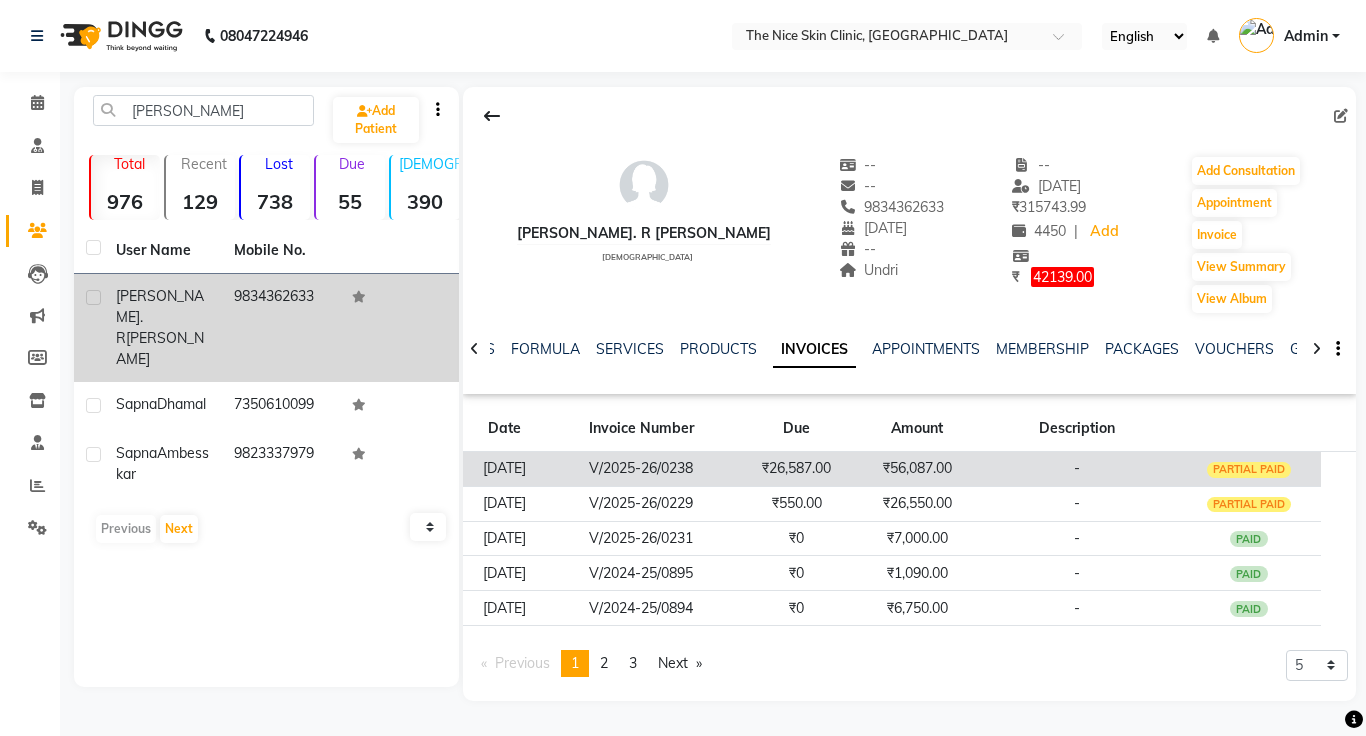 click on "₹56,087.00" 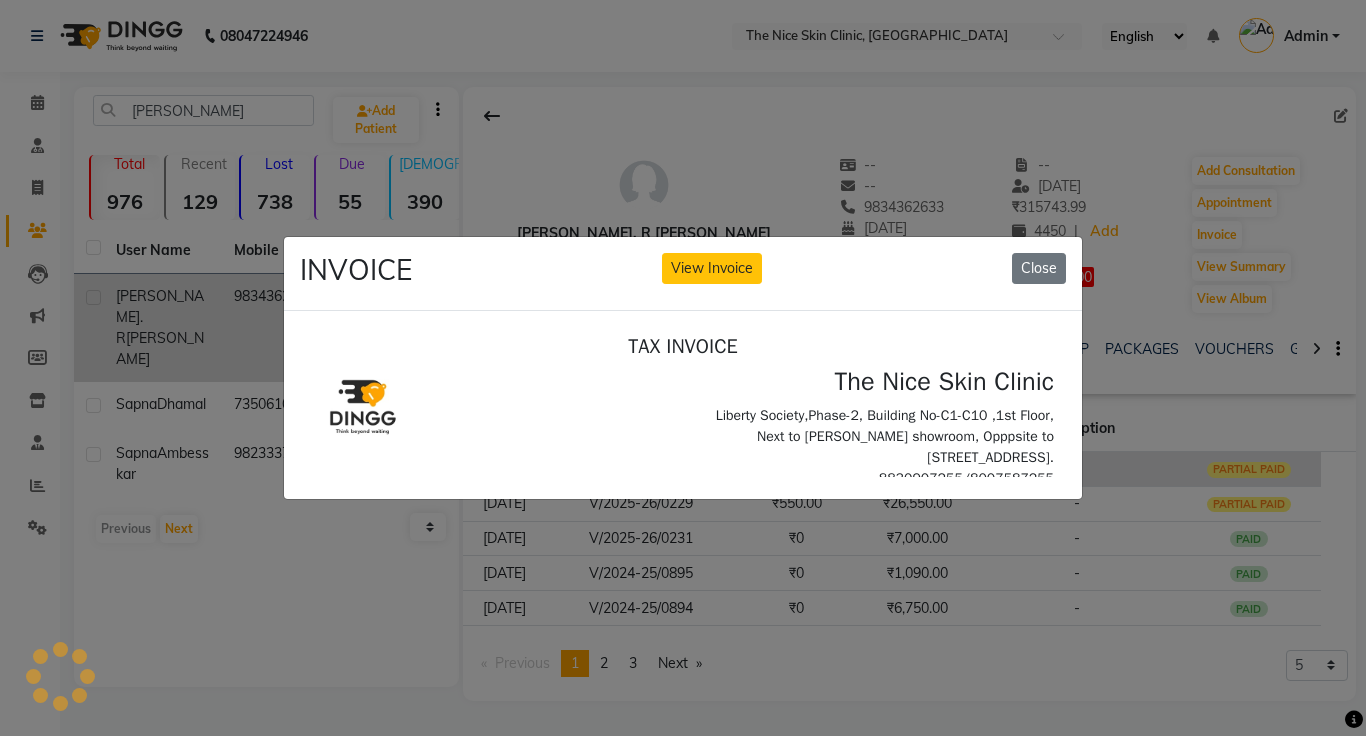 scroll, scrollTop: 0, scrollLeft: 0, axis: both 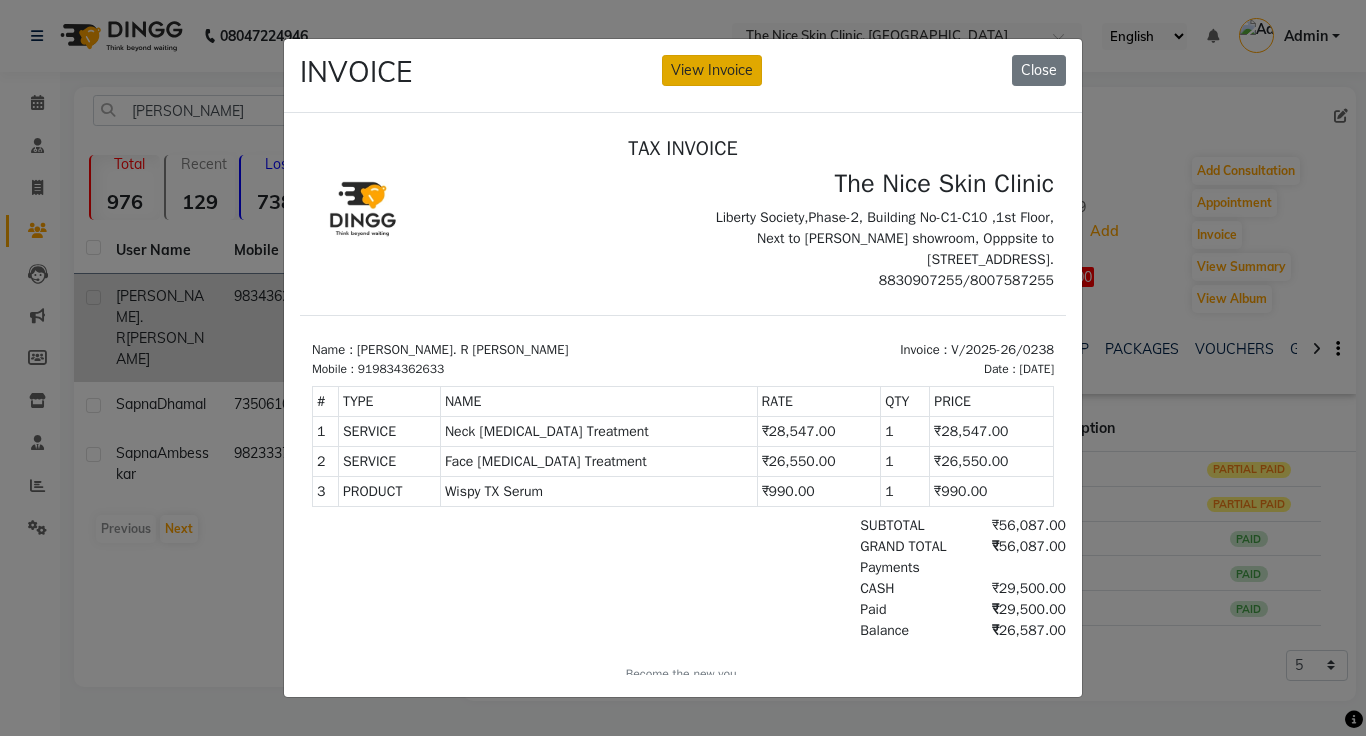 click on "View Invoice" 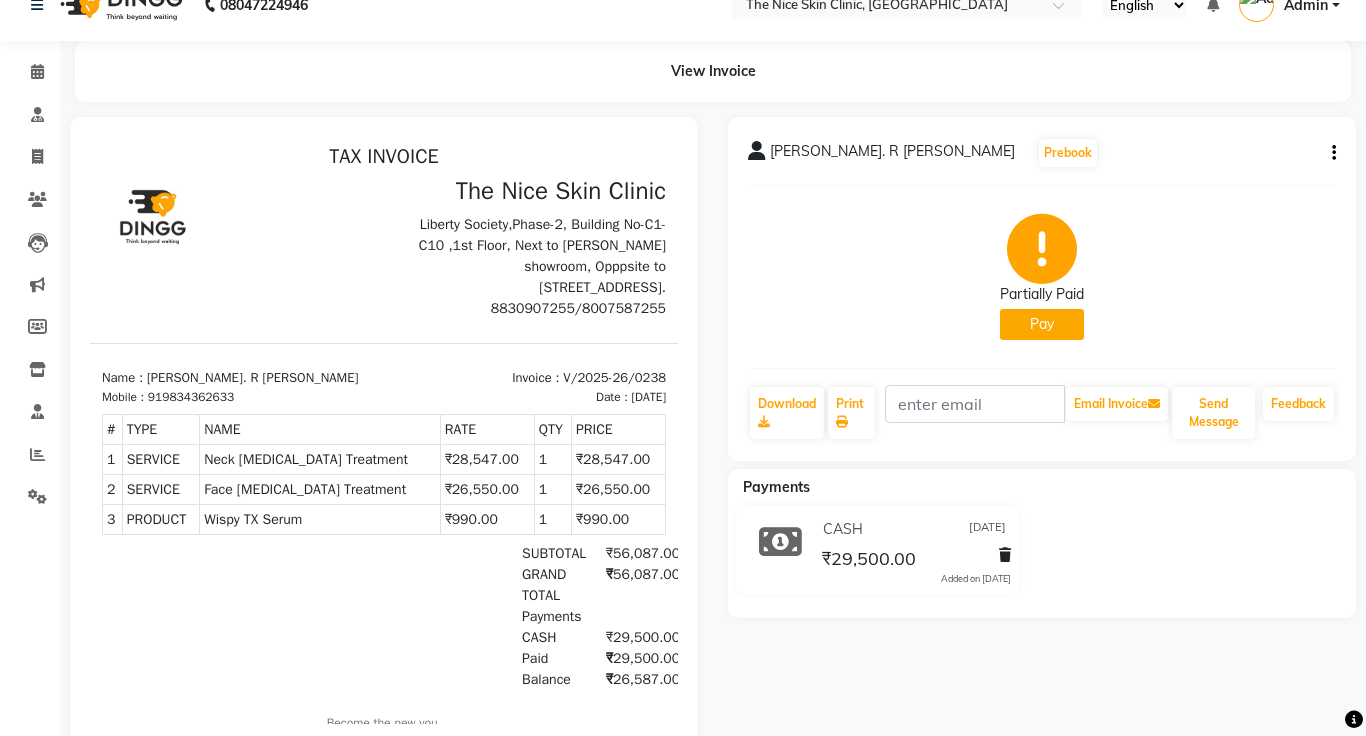 scroll, scrollTop: 75, scrollLeft: 0, axis: vertical 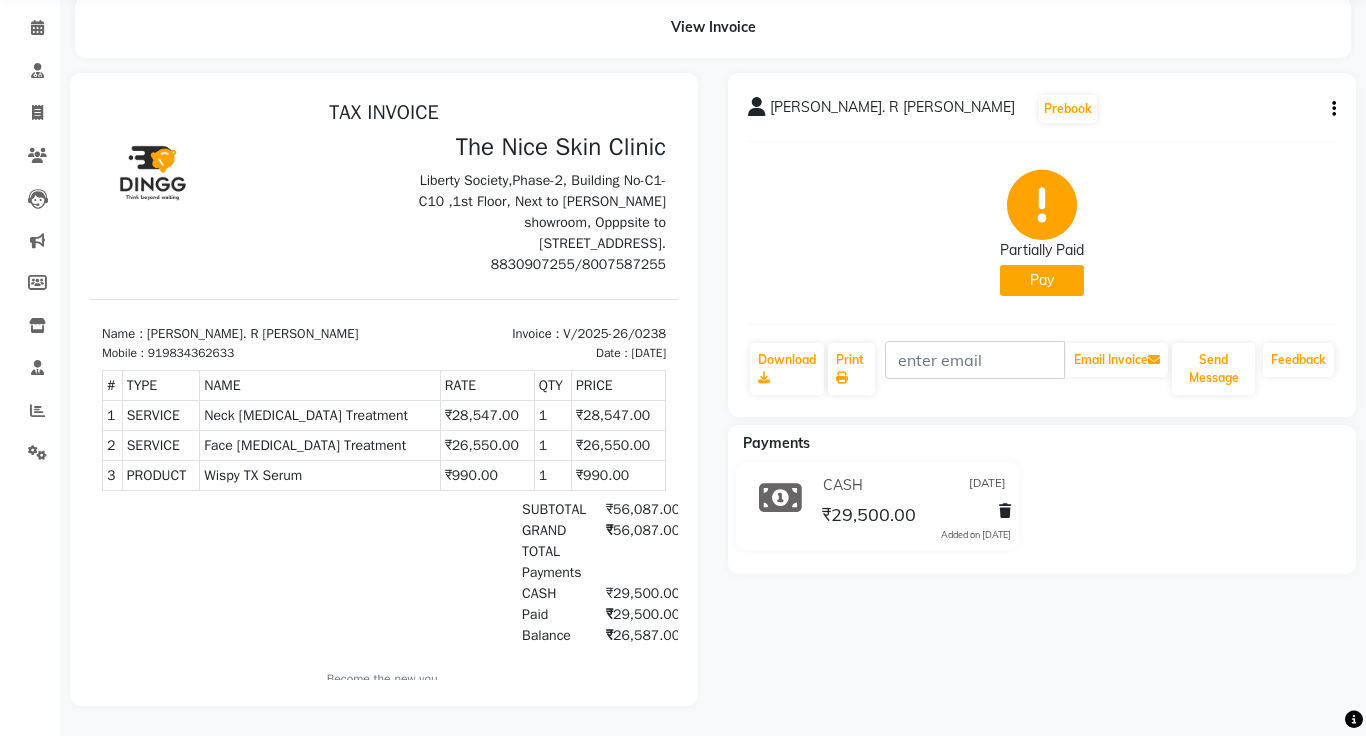 click on "Pay" 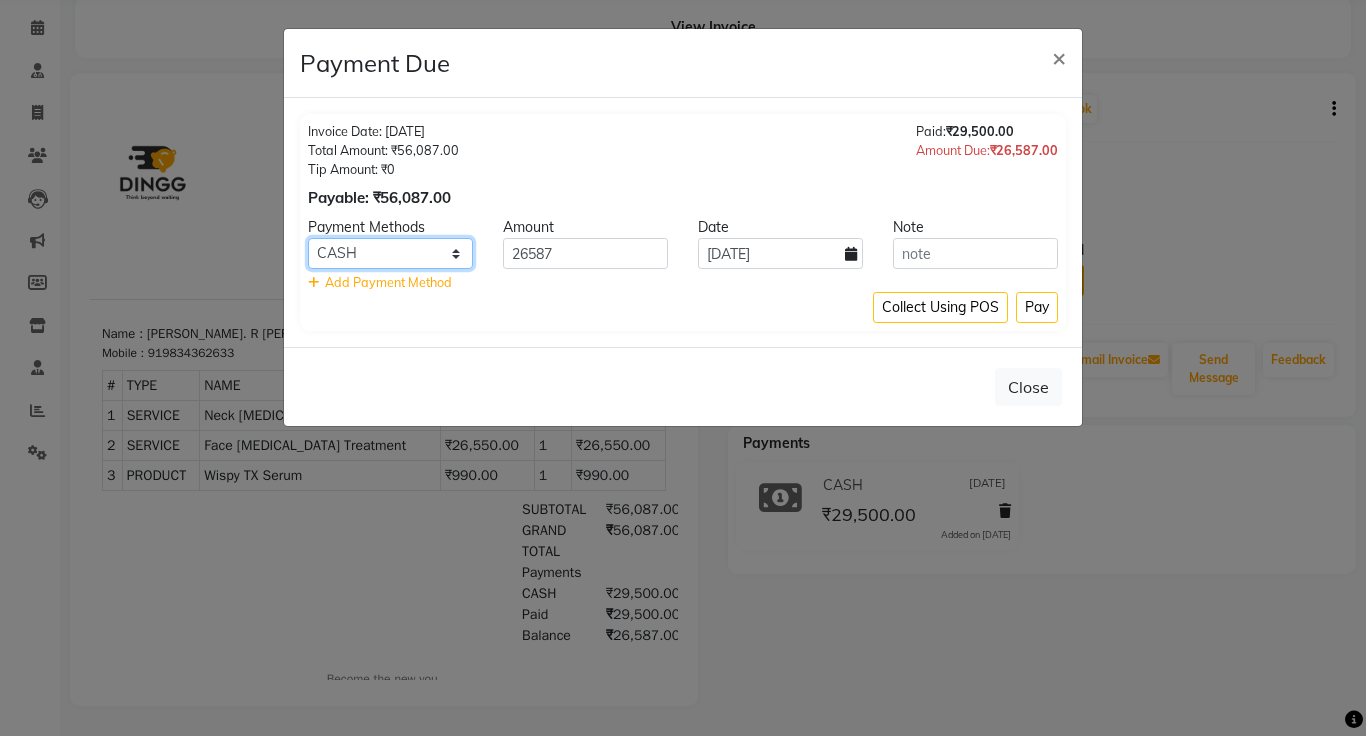 click on "Master Card Bank BharatPay Card Other Cards GPay Visa Card PayTM CASH ONLINE PhonePe UPI UPI BharatPay CARD" 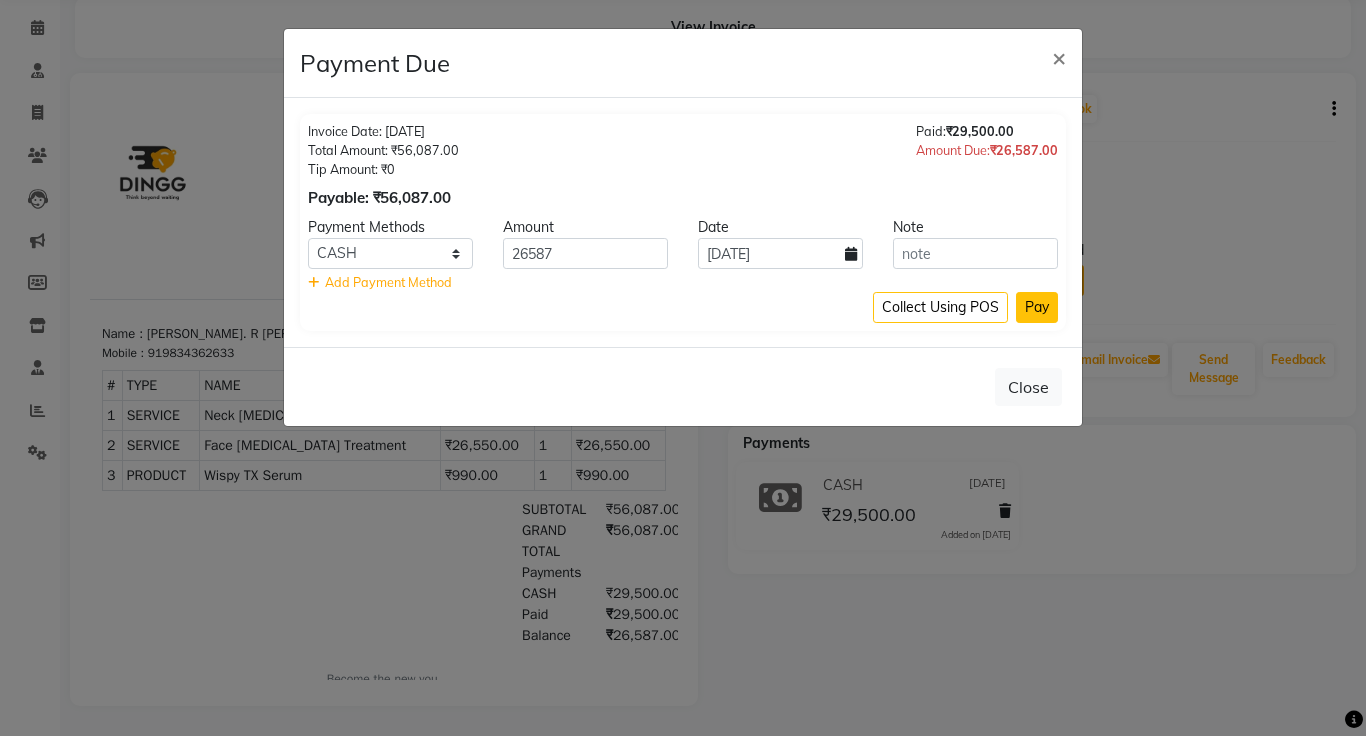 click on "Pay" 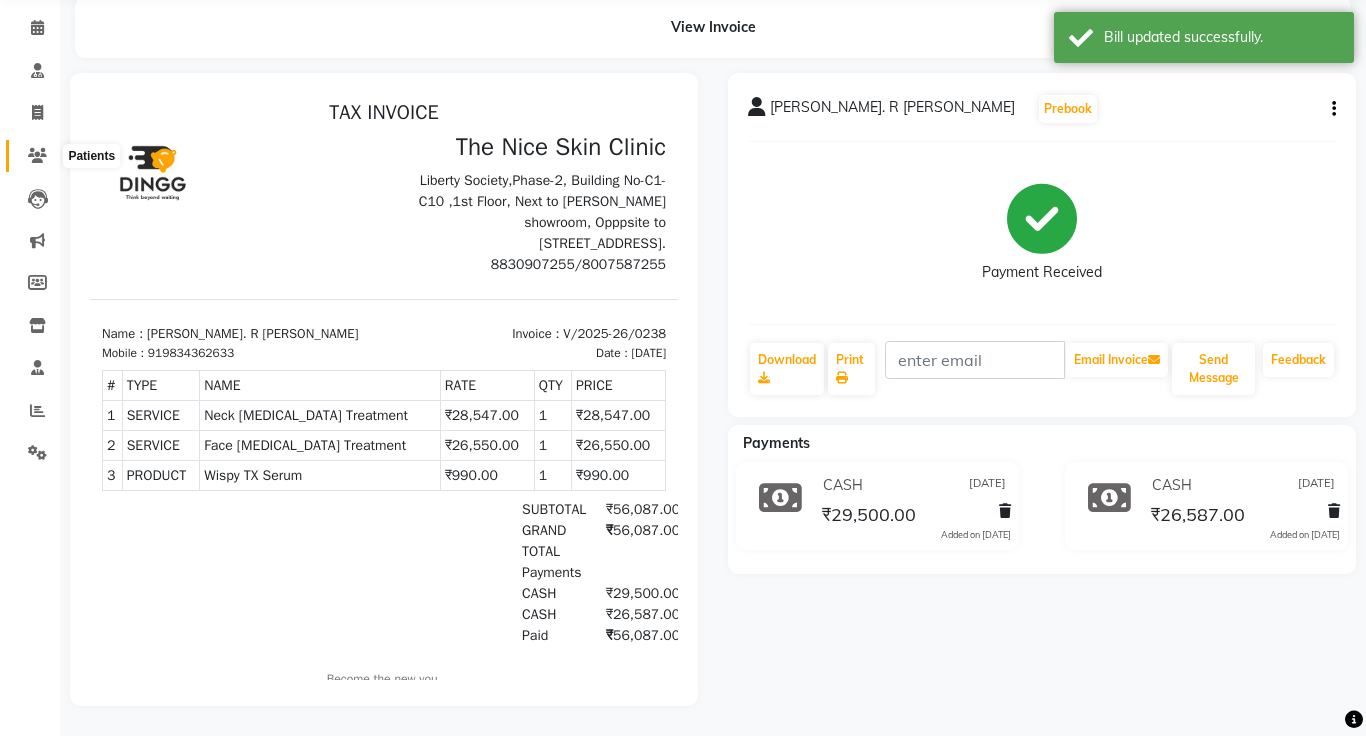 click 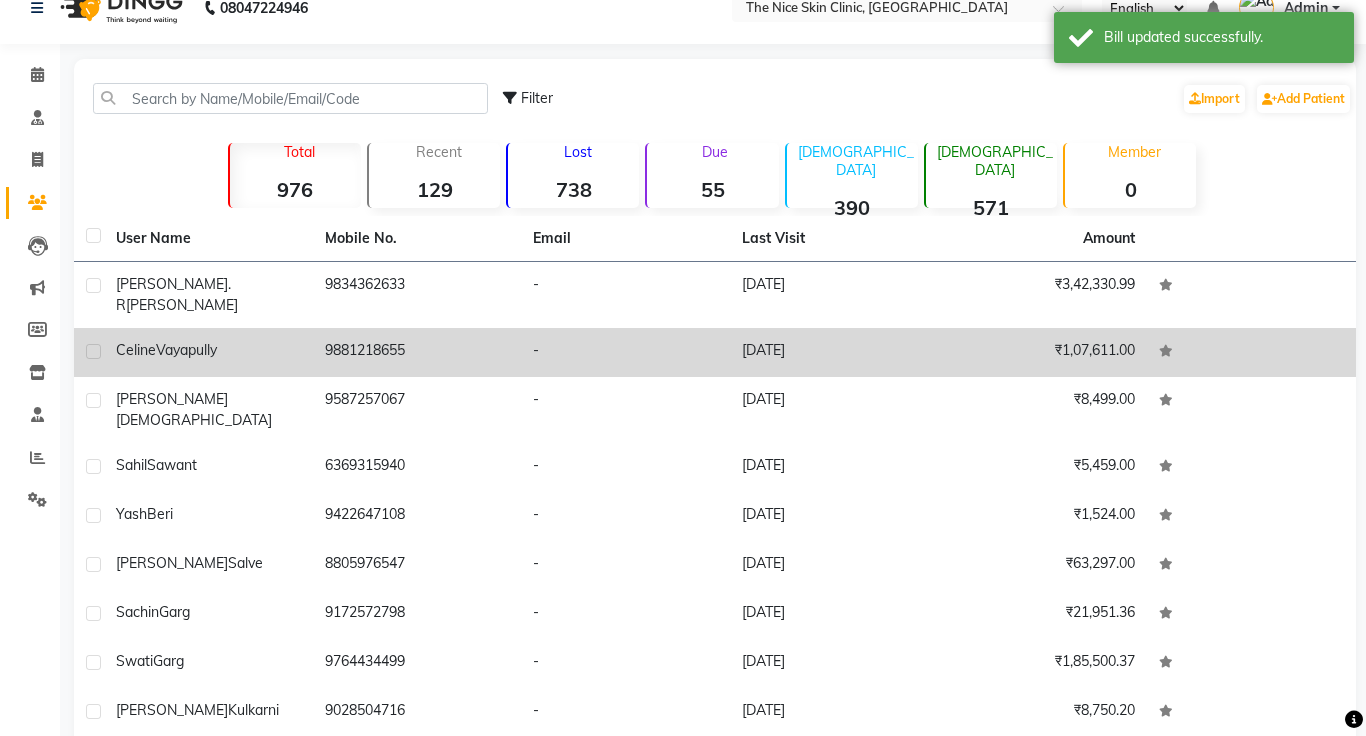 scroll, scrollTop: 75, scrollLeft: 0, axis: vertical 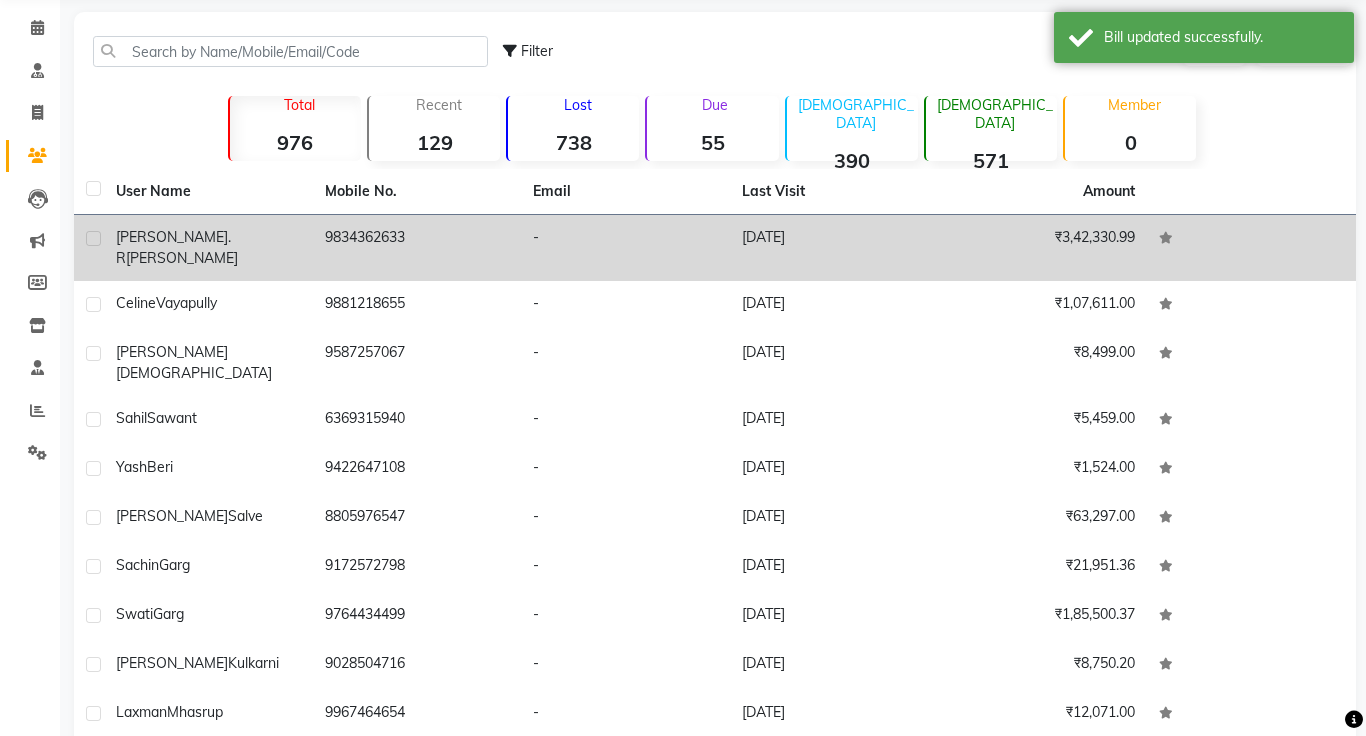 click on "9834362633" 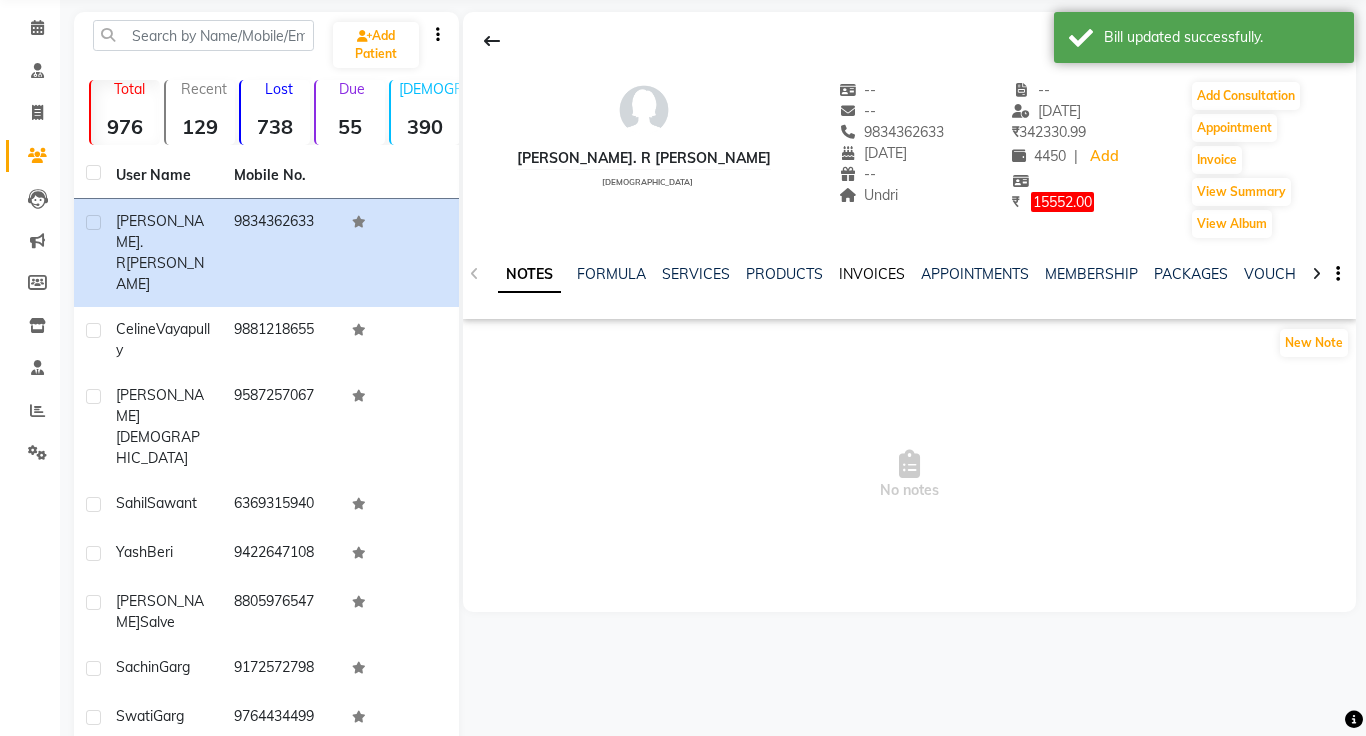 click on "INVOICES" 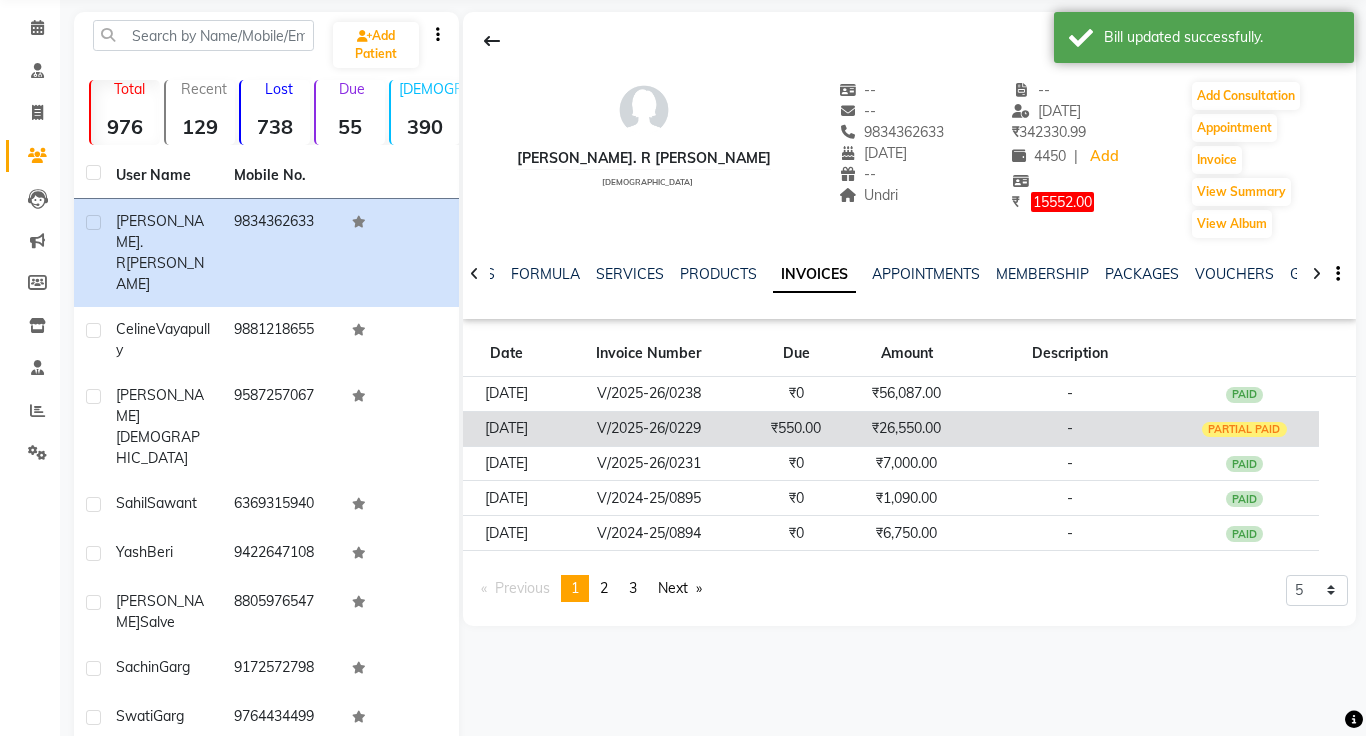 click on "₹26,550.00" 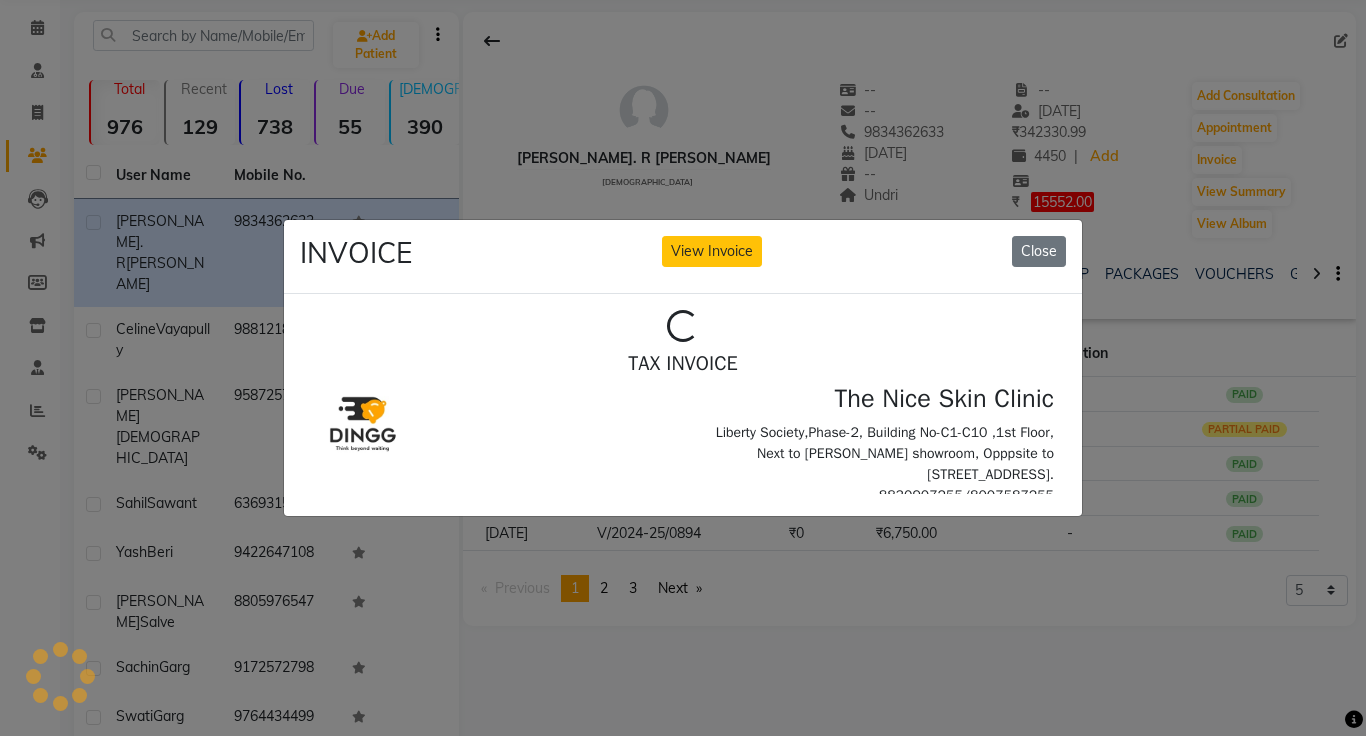scroll, scrollTop: 0, scrollLeft: 0, axis: both 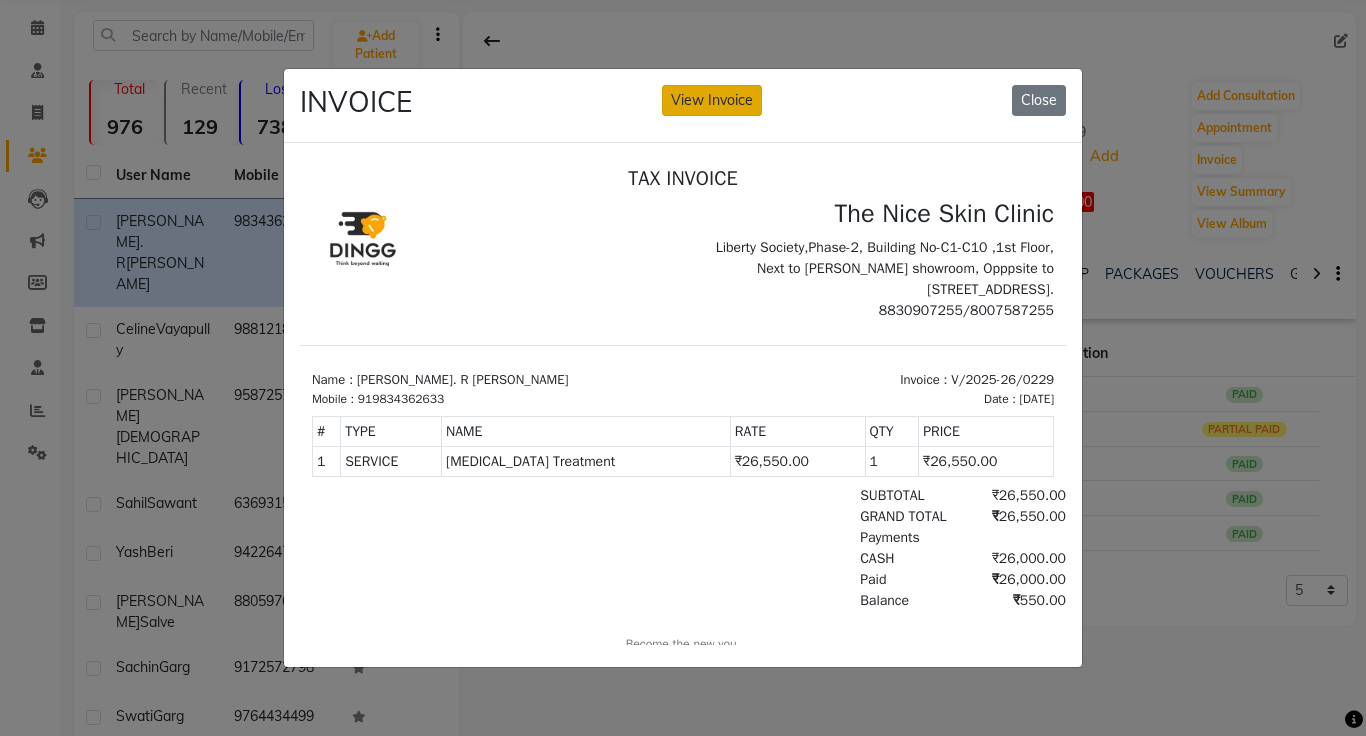 click on "View Invoice" 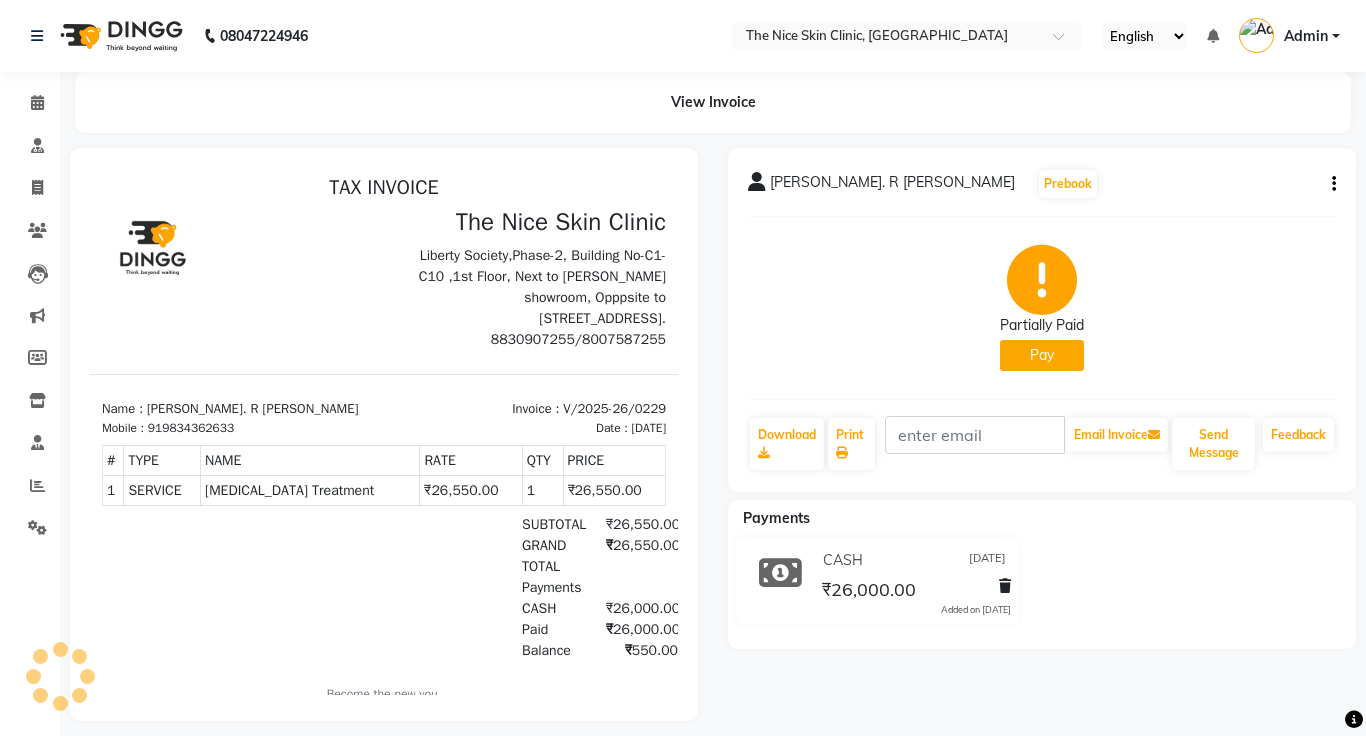 scroll, scrollTop: 0, scrollLeft: 0, axis: both 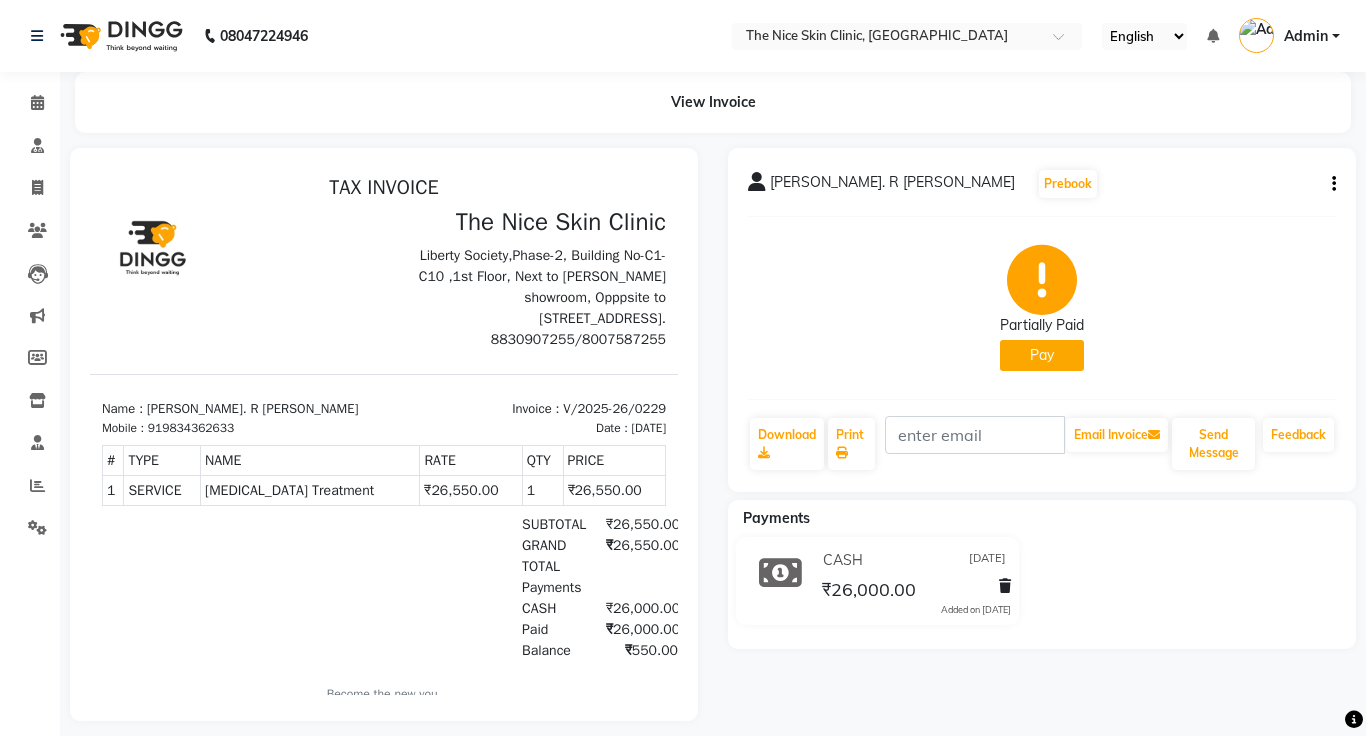 click on "Pay" 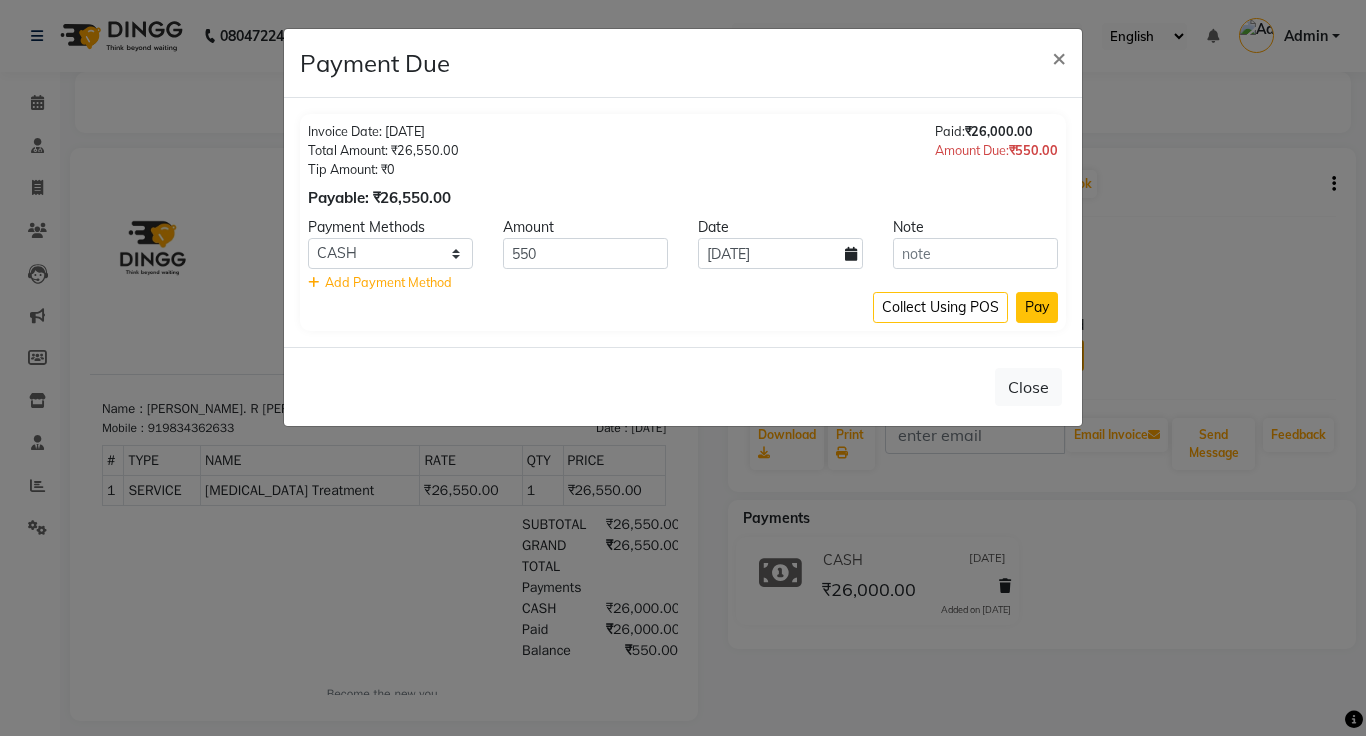 click on "Pay" 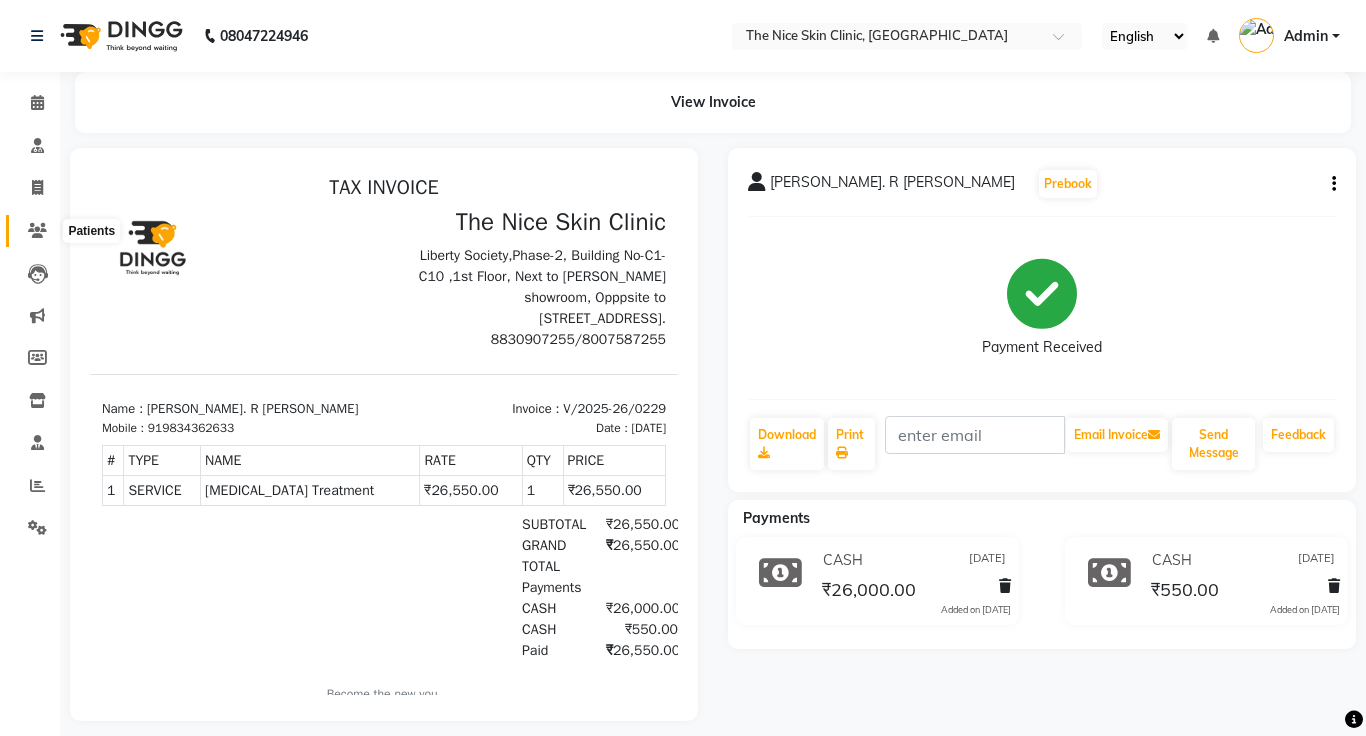 click 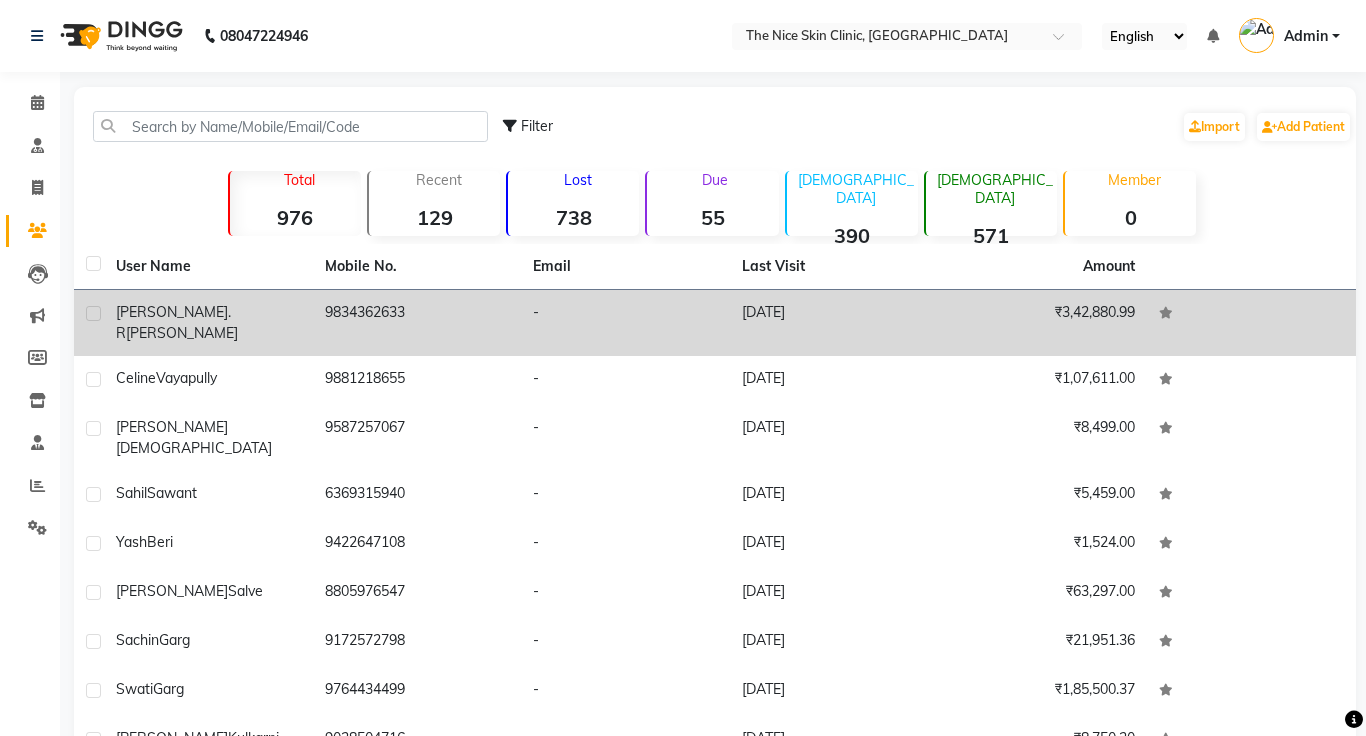 click on "[PERSON_NAME]. R  [PERSON_NAME]" 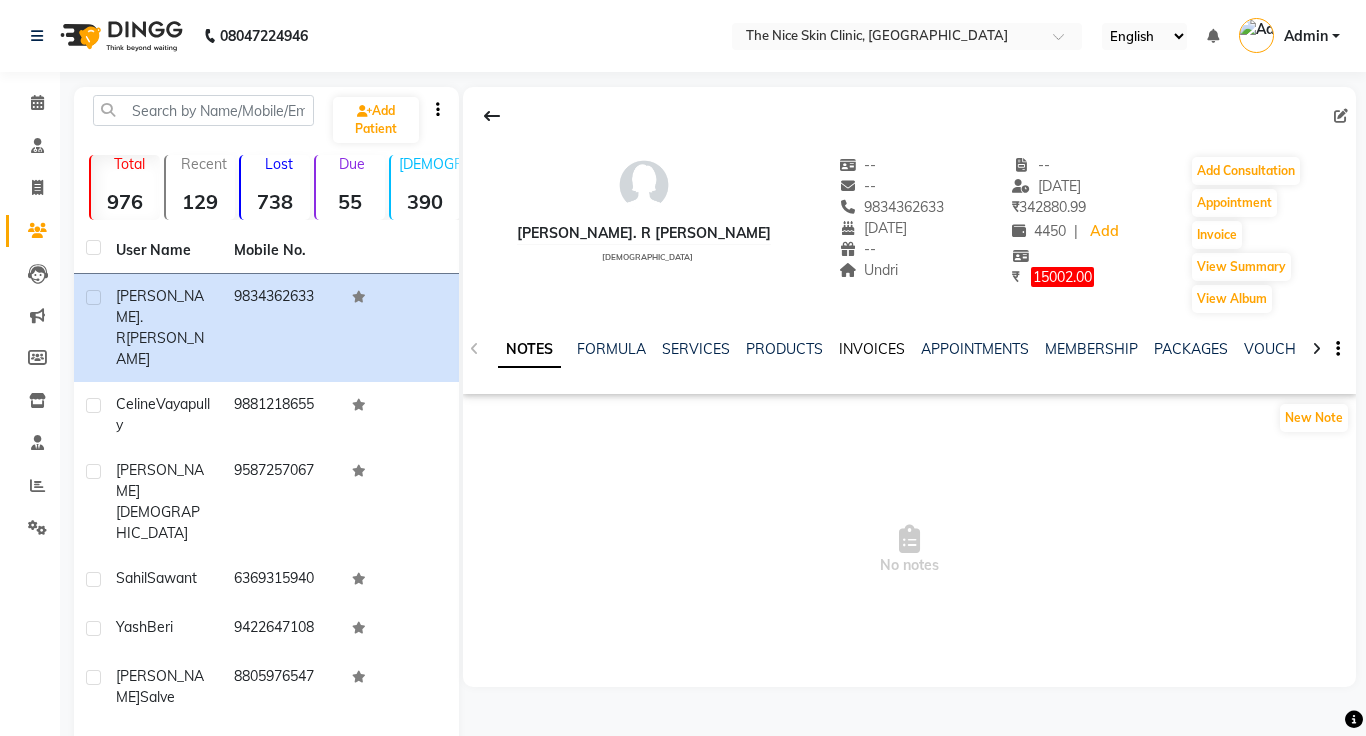click on "INVOICES" 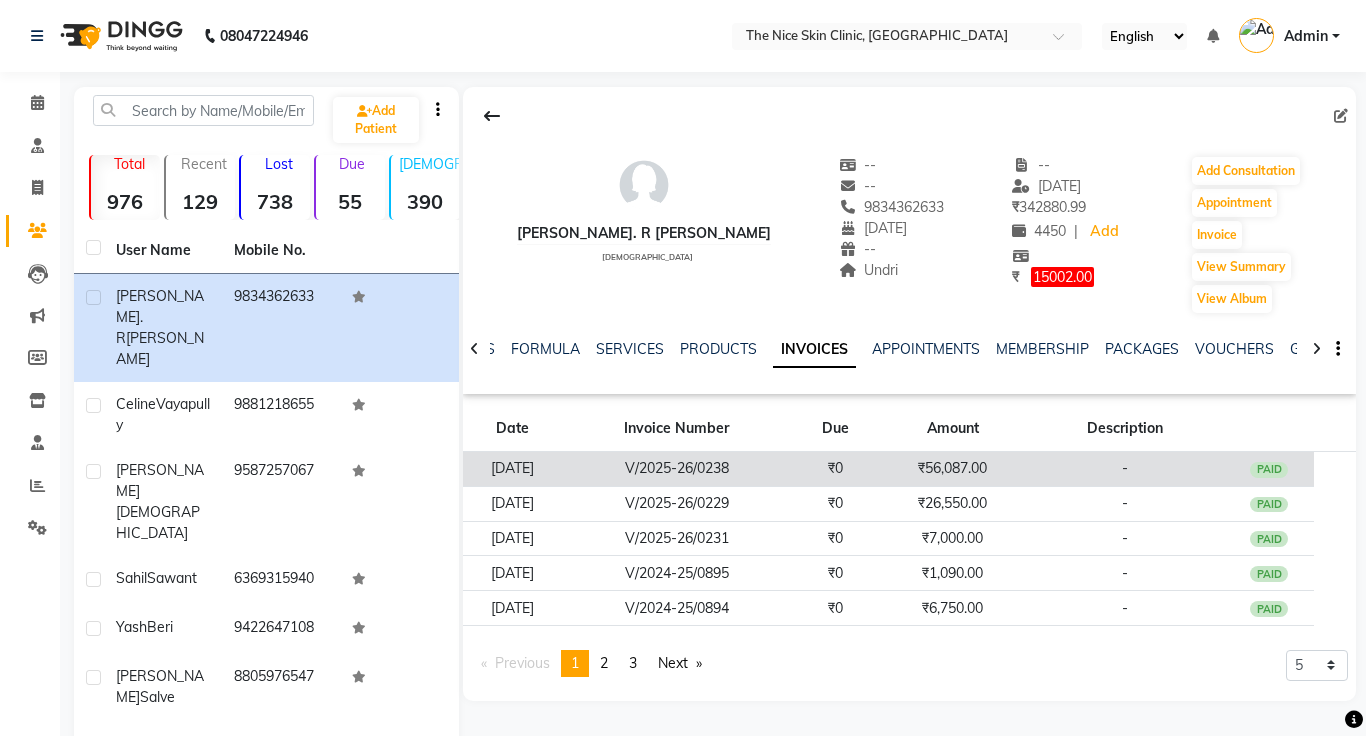 click on "₹56,087.00" 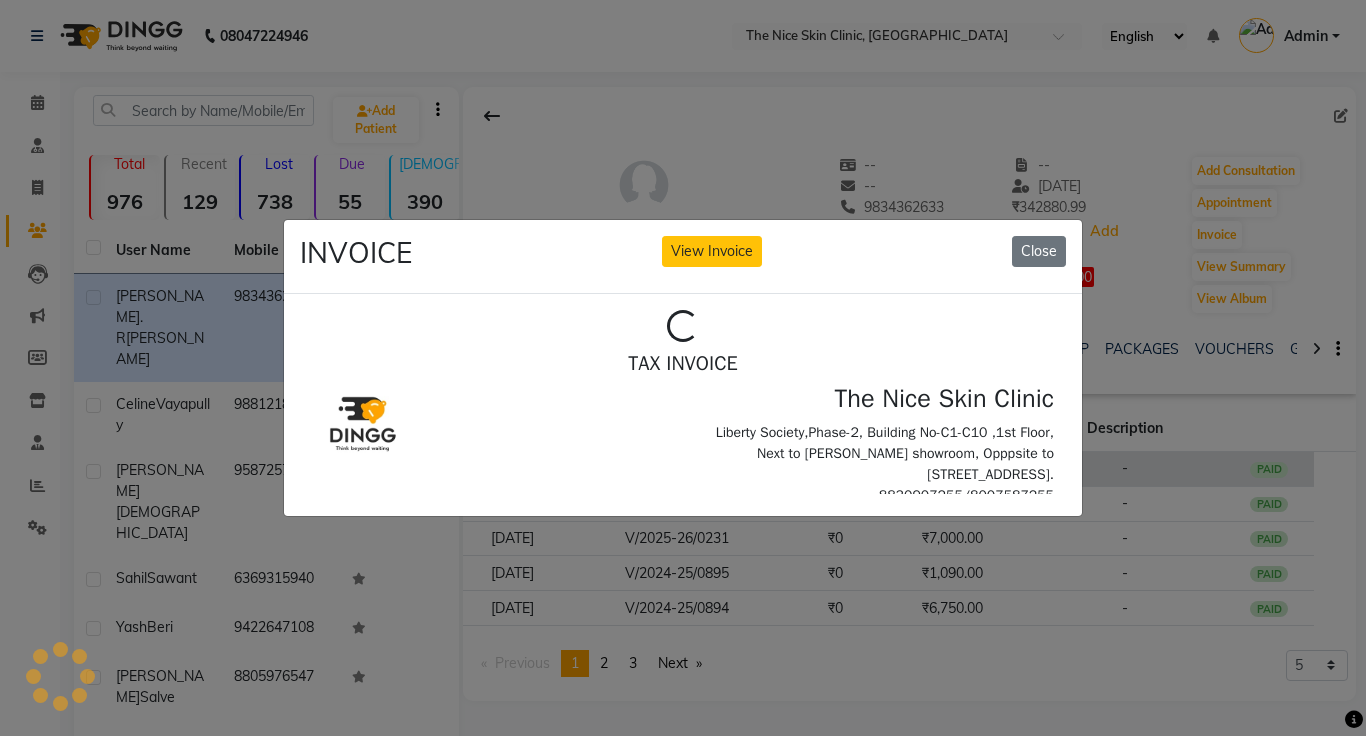 scroll, scrollTop: 0, scrollLeft: 0, axis: both 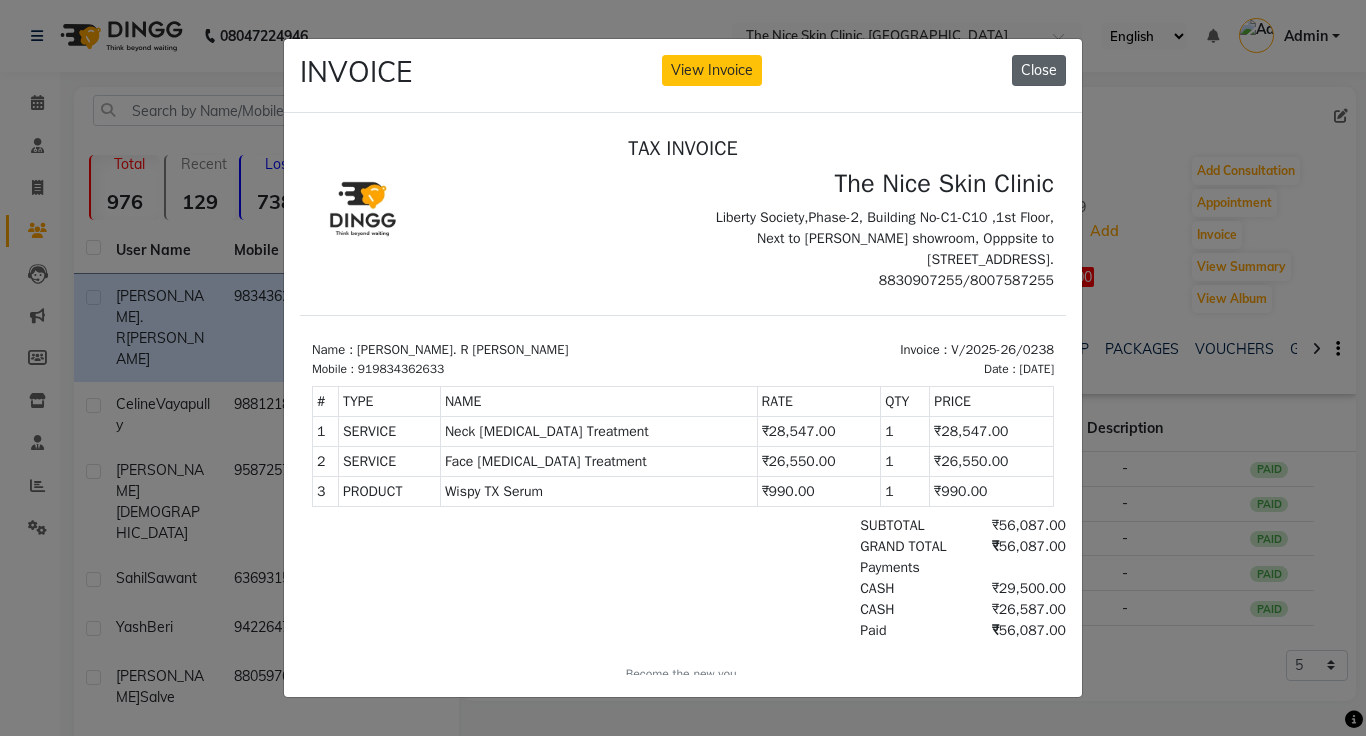 click on "Close" 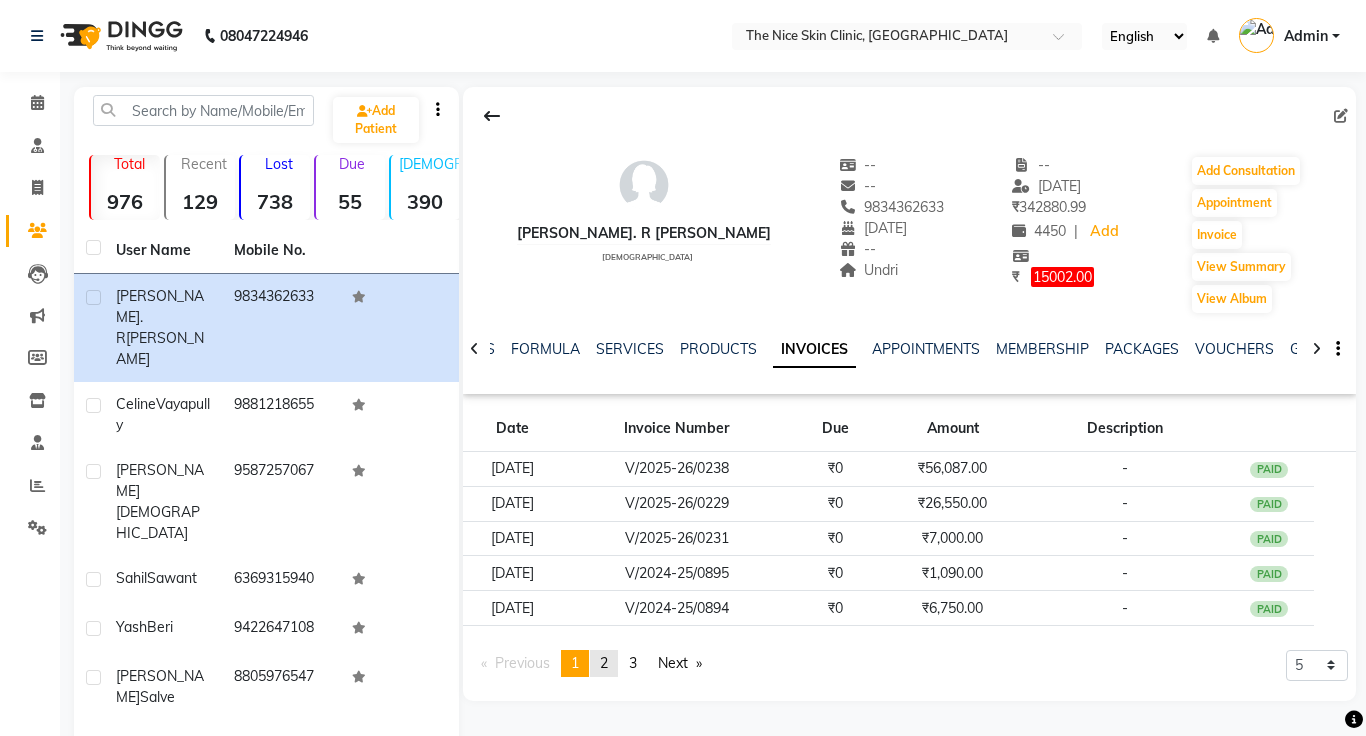 click on "2" 